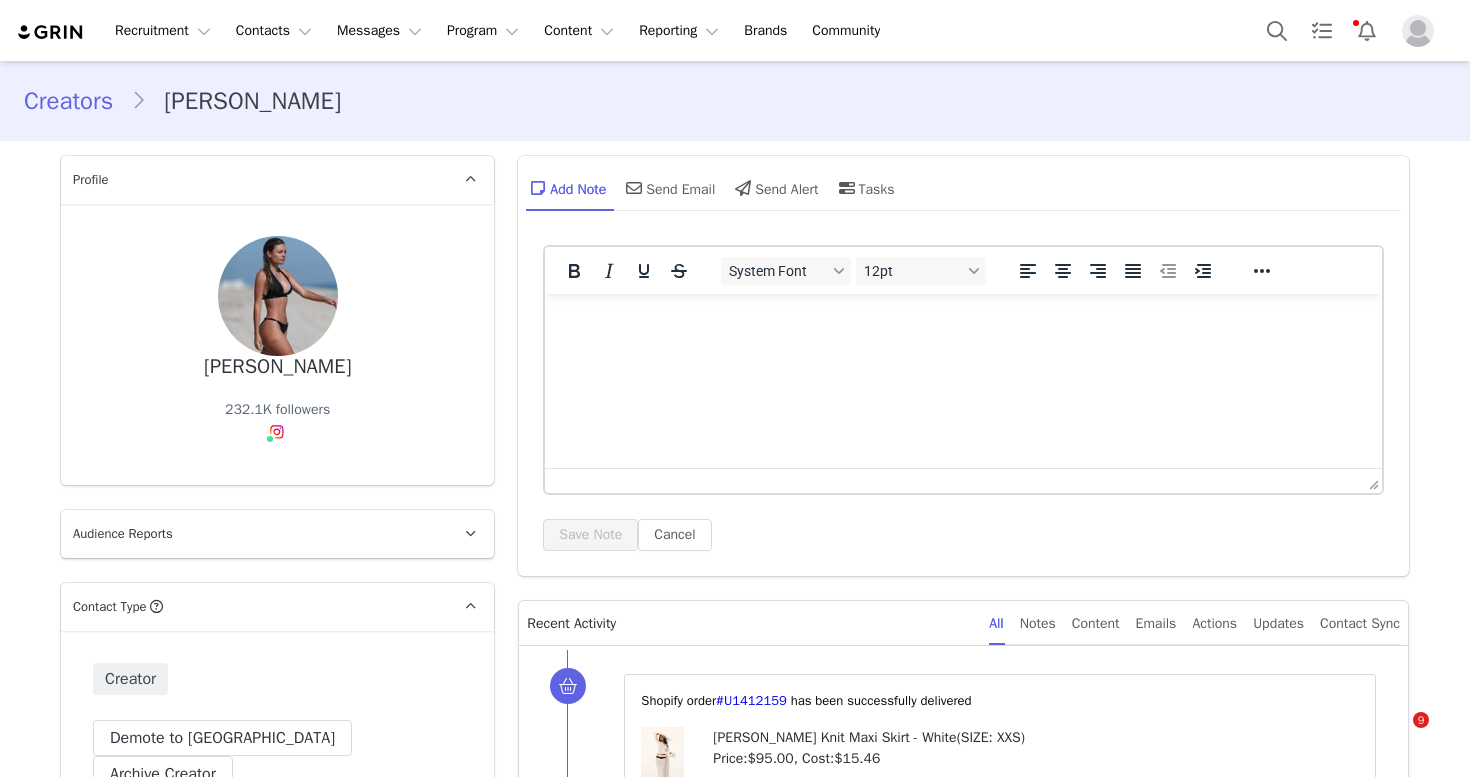 scroll, scrollTop: 0, scrollLeft: 0, axis: both 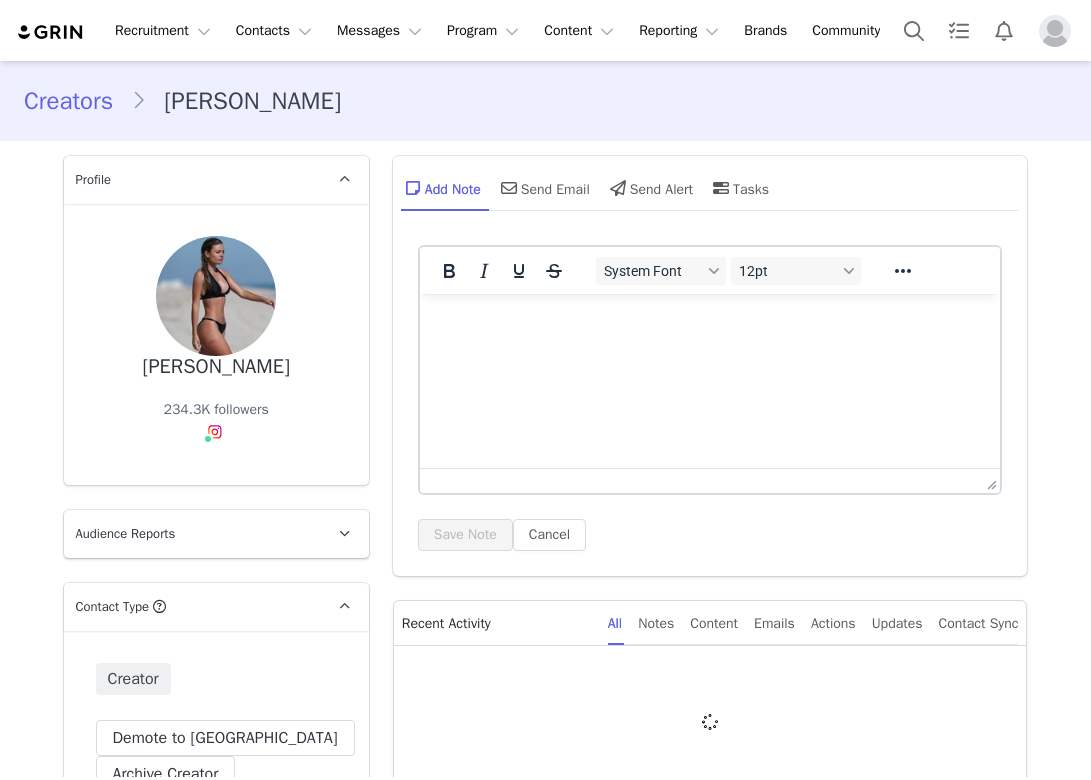 type on "+1 ([GEOGRAPHIC_DATA])" 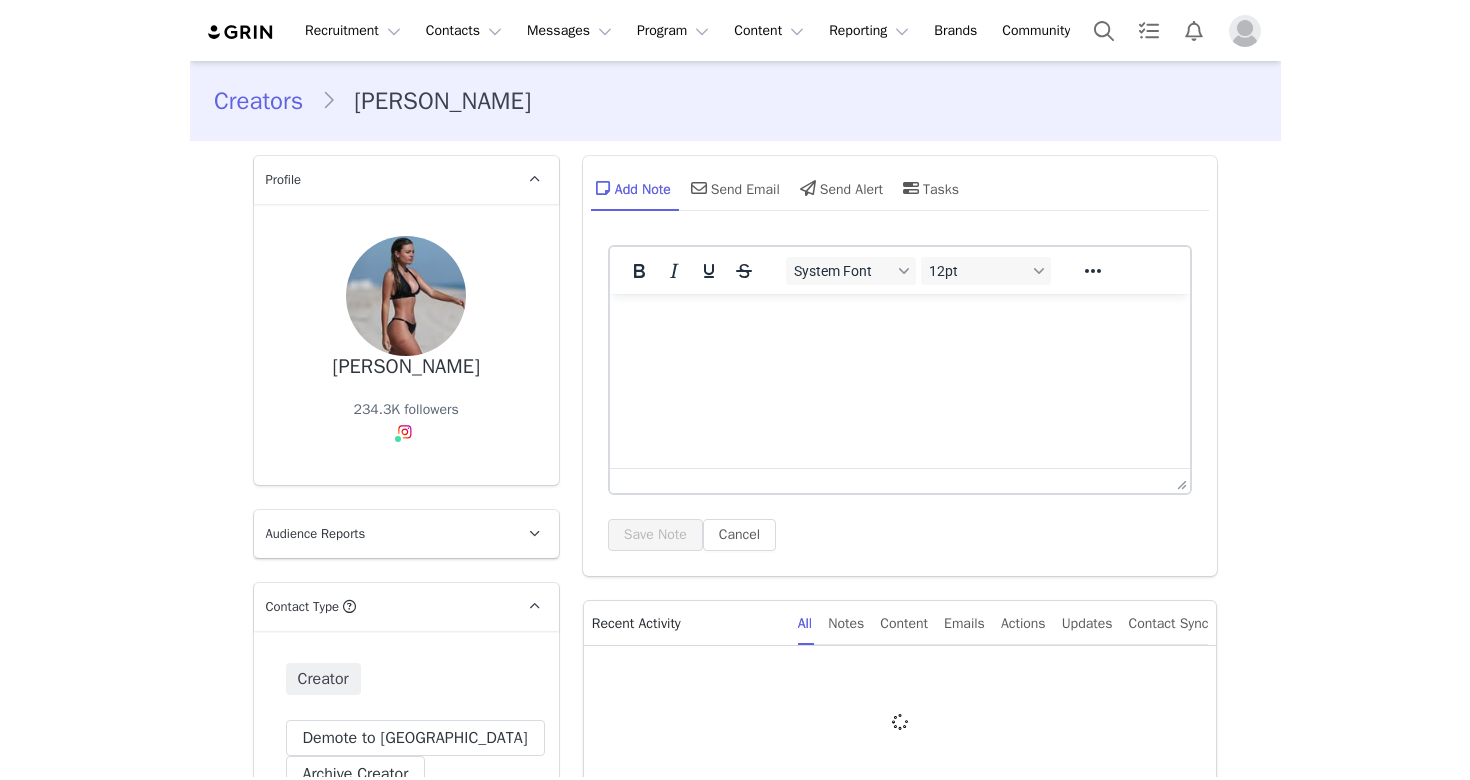 scroll, scrollTop: 0, scrollLeft: 0, axis: both 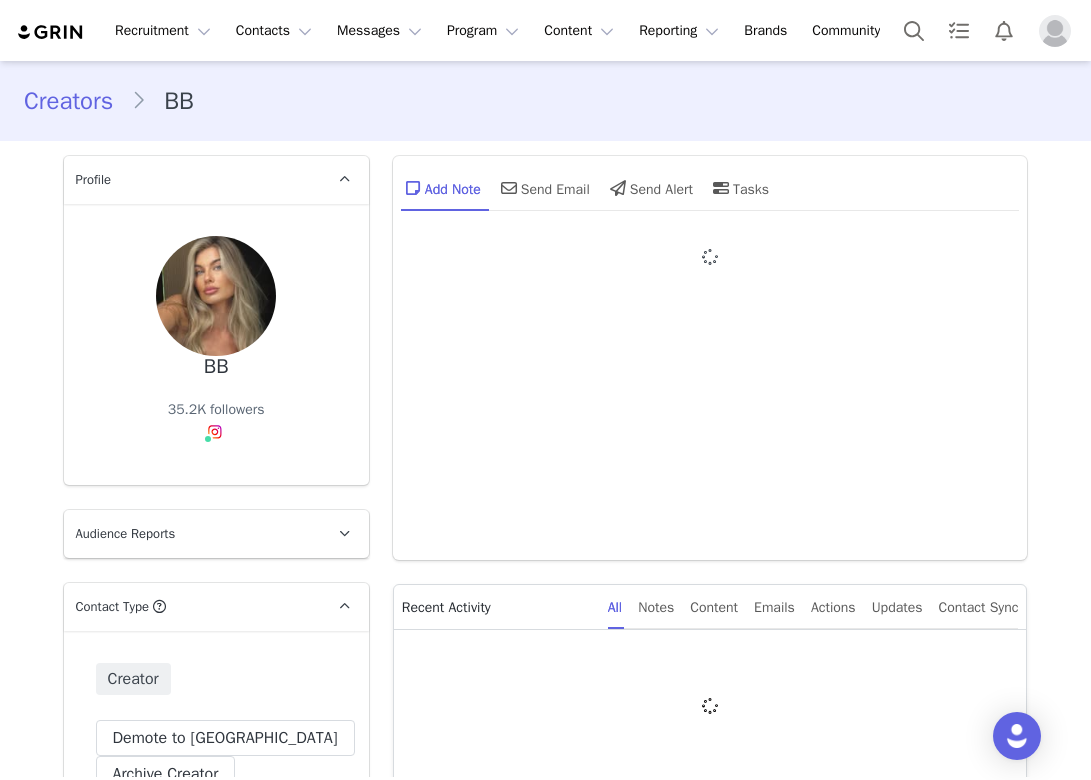type on "+1 ([GEOGRAPHIC_DATA])" 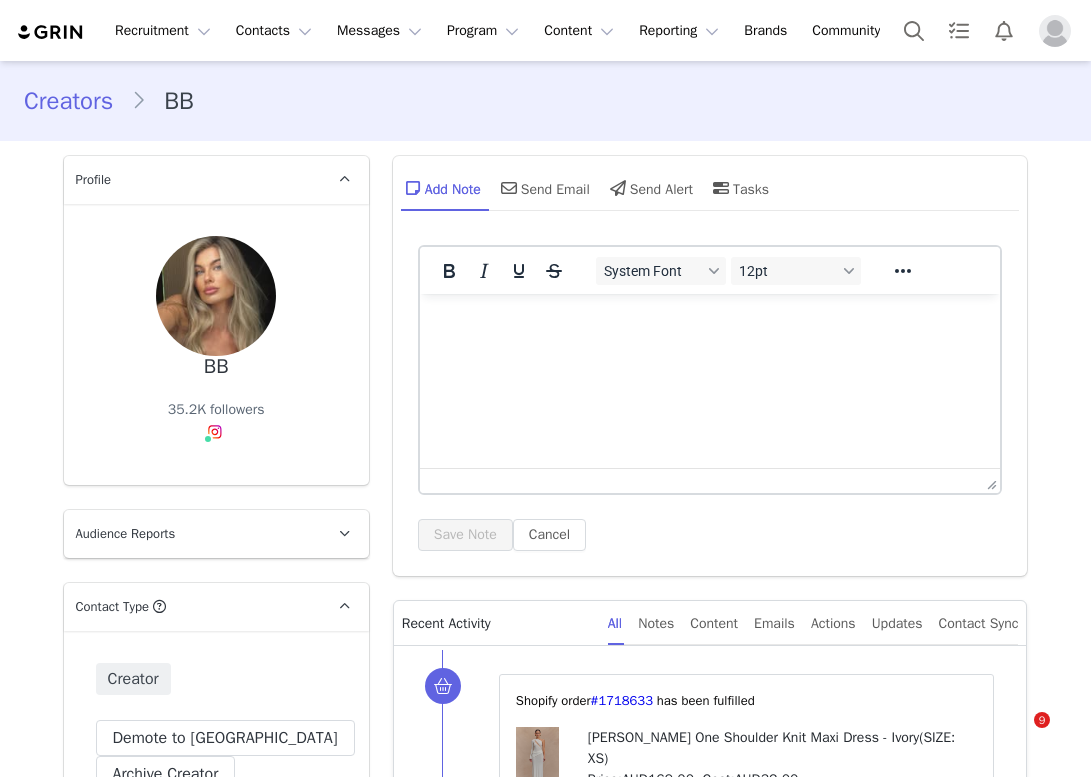 scroll, scrollTop: 0, scrollLeft: 0, axis: both 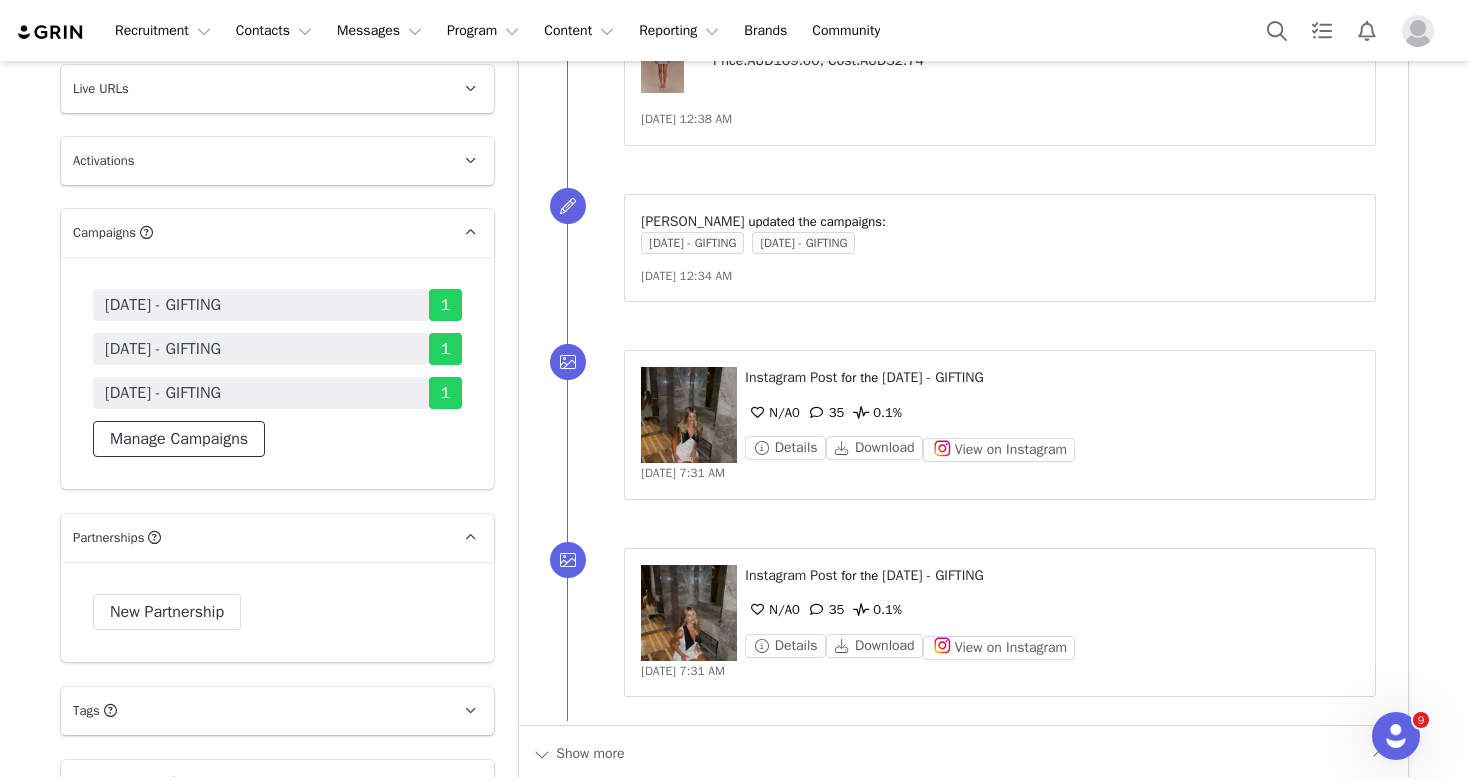 click on "Manage Campaigns" at bounding box center (179, 439) 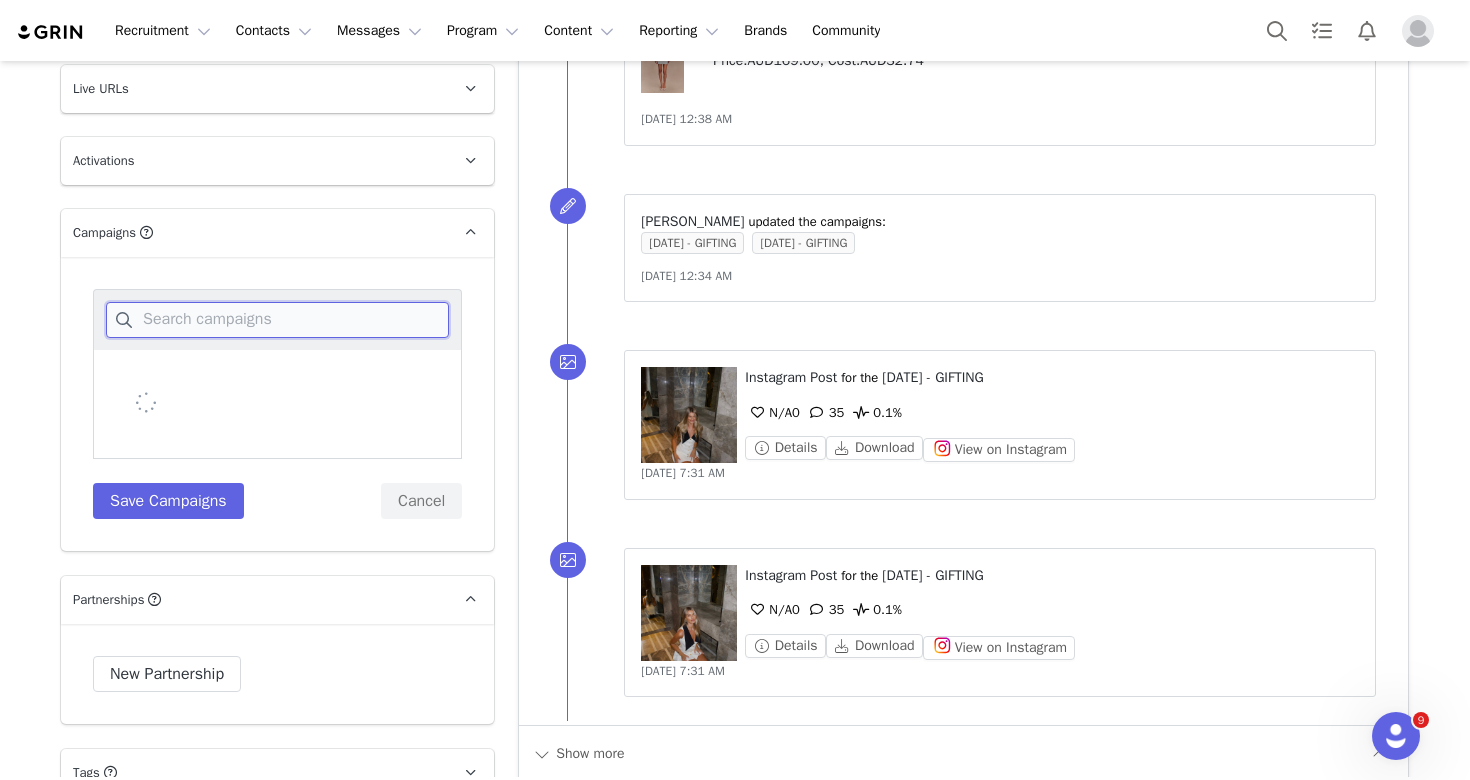click at bounding box center (277, 320) 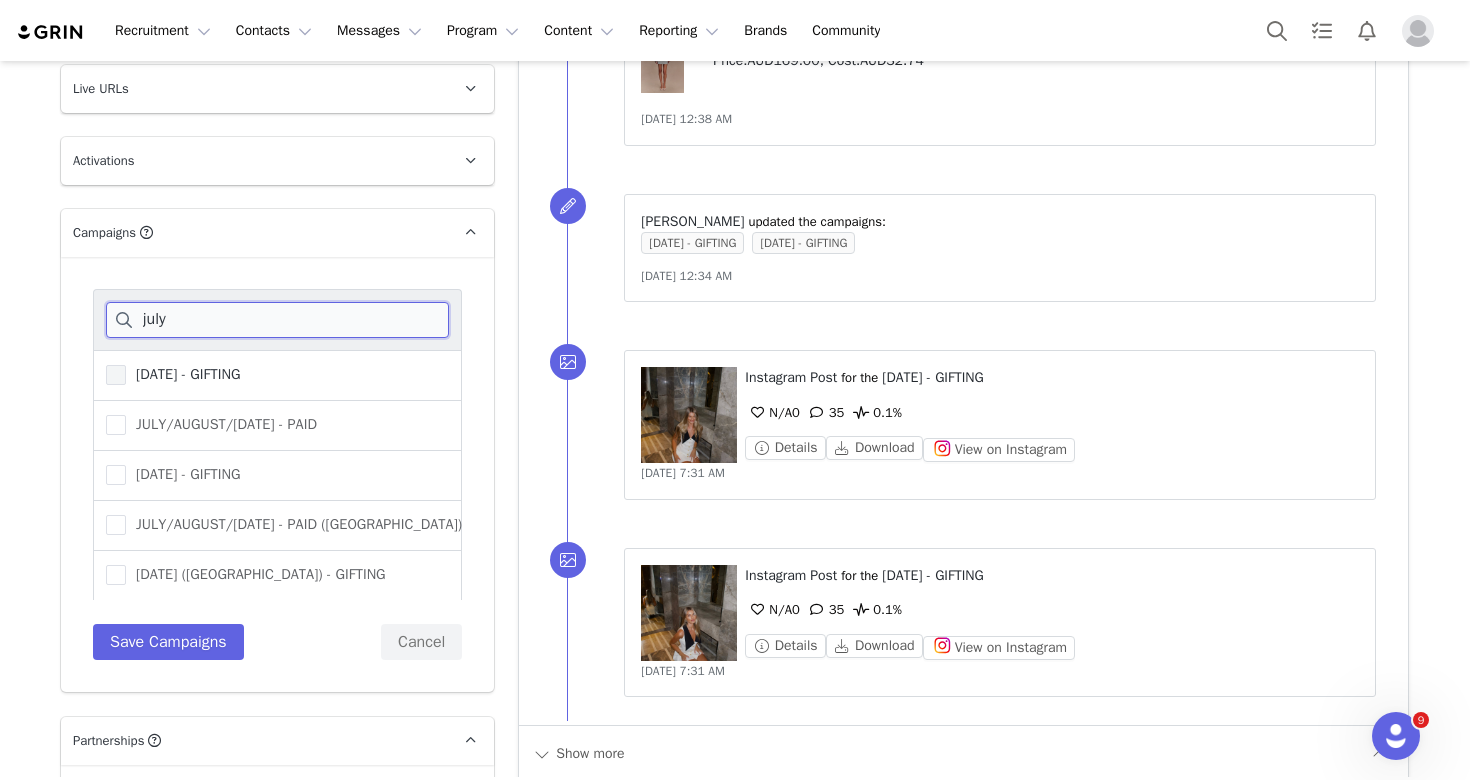 type on "july" 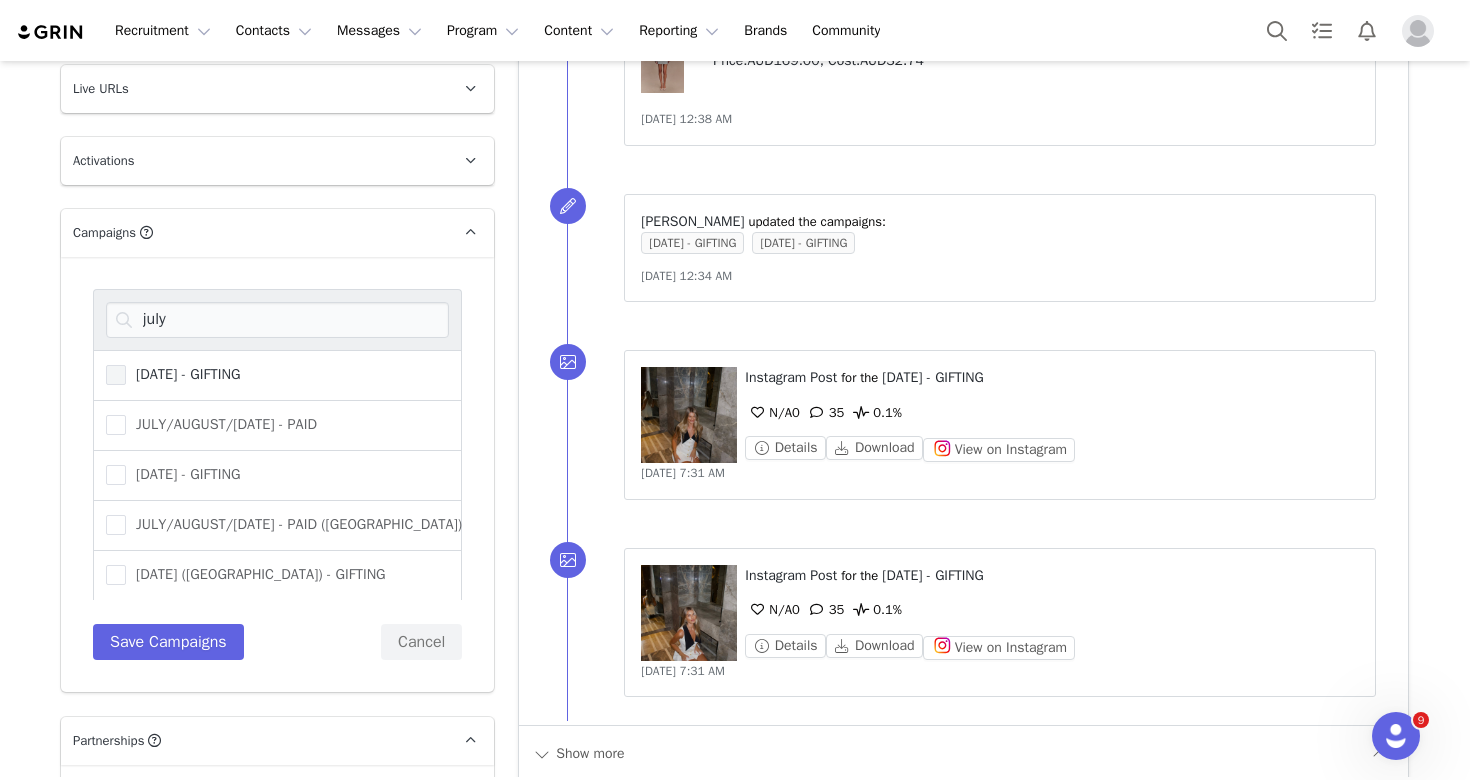 click on "[DATE] - GIFTING" at bounding box center [183, 374] 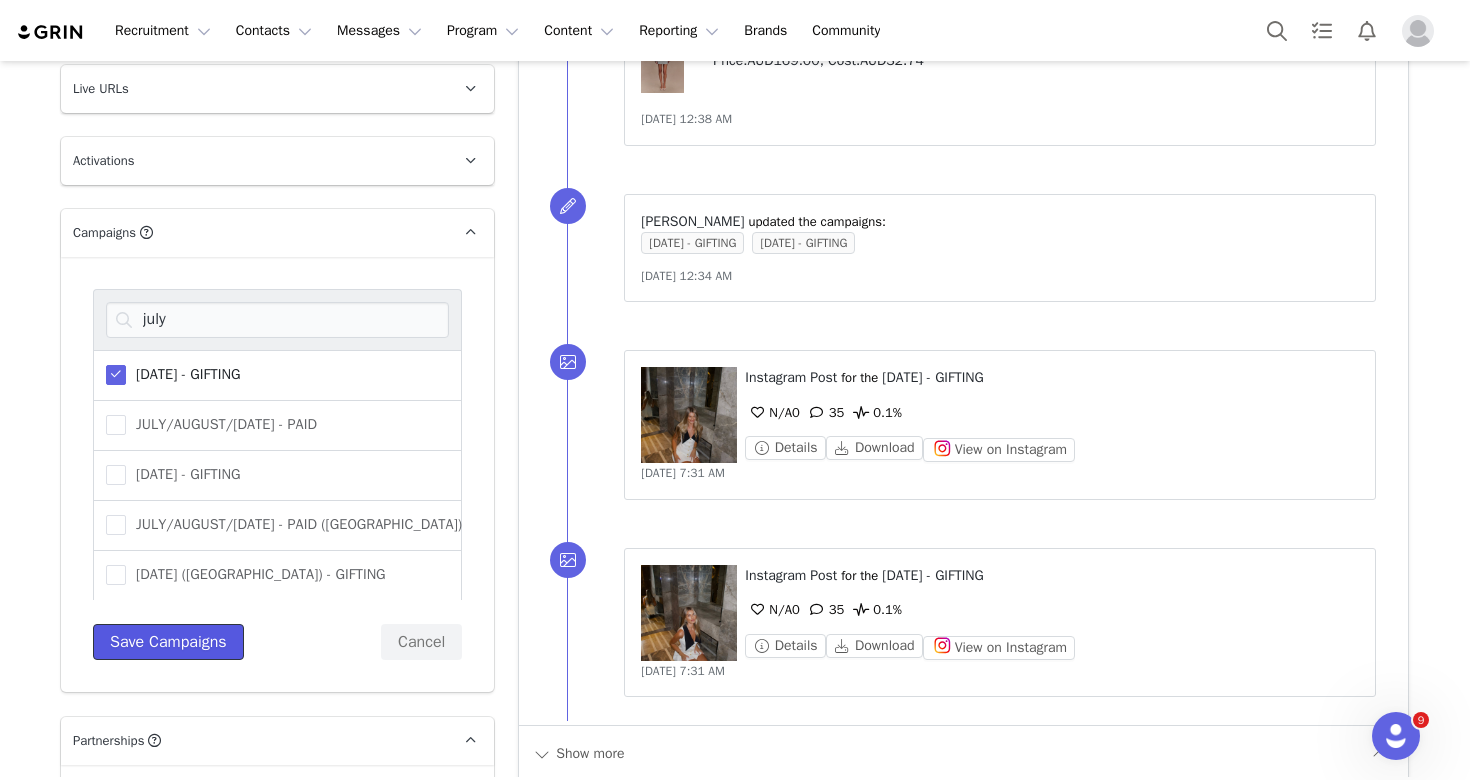 click on "Save Campaigns" at bounding box center [168, 642] 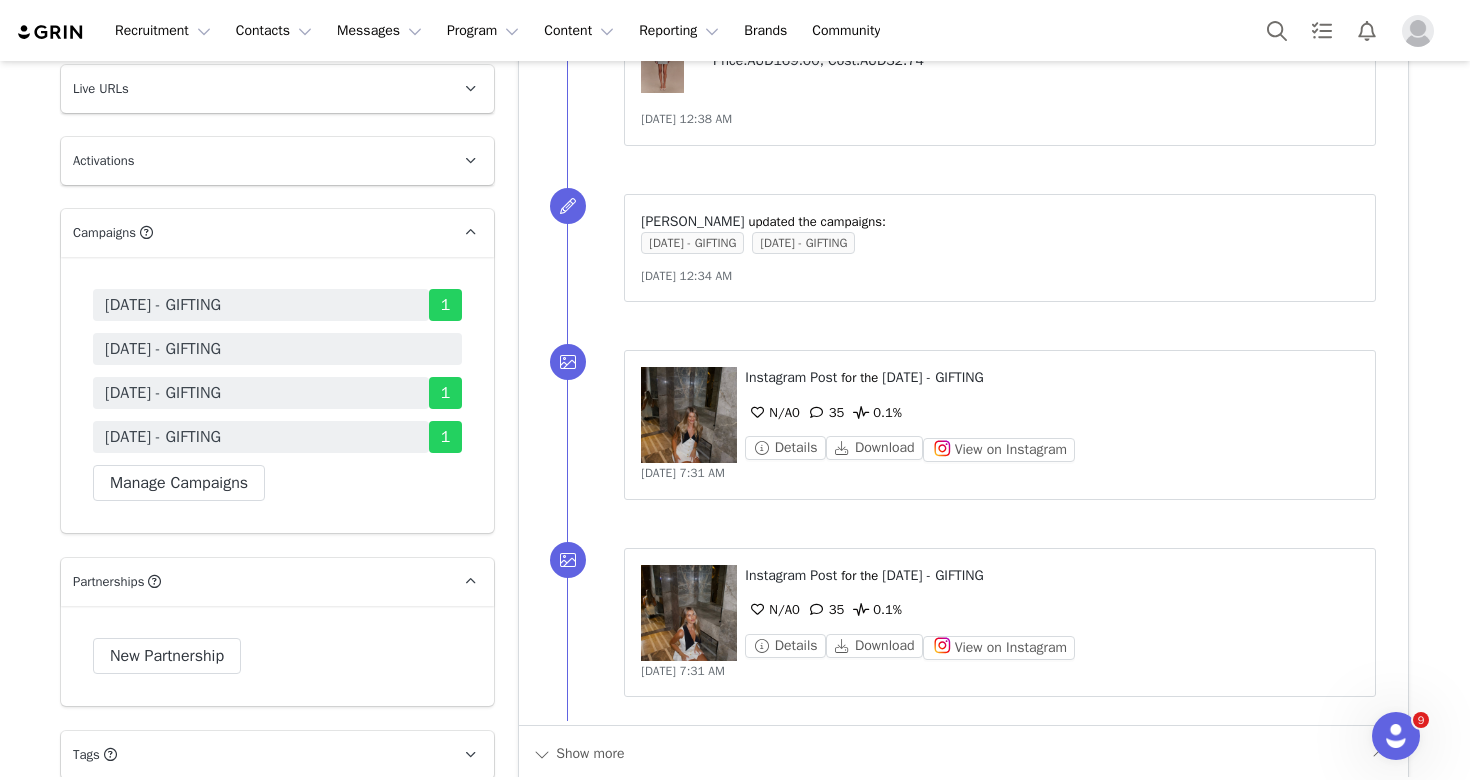 click on "[DATE] - GIFTING" at bounding box center [163, 349] 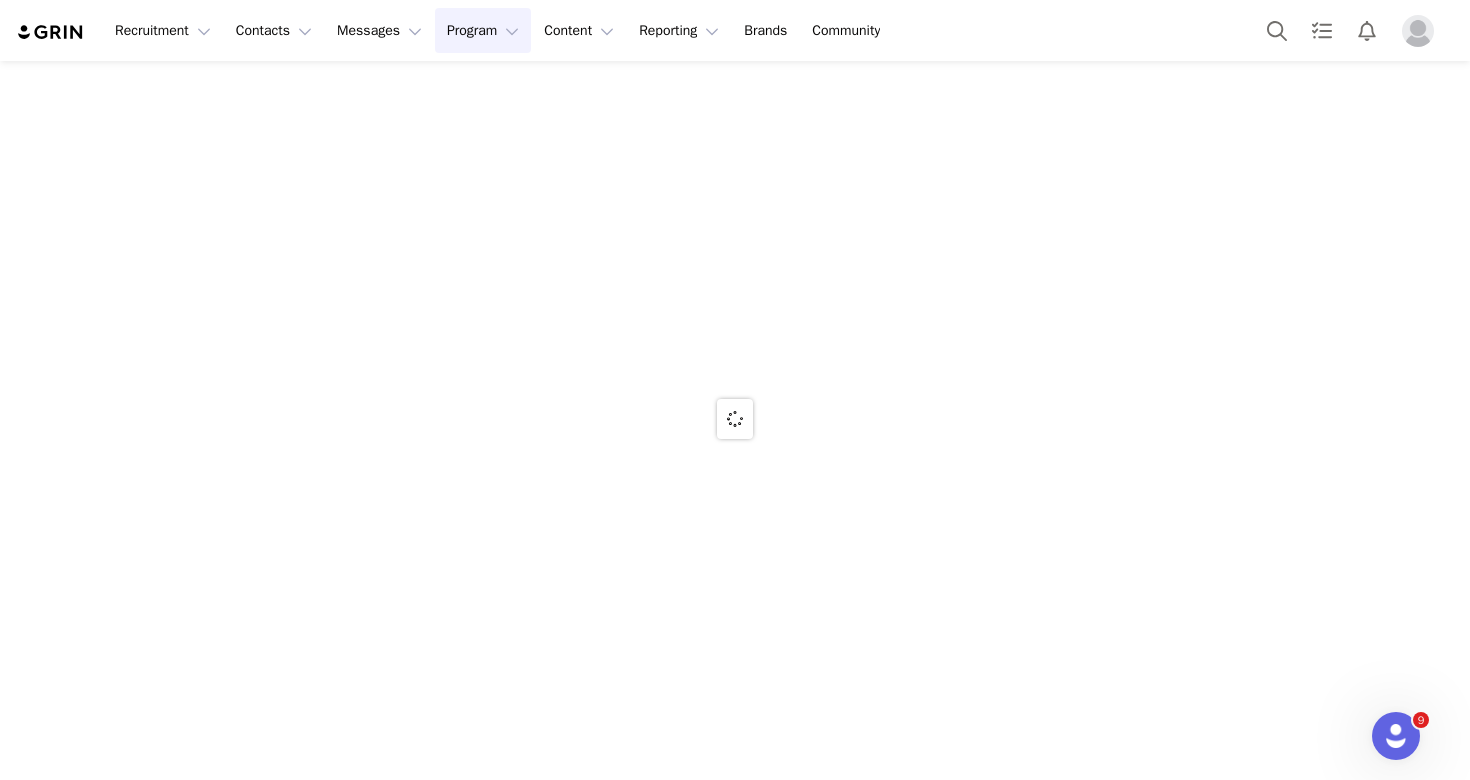 scroll, scrollTop: 0, scrollLeft: 0, axis: both 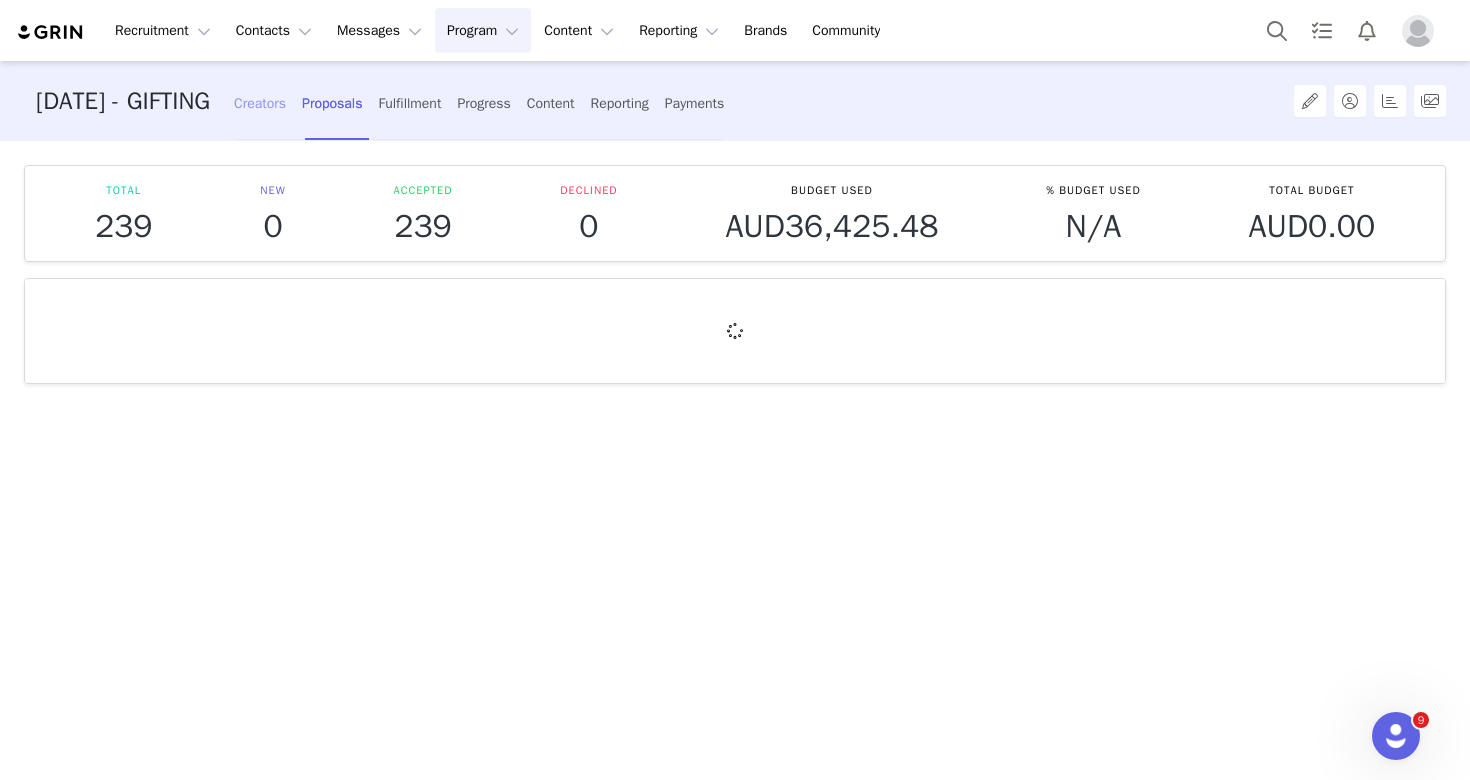 click on "Creators" at bounding box center [260, 103] 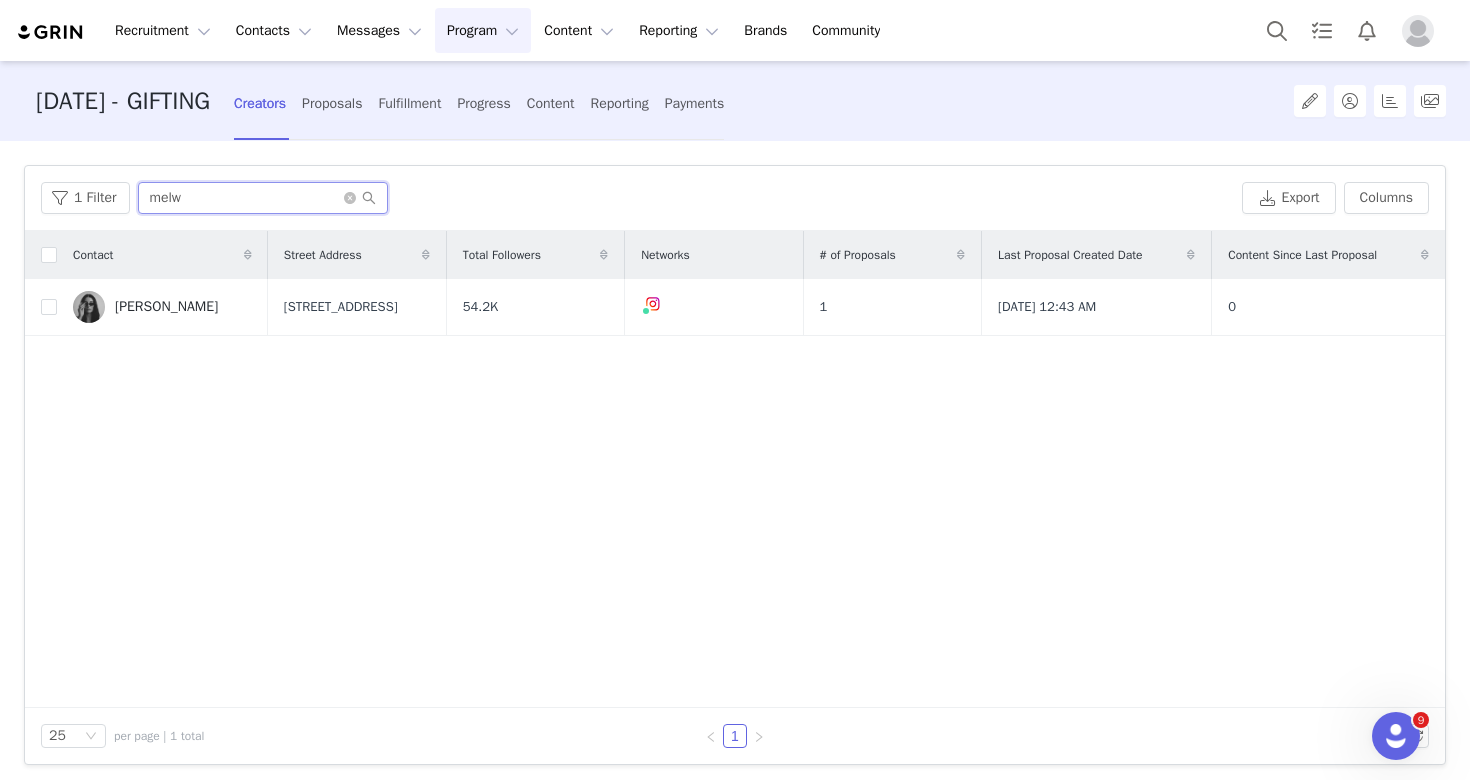 drag, startPoint x: 219, startPoint y: 192, endPoint x: 144, endPoint y: 187, distance: 75.16648 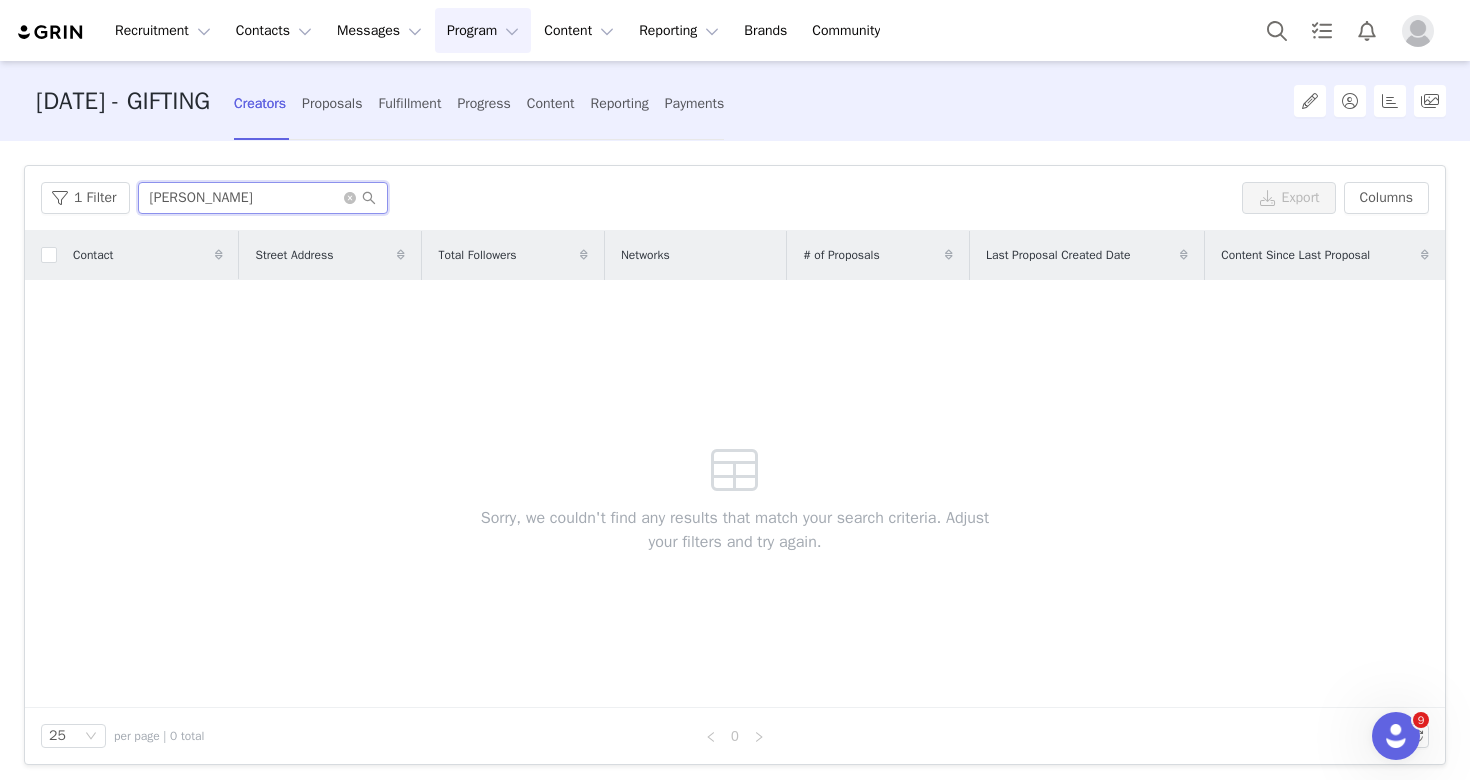 drag, startPoint x: 195, startPoint y: 199, endPoint x: 358, endPoint y: 215, distance: 163.78339 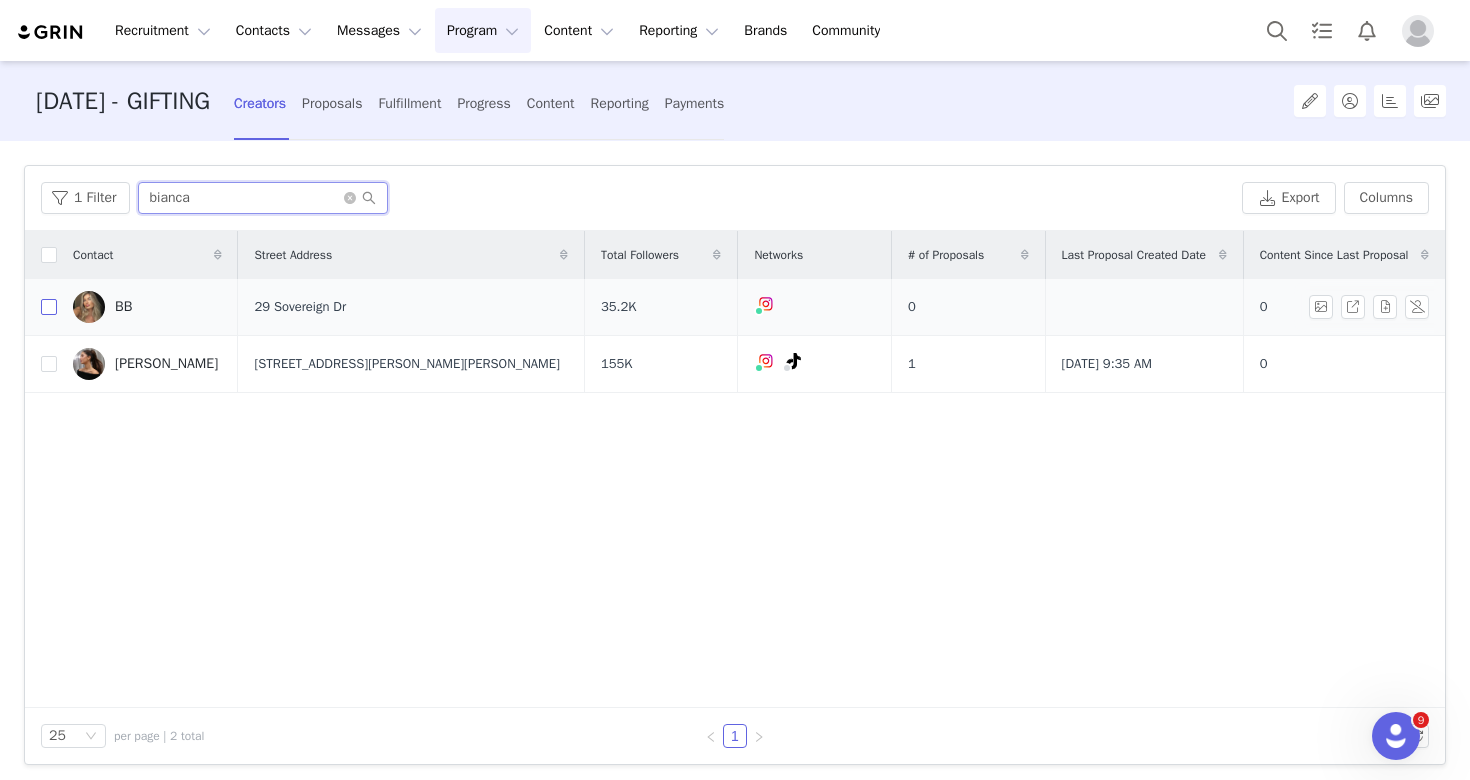 type on "bianca" 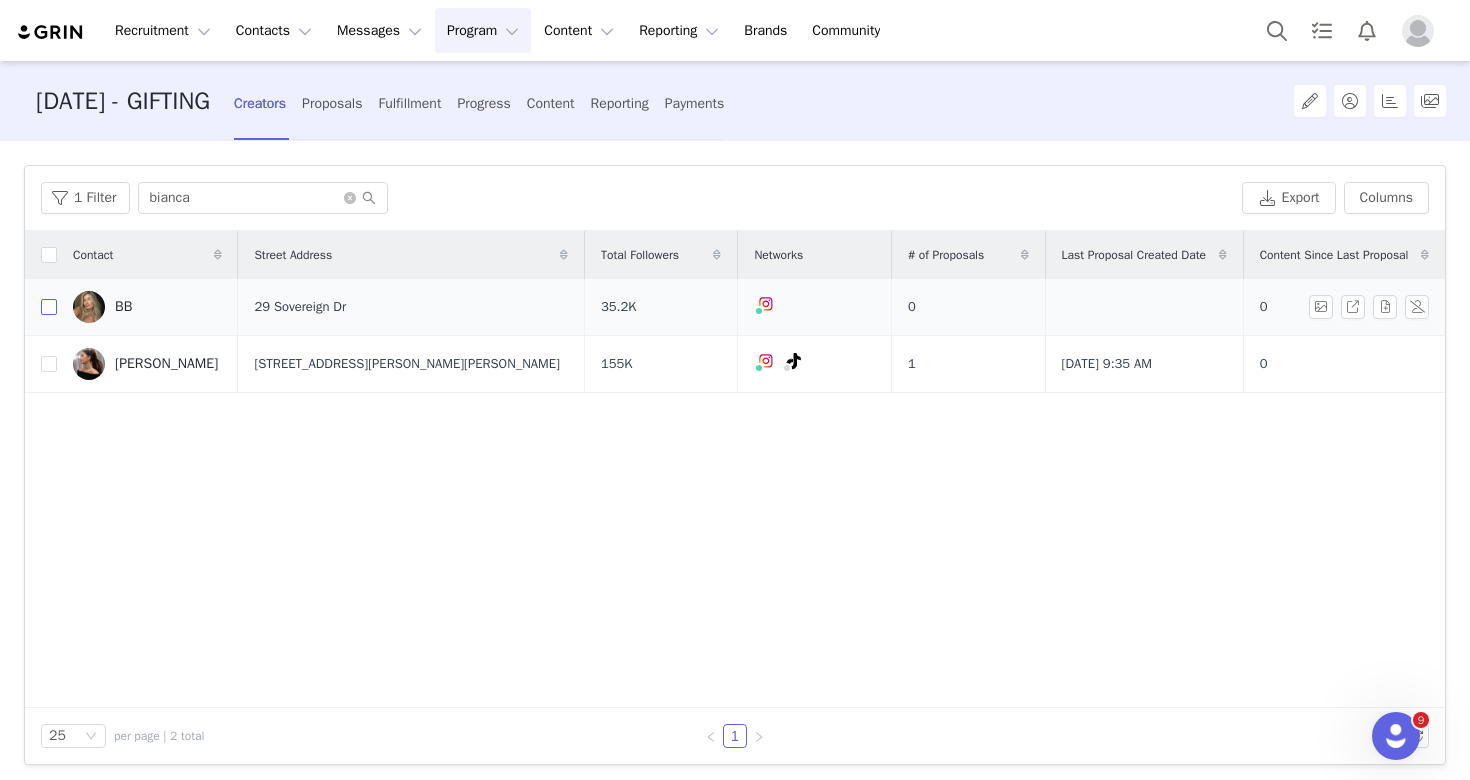 click at bounding box center (49, 307) 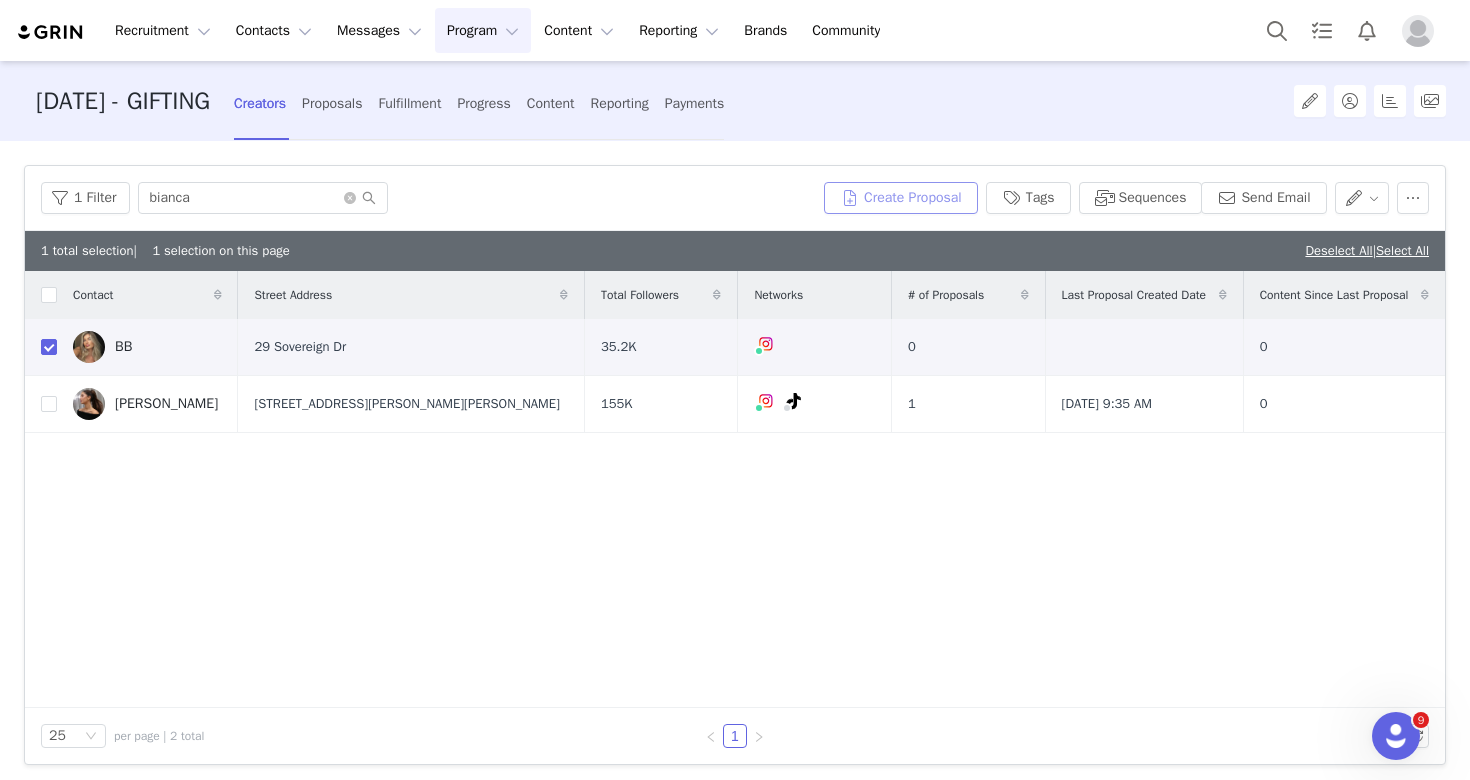 click on "Create Proposal" at bounding box center (901, 198) 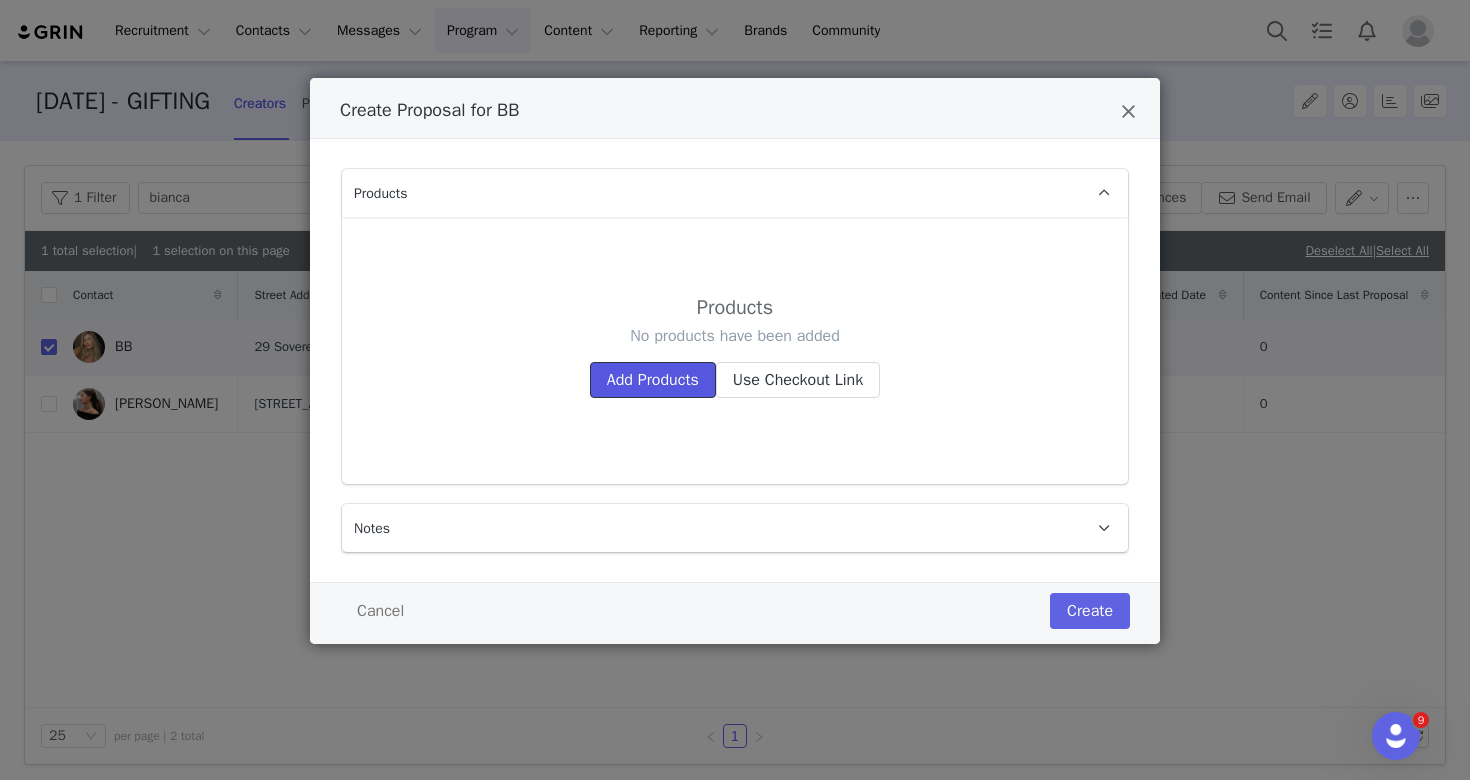click on "Add Products" at bounding box center [653, 380] 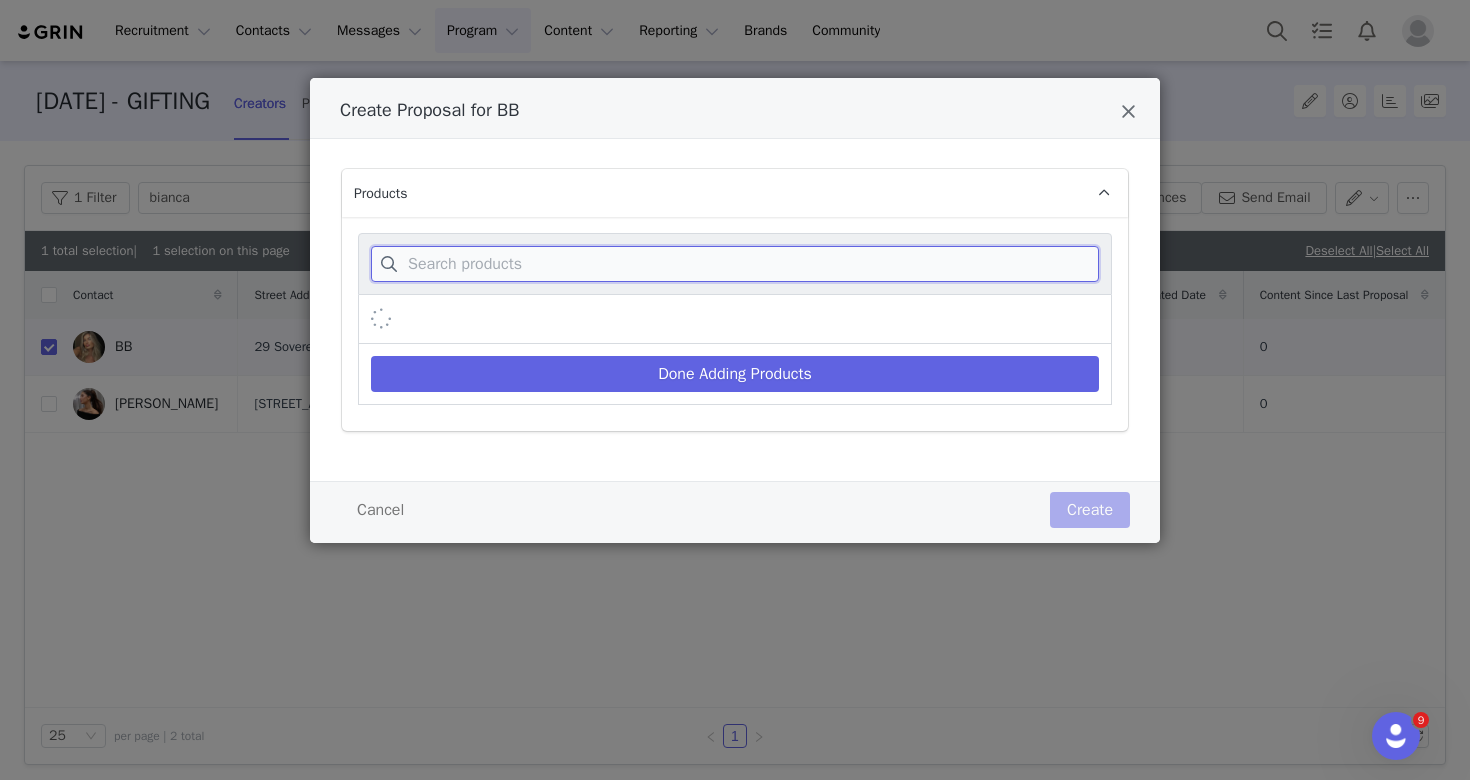 click at bounding box center [735, 264] 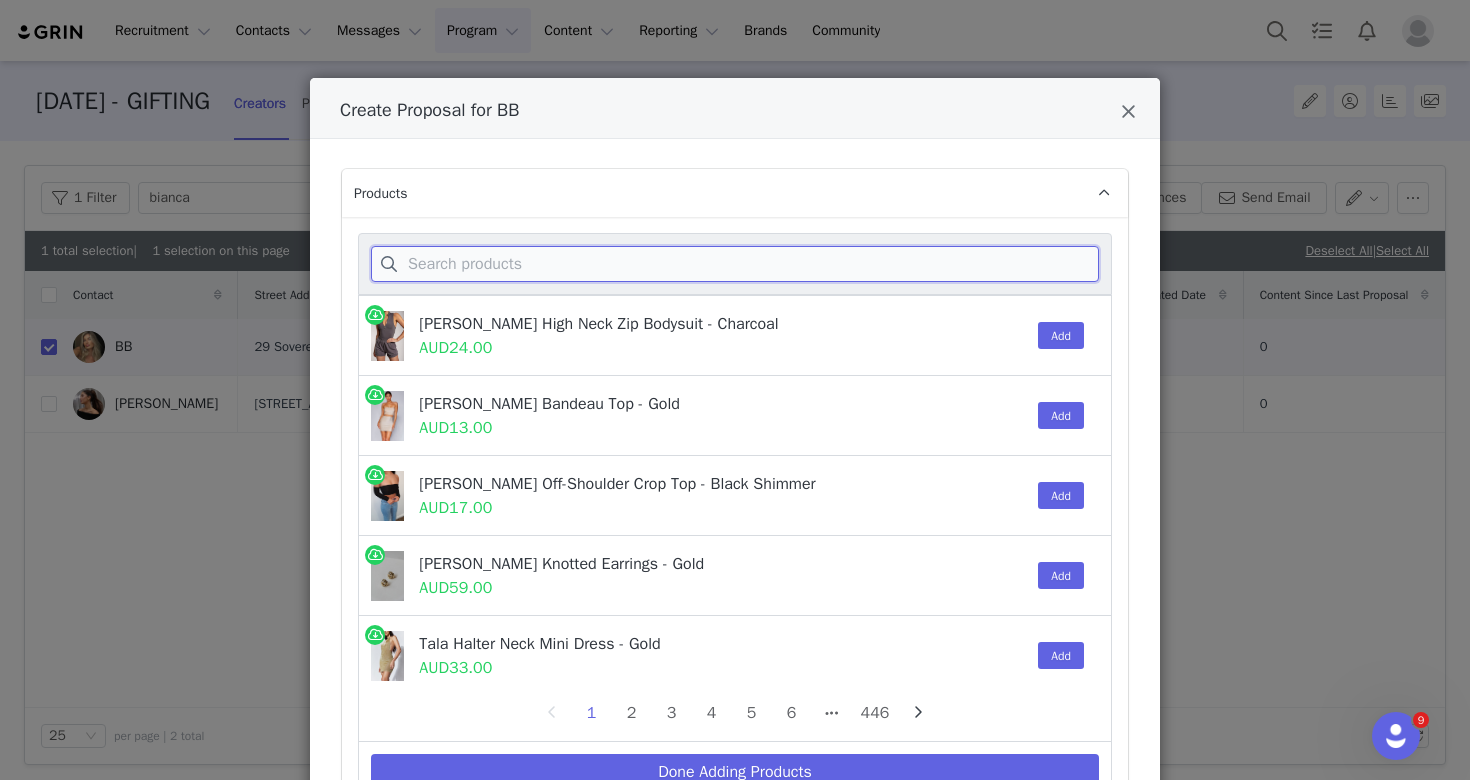 paste on "[PERSON_NAME] Seude Mini Dress" 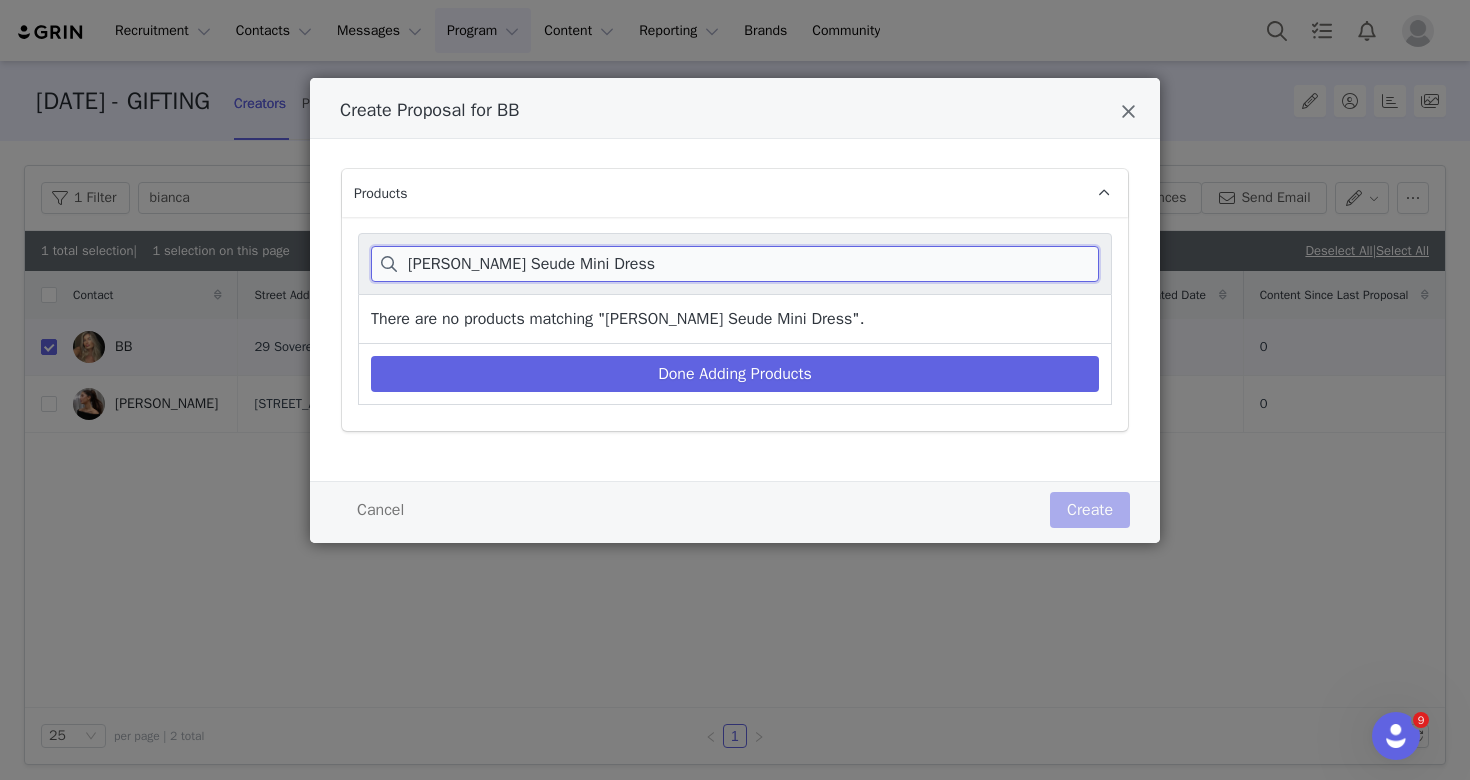 drag, startPoint x: 500, startPoint y: 266, endPoint x: 744, endPoint y: 265, distance: 244.00204 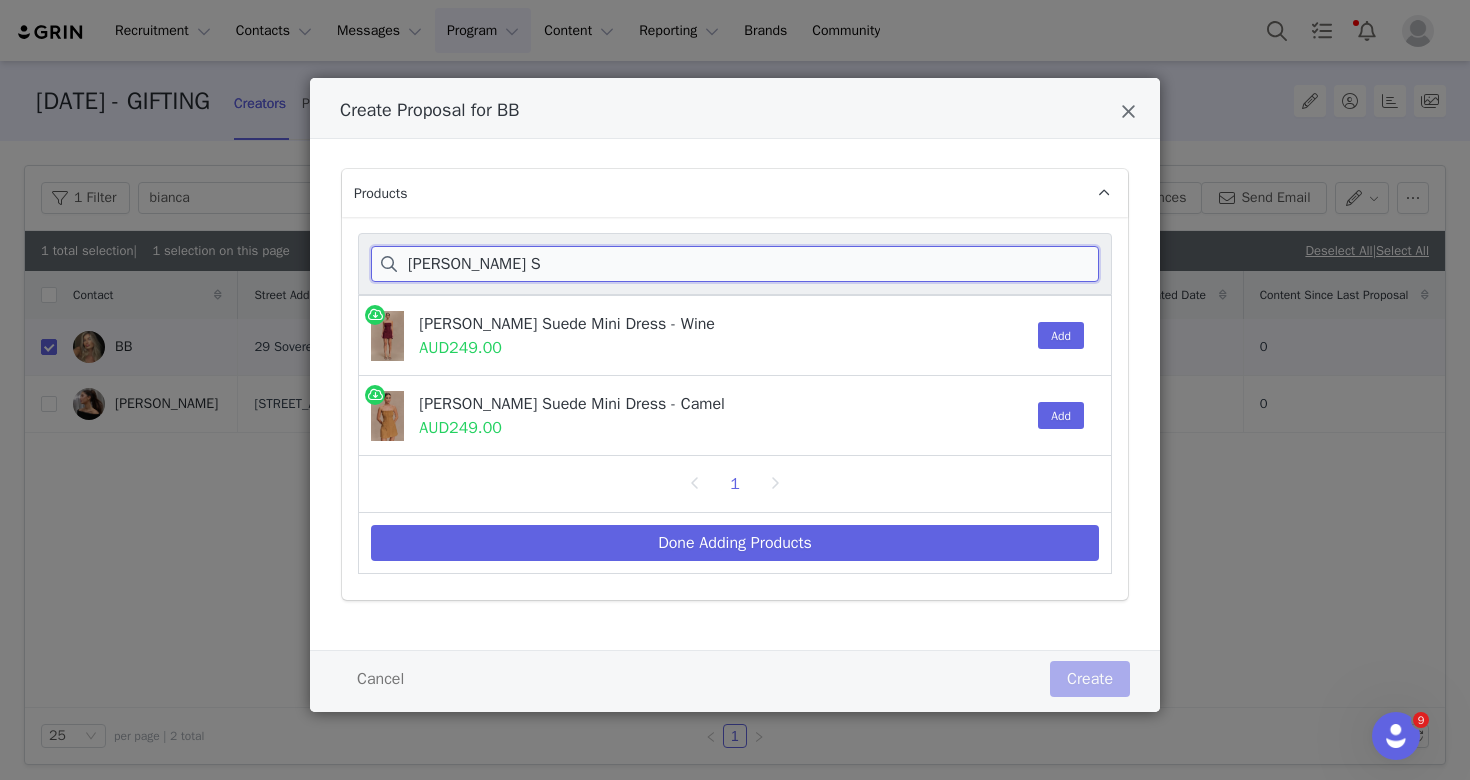 type on "[PERSON_NAME] S" 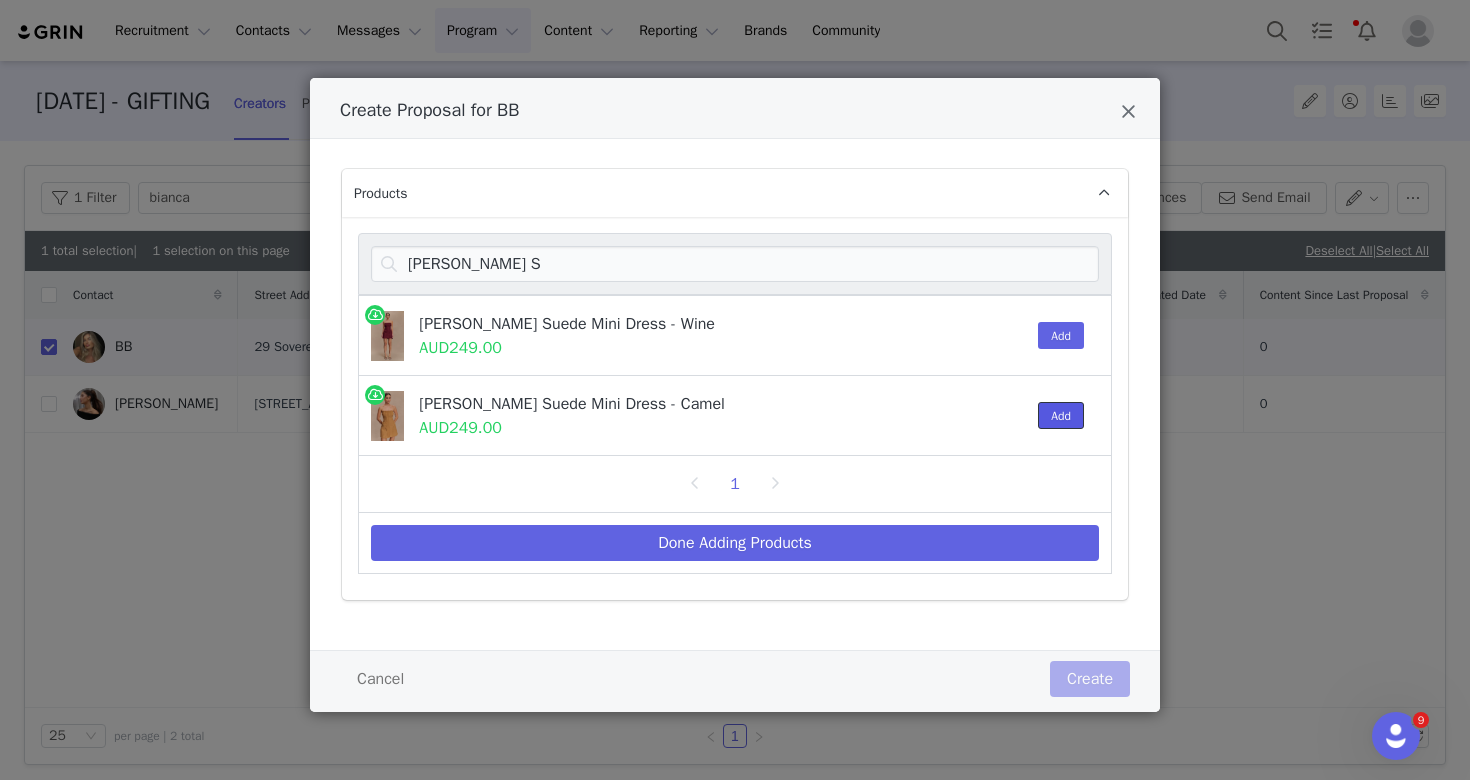 click on "Add" at bounding box center [1061, 415] 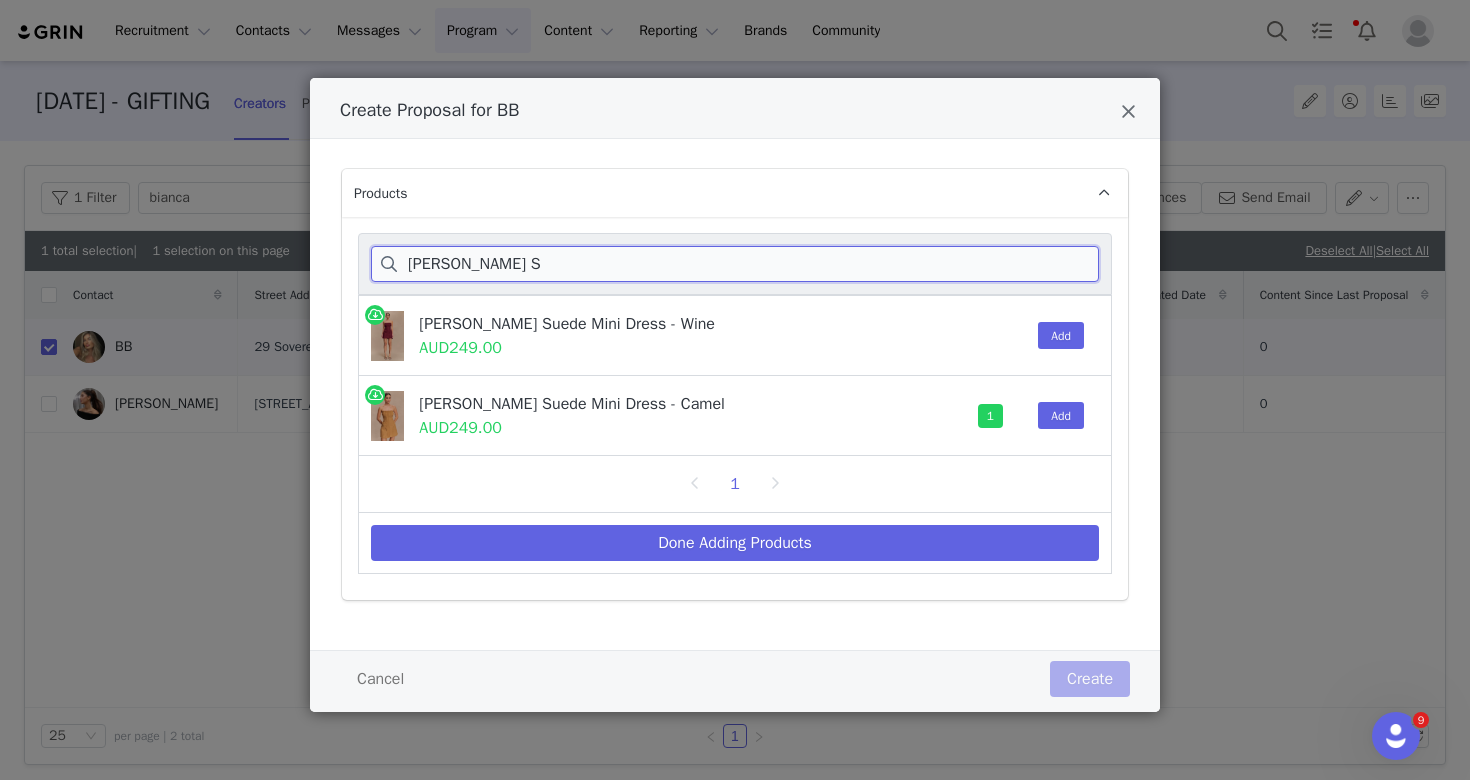drag, startPoint x: 511, startPoint y: 267, endPoint x: 367, endPoint y: 265, distance: 144.01389 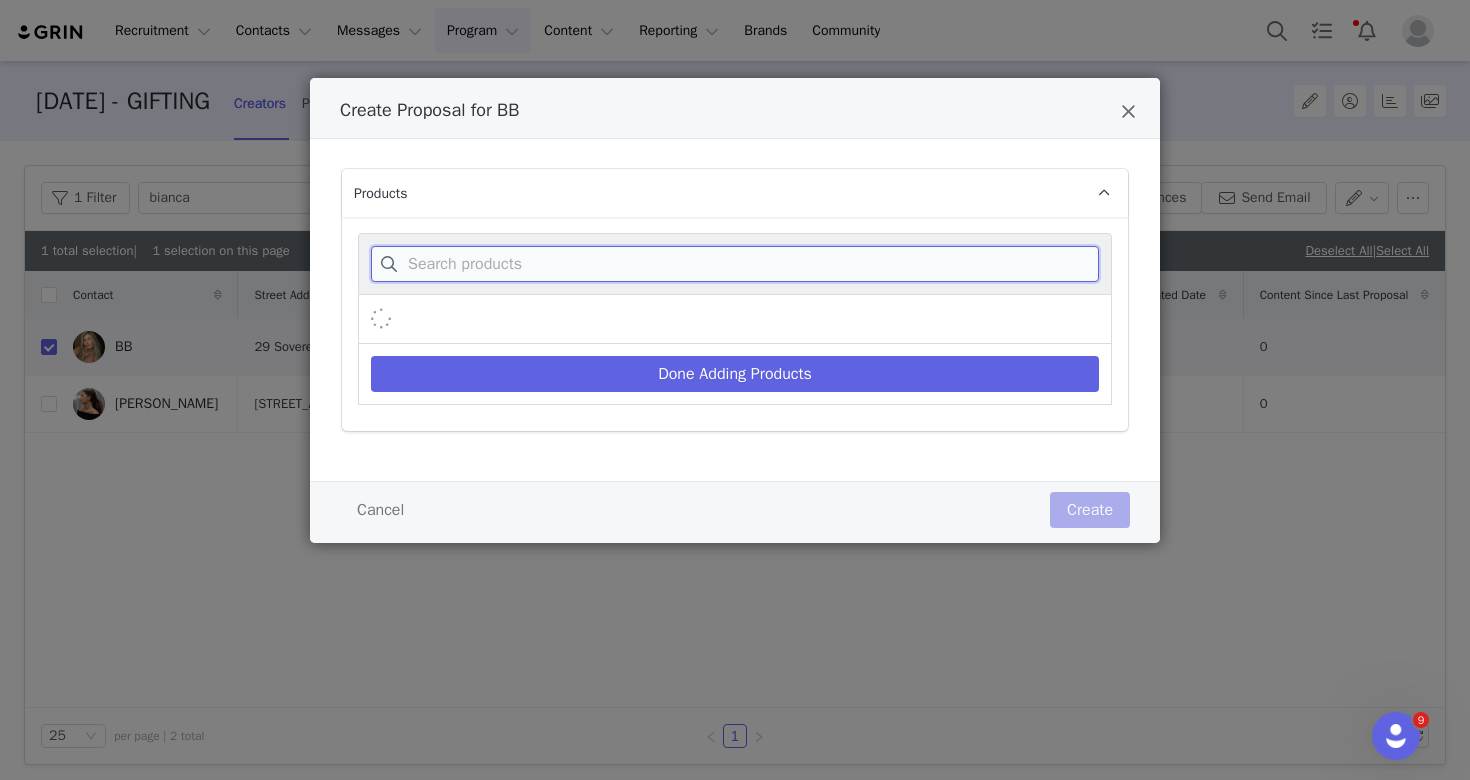paste on "Henley Slinky Drape Maxi" 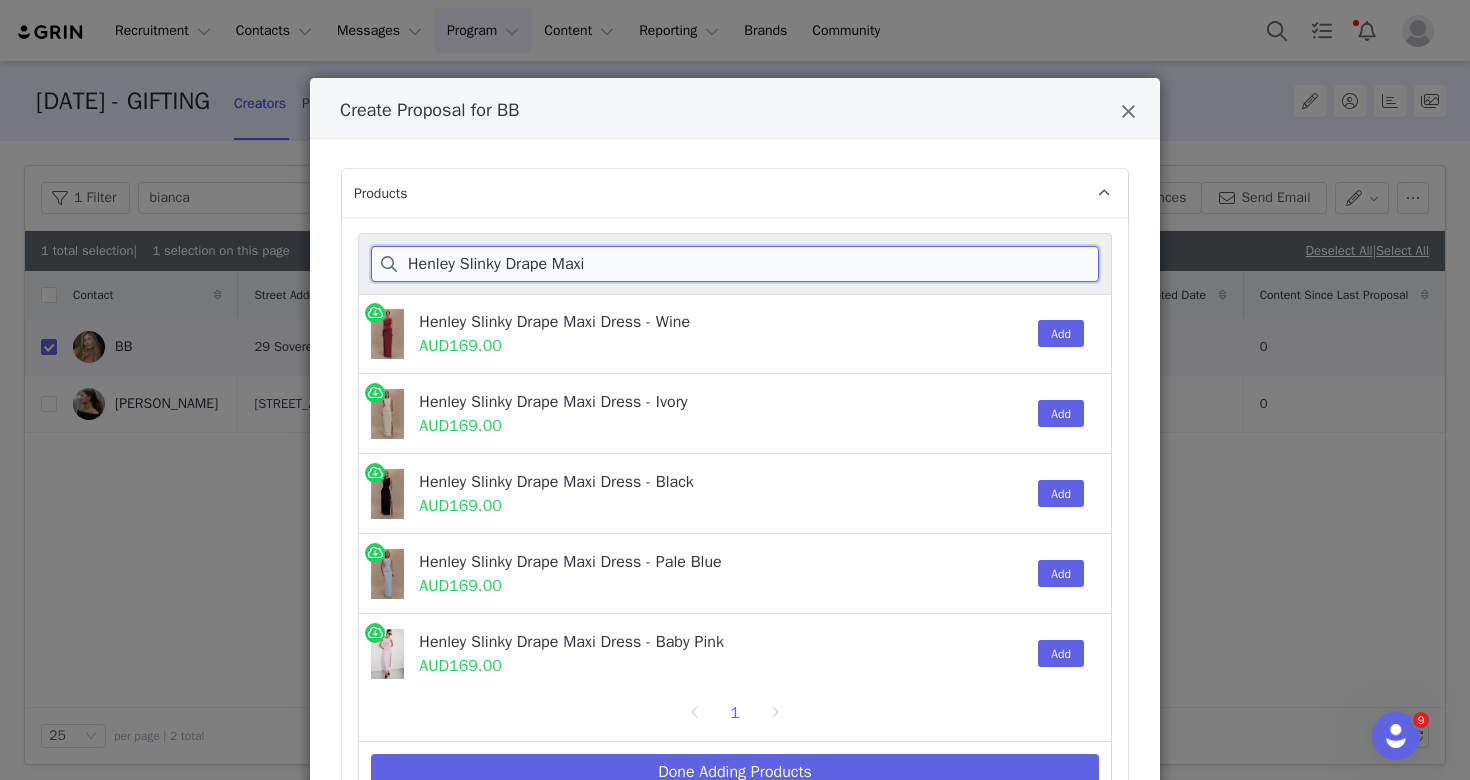 scroll, scrollTop: 0, scrollLeft: 0, axis: both 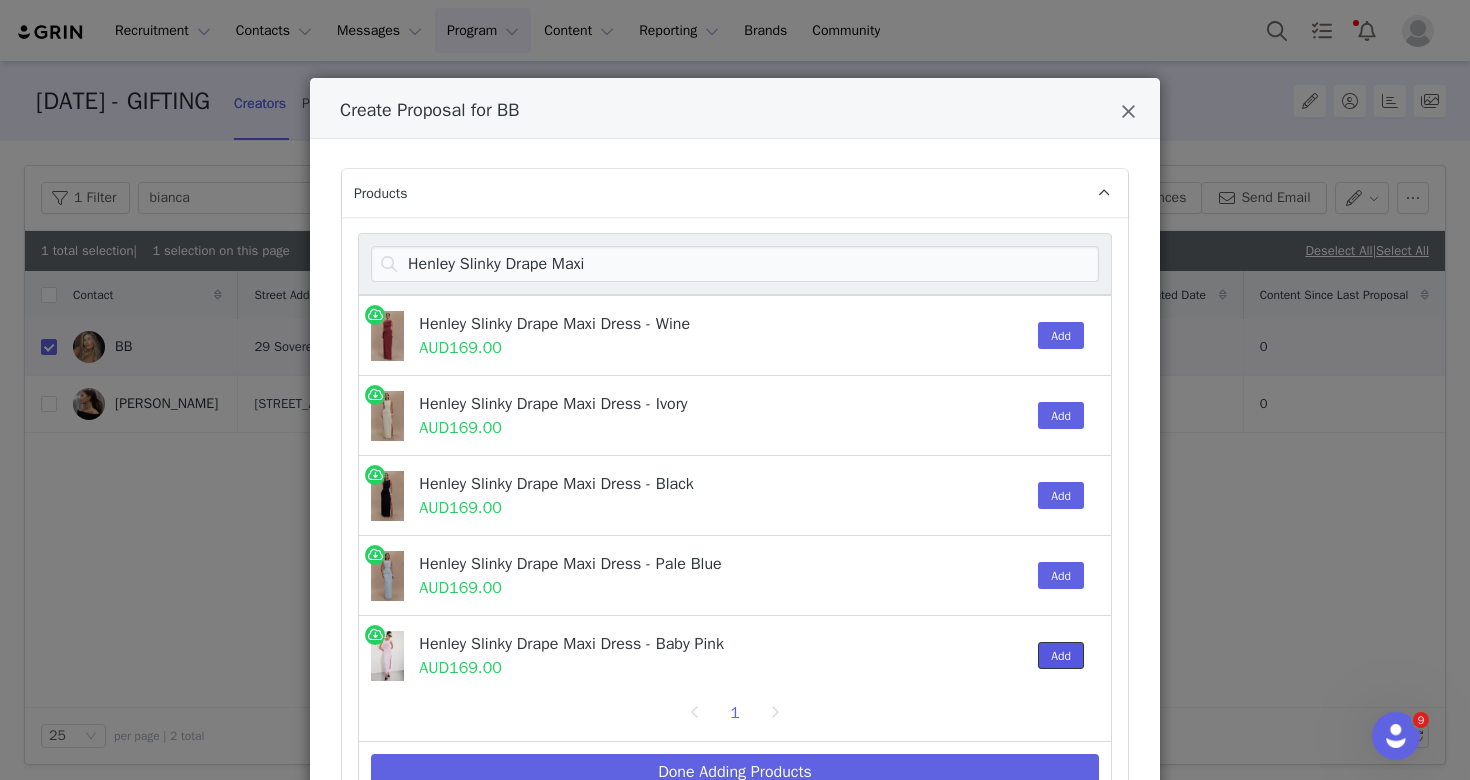 click on "Add" at bounding box center [1061, 655] 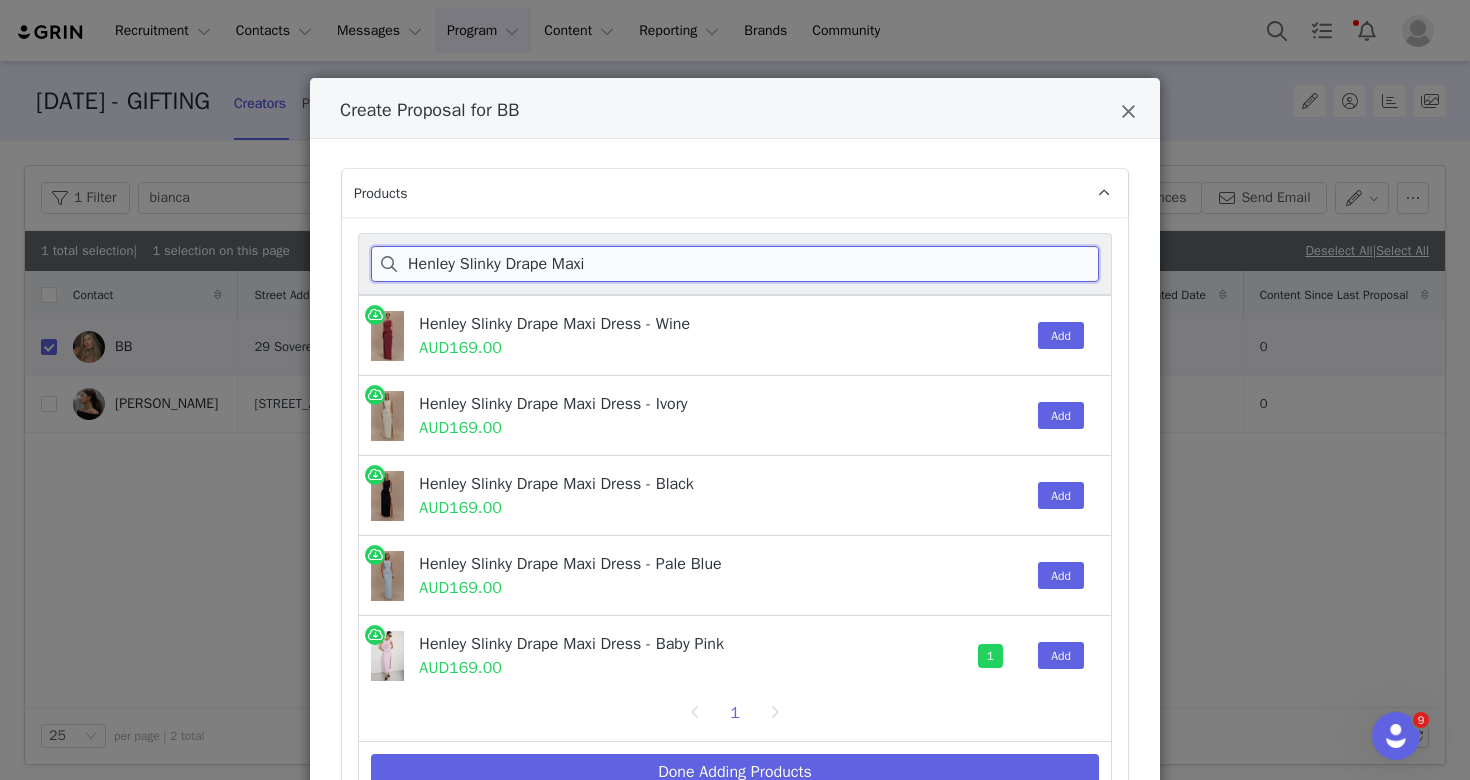 drag, startPoint x: 611, startPoint y: 257, endPoint x: 417, endPoint y: 255, distance: 194.01031 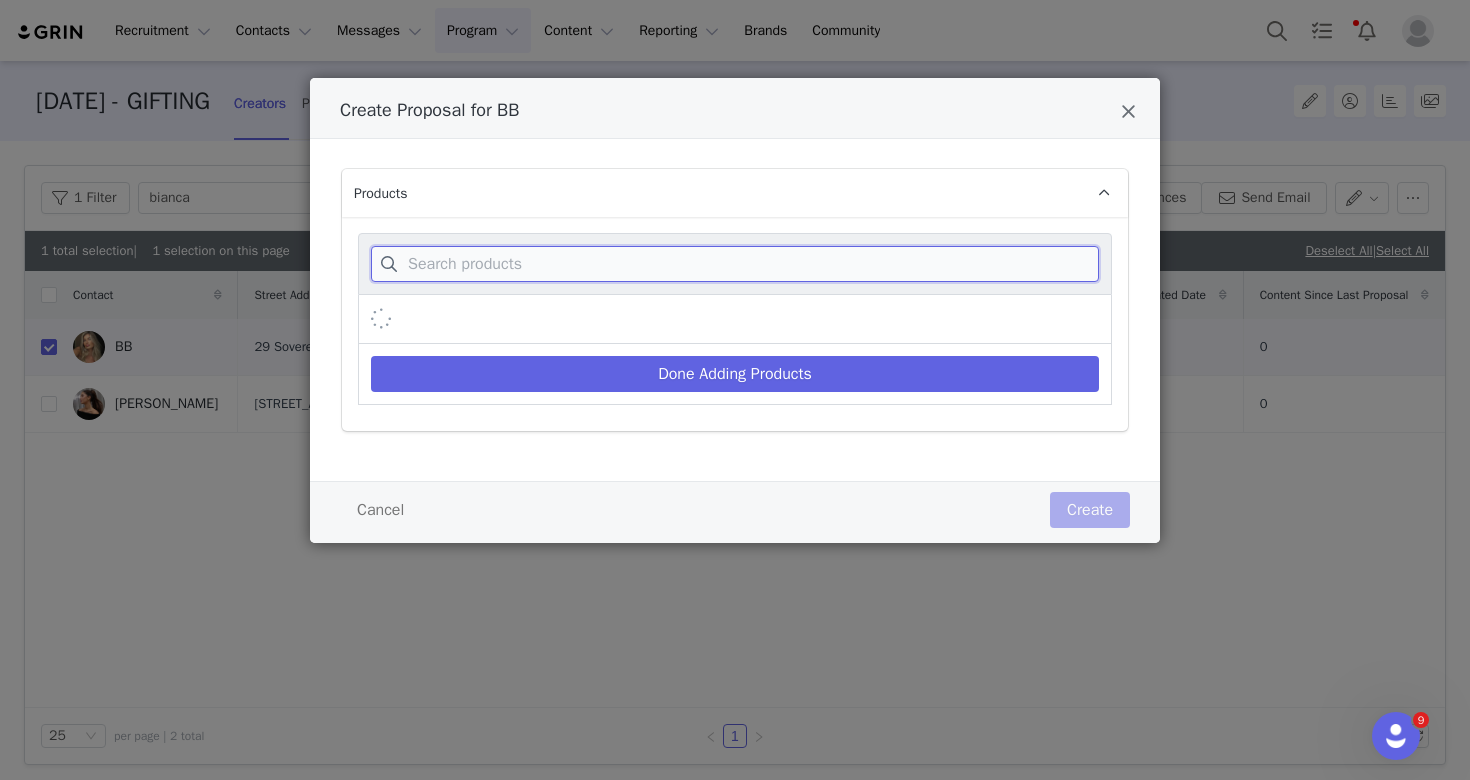 paste on "Skyler Suiting Embroided Mini - Lilac" 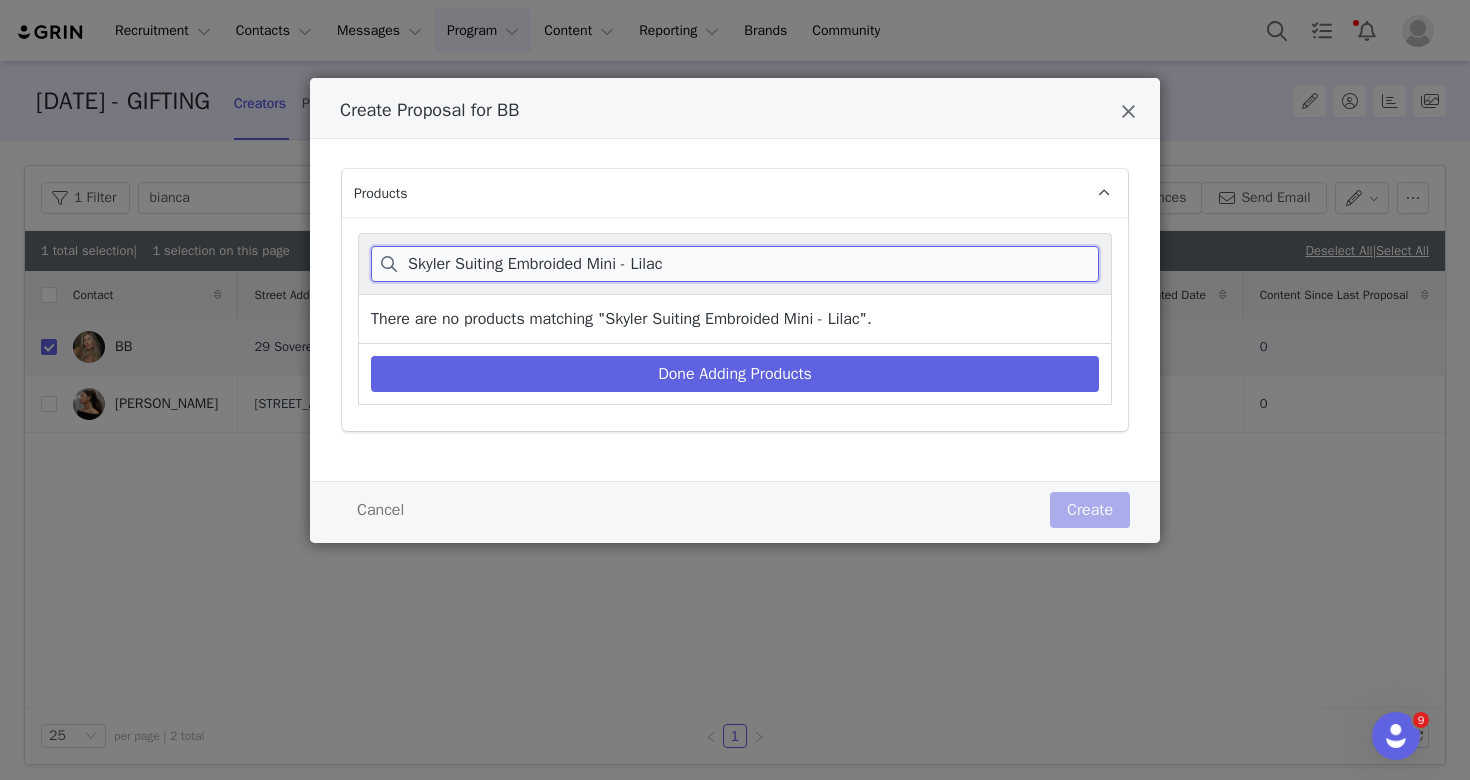drag, startPoint x: 571, startPoint y: 264, endPoint x: 789, endPoint y: 264, distance: 218 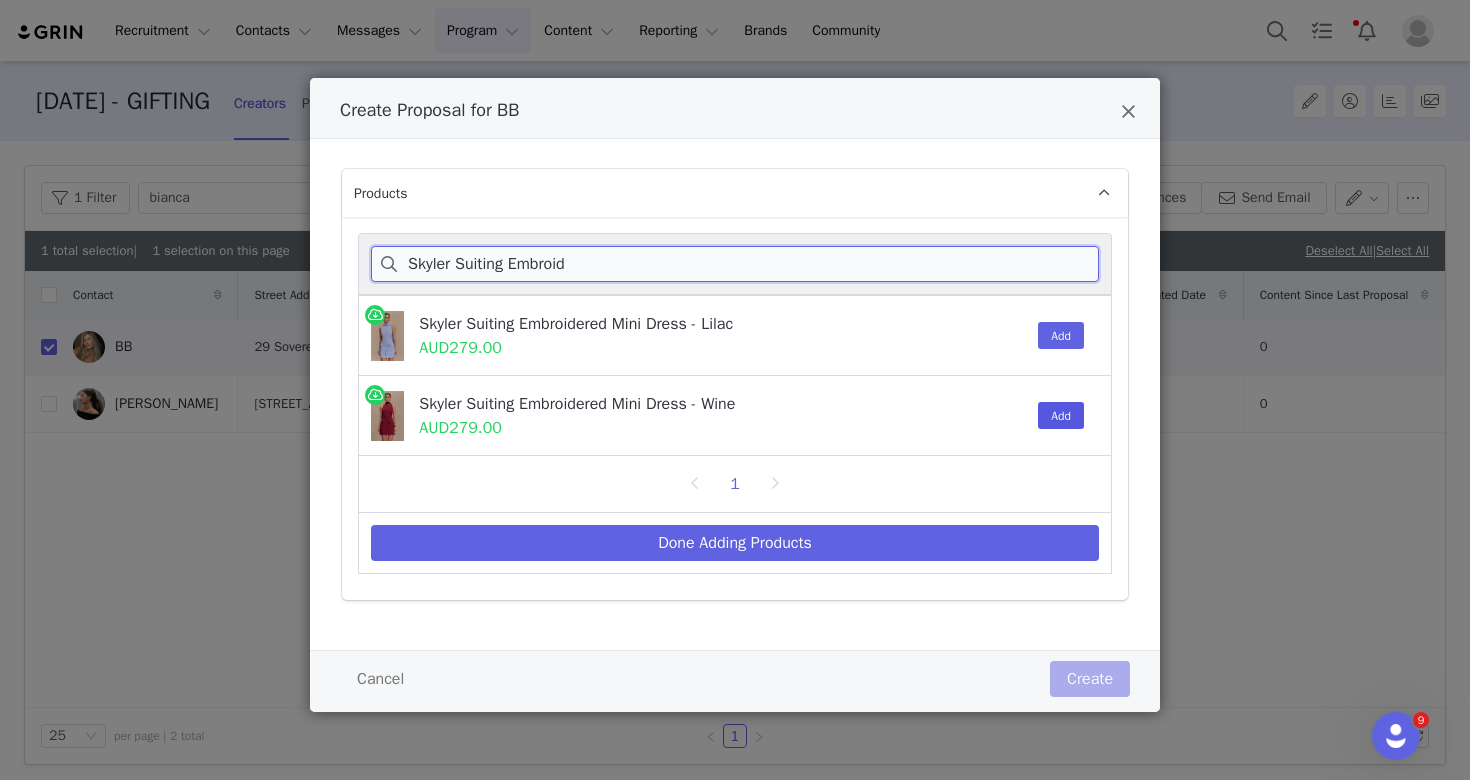 type on "Skyler Suiting Embroid" 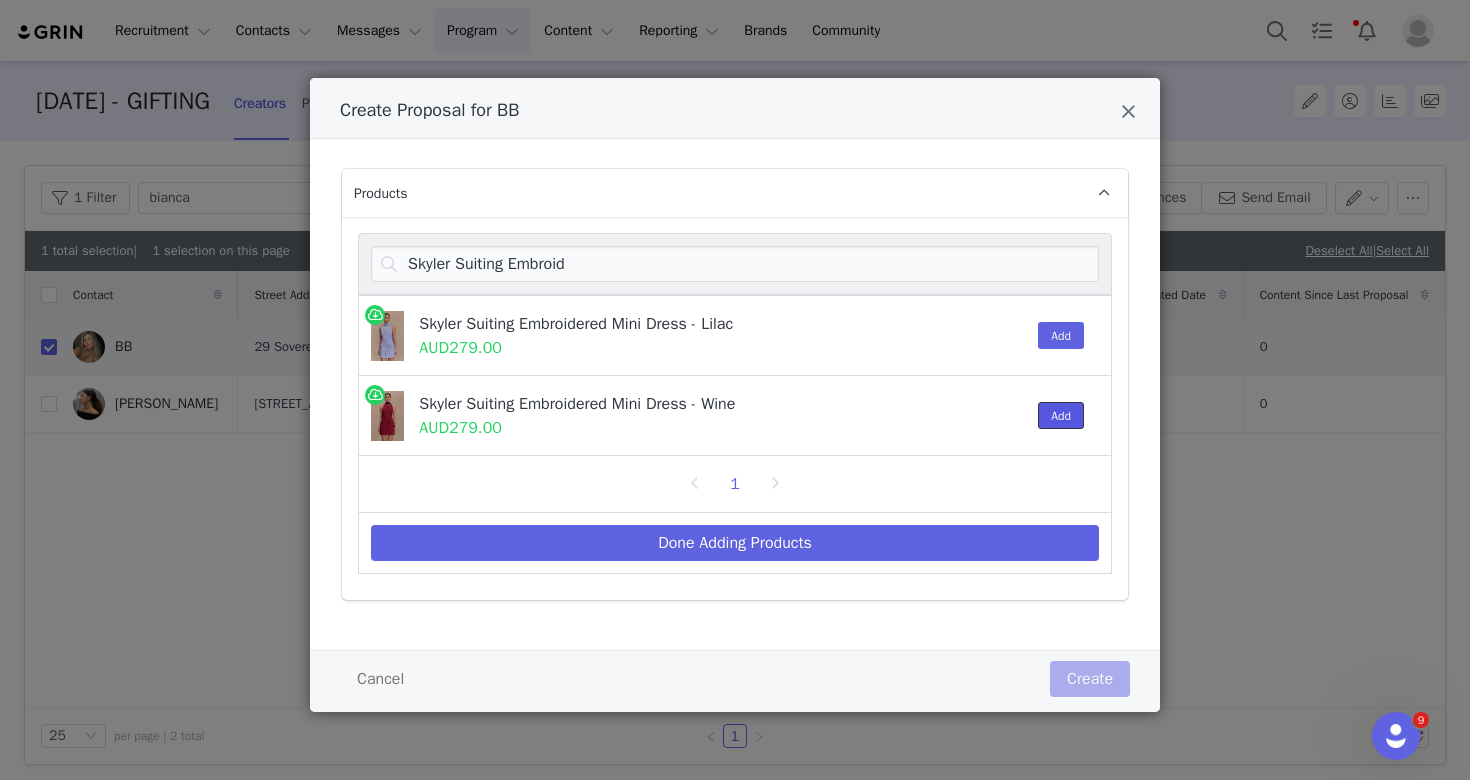 click on "Add" at bounding box center [1061, 415] 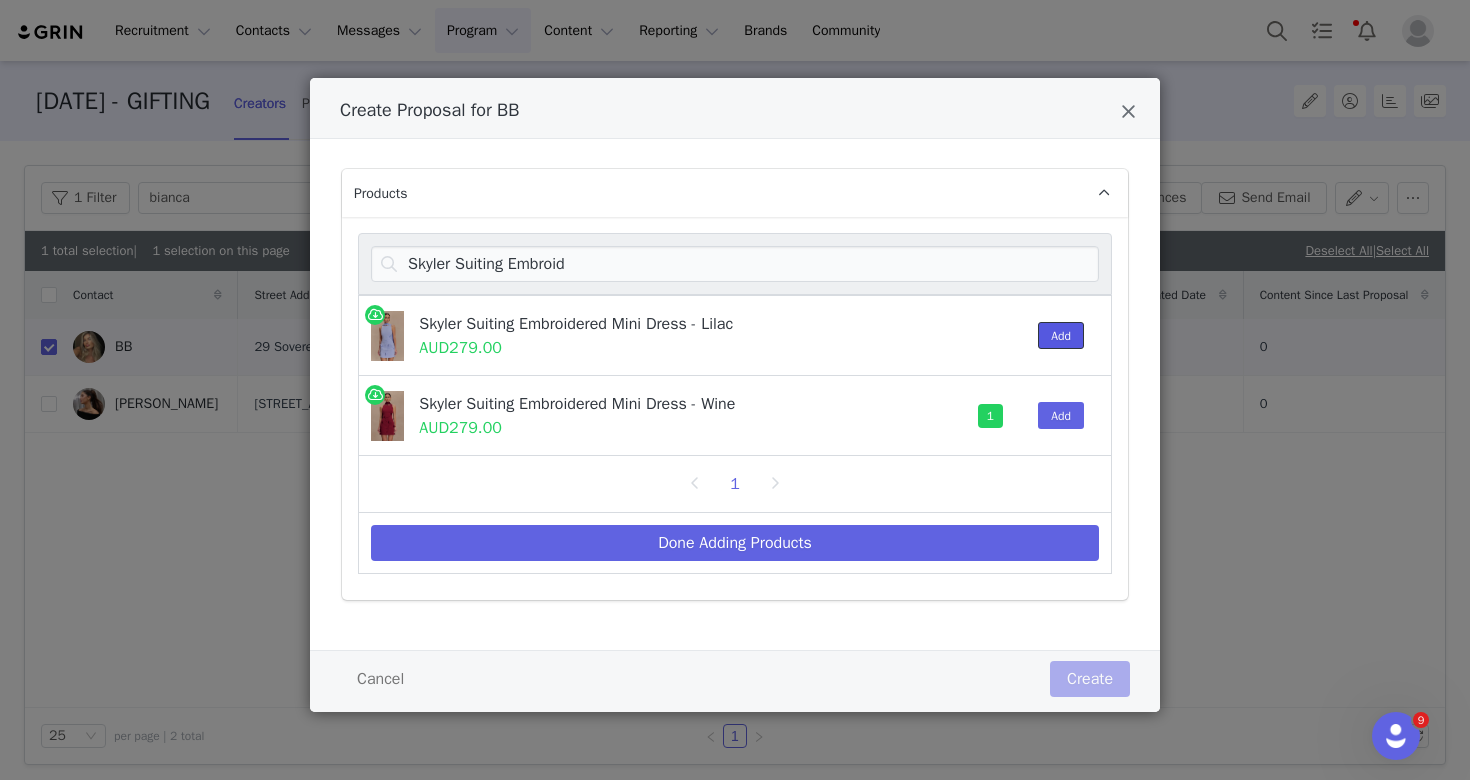 click on "Add" at bounding box center [1061, 335] 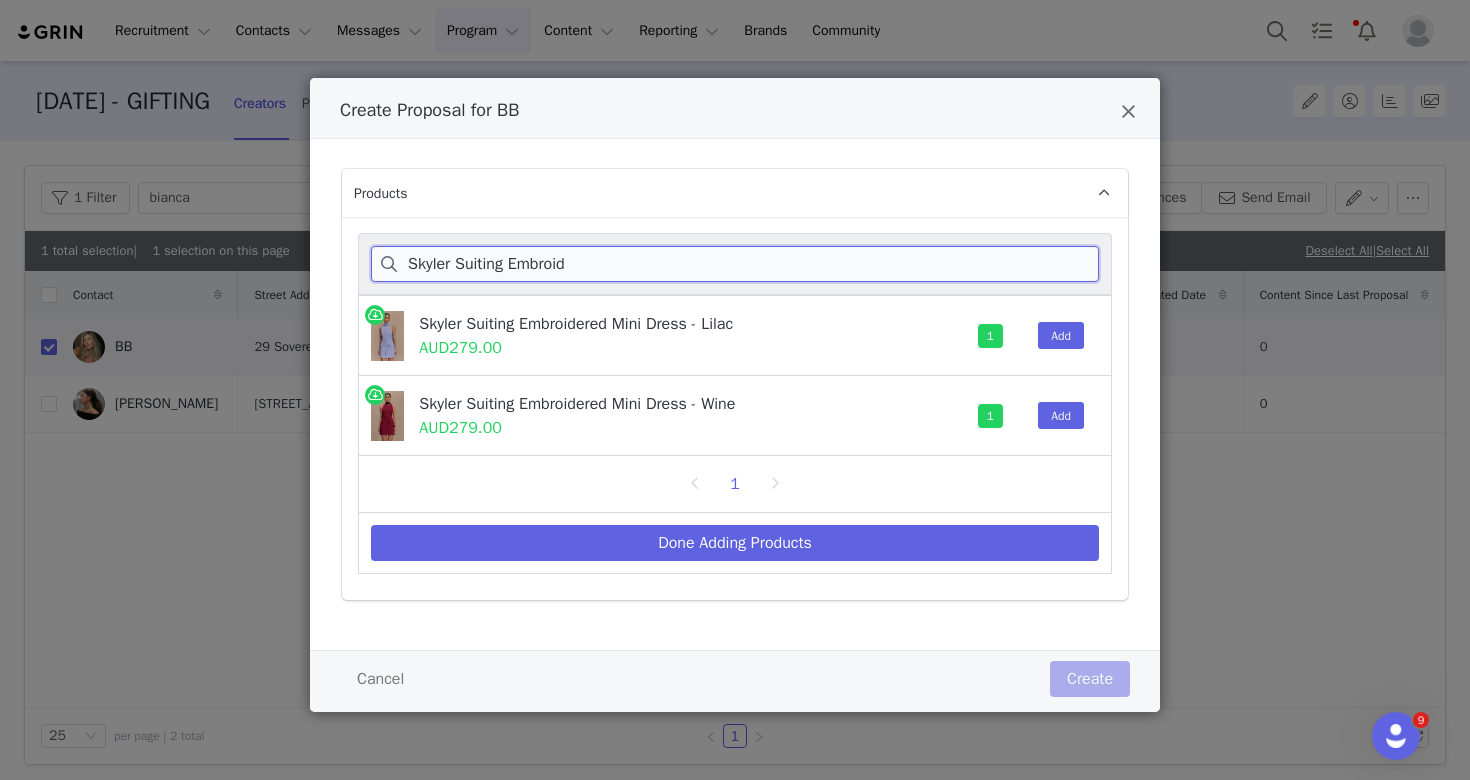 drag, startPoint x: 591, startPoint y: 271, endPoint x: 329, endPoint y: 262, distance: 262.15454 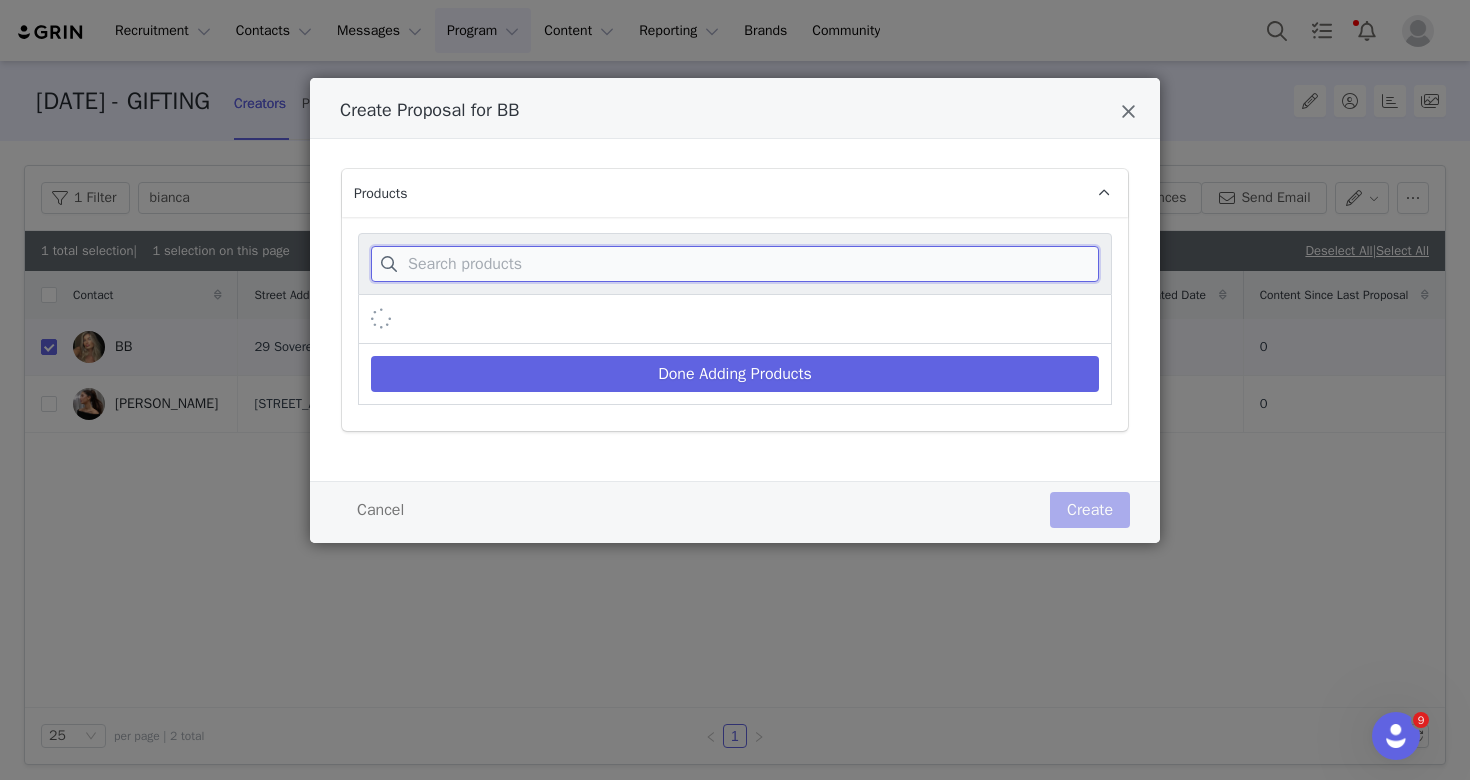 paste on "Asha Buttoned Linen Dress - Lemon - X" 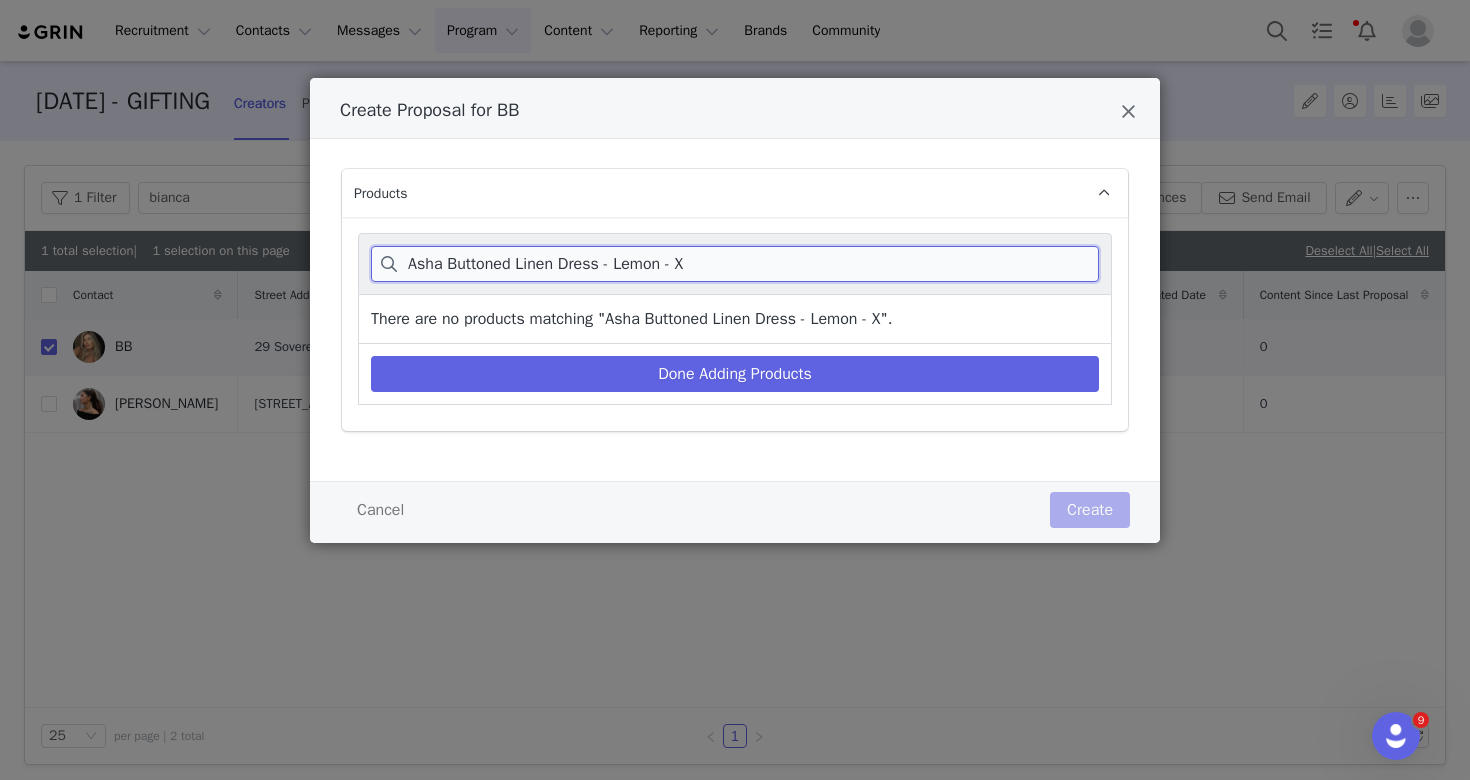 drag, startPoint x: 567, startPoint y: 262, endPoint x: 782, endPoint y: 257, distance: 215.05814 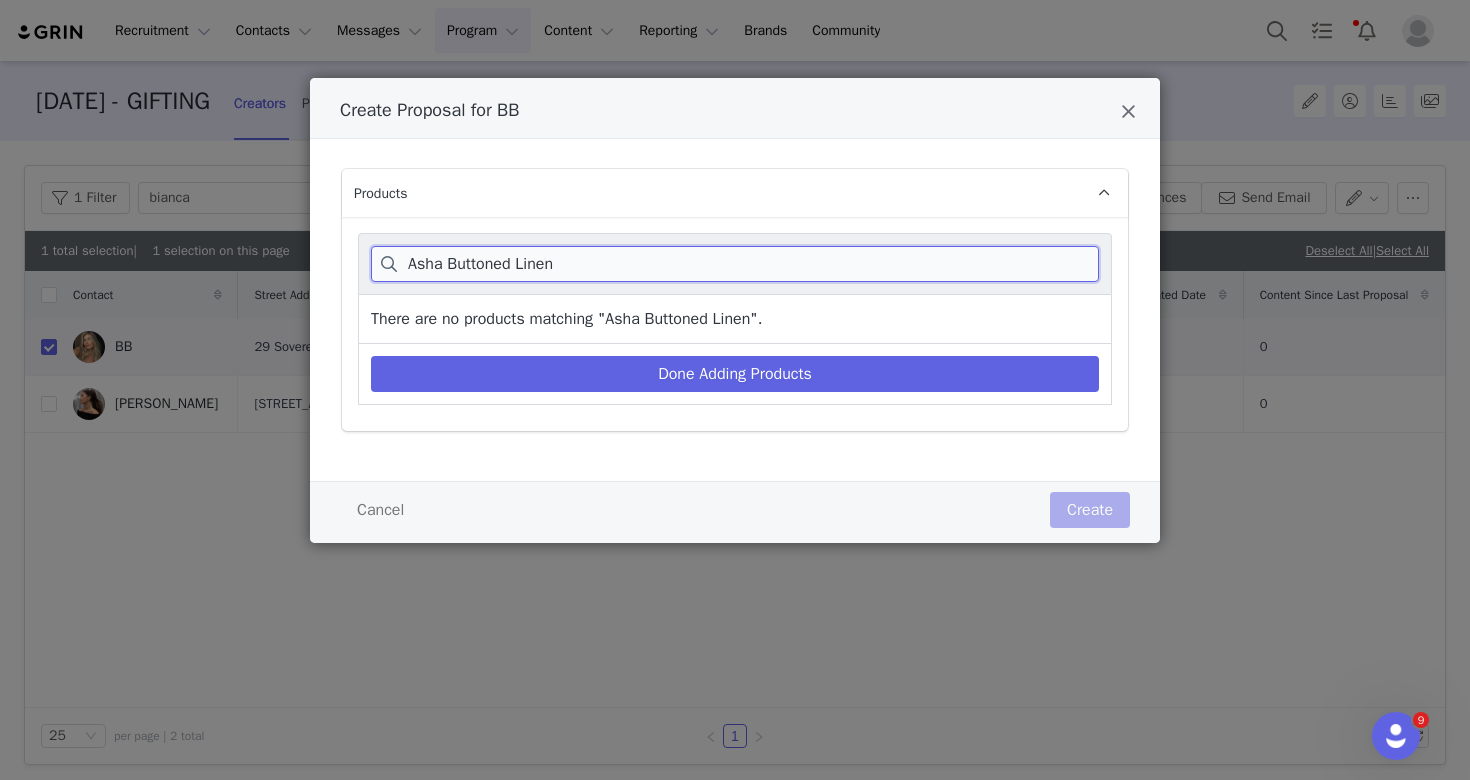 click on "Asha Buttoned Linen" at bounding box center (735, 264) 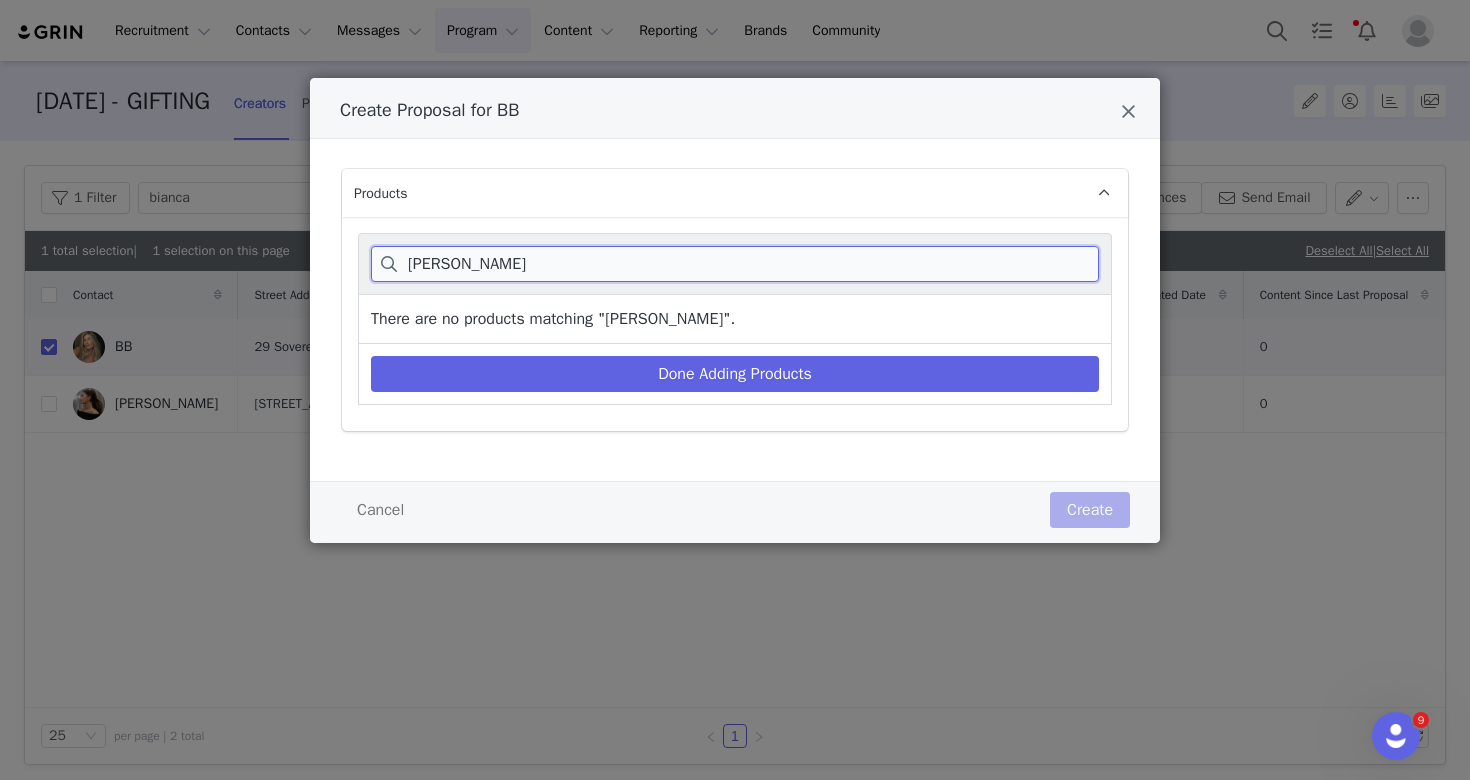 drag, startPoint x: 523, startPoint y: 264, endPoint x: 458, endPoint y: 263, distance: 65.00769 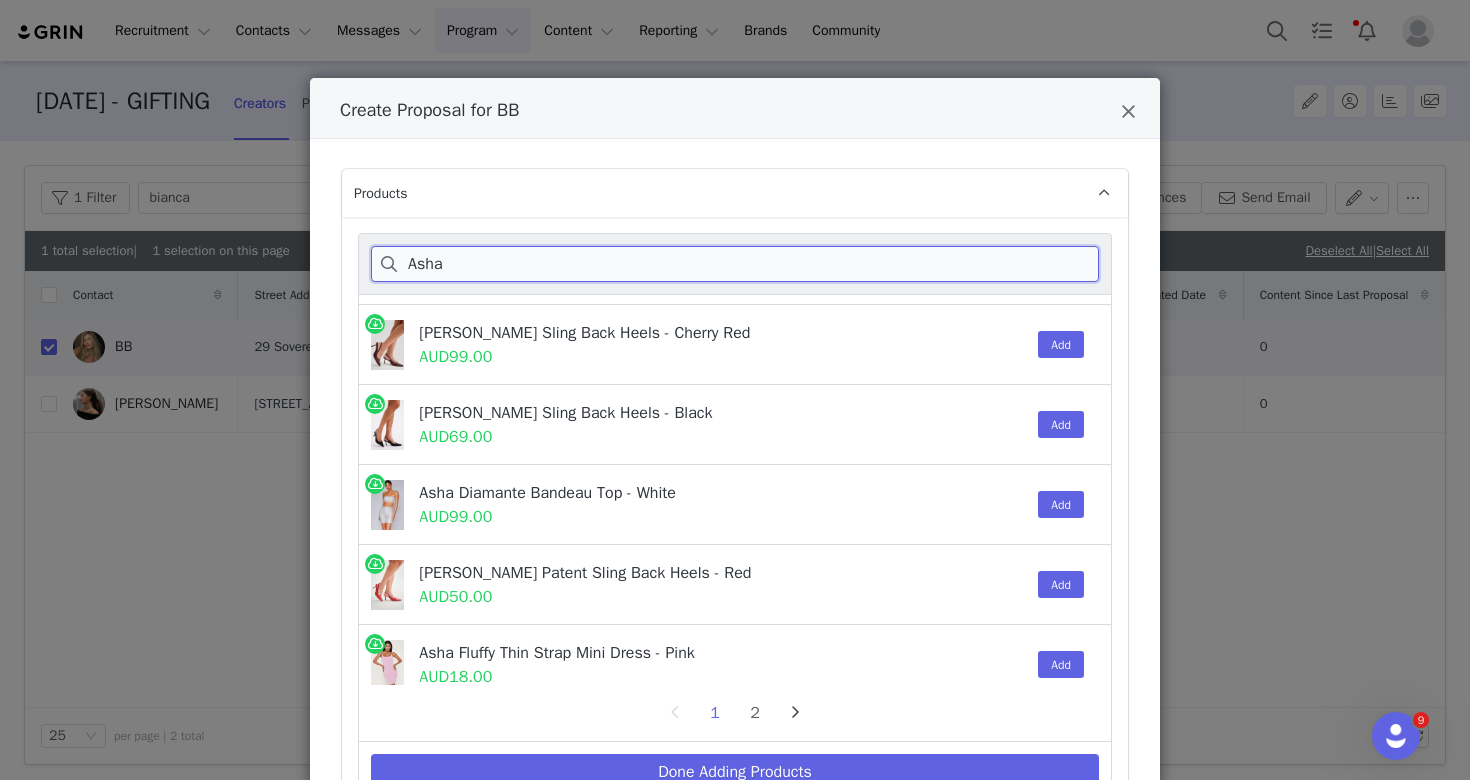 scroll, scrollTop: 1611, scrollLeft: 0, axis: vertical 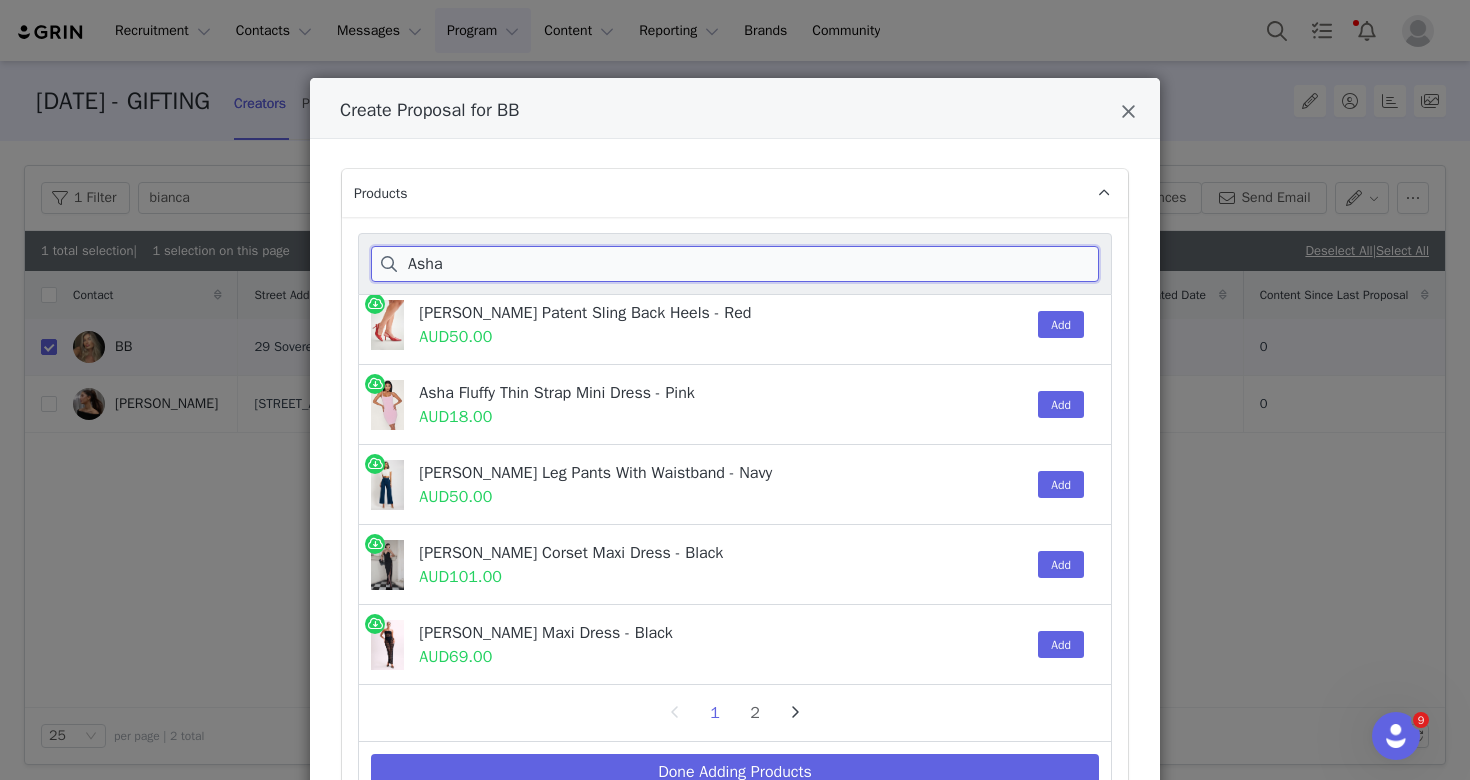 click on "Asha" at bounding box center [735, 264] 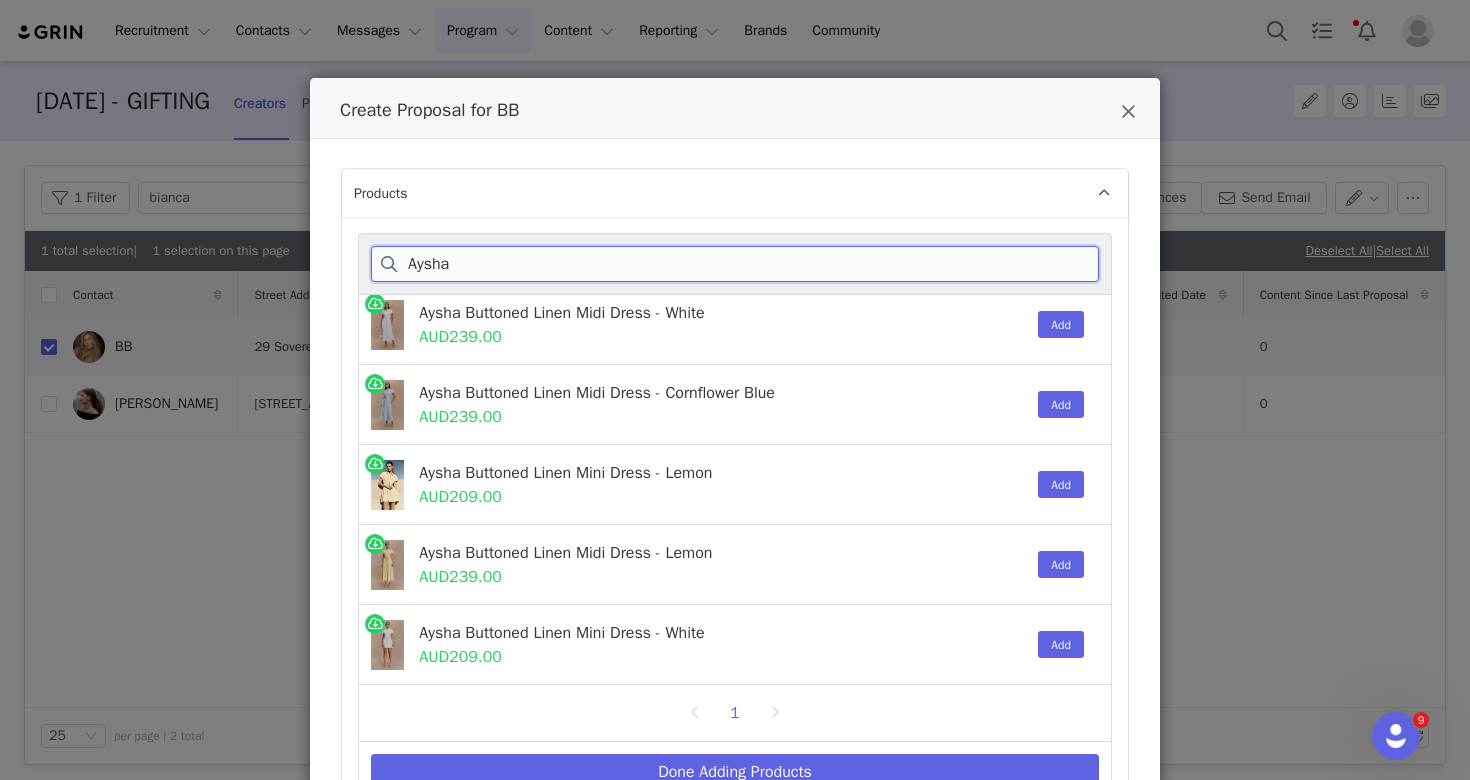 scroll, scrollTop: 91, scrollLeft: 0, axis: vertical 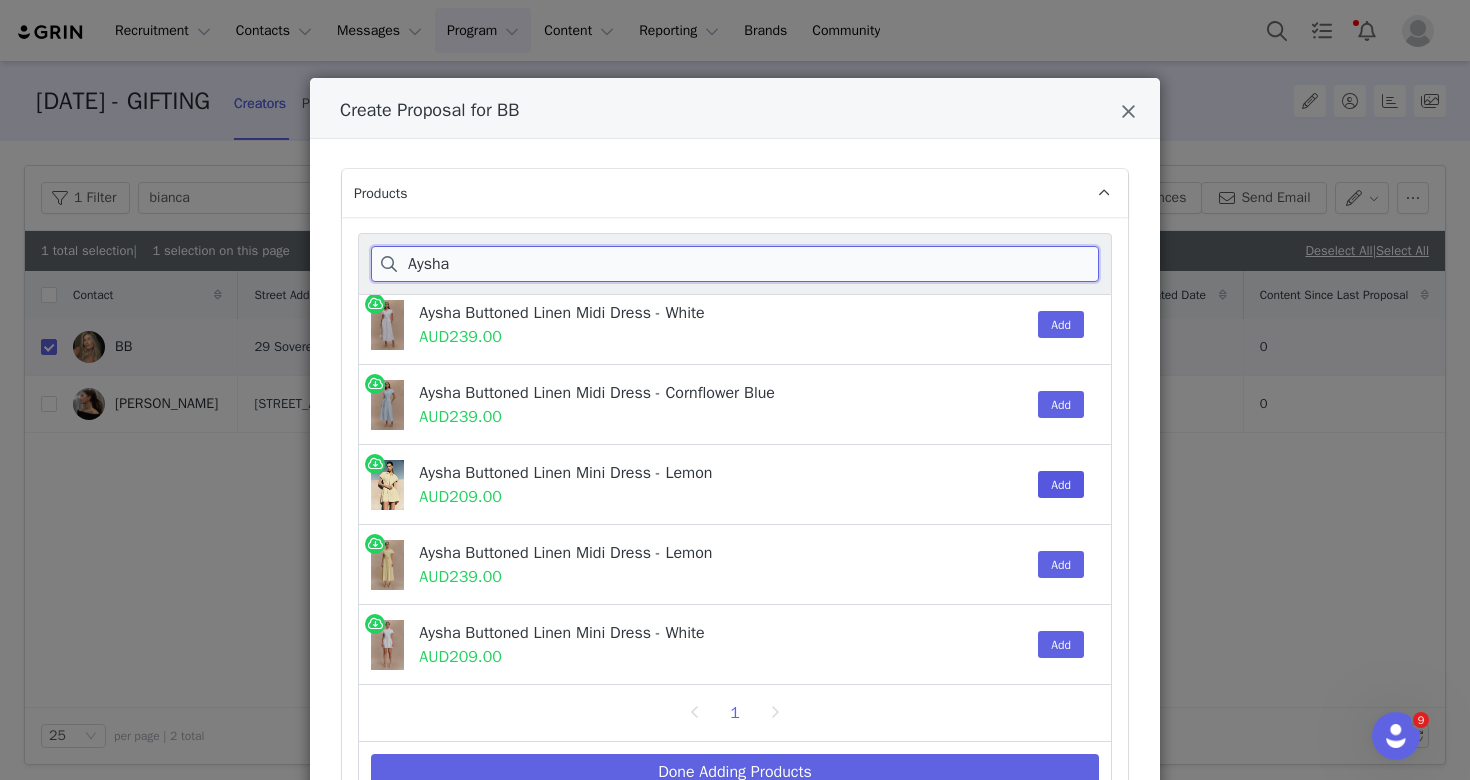 type on "Aysha" 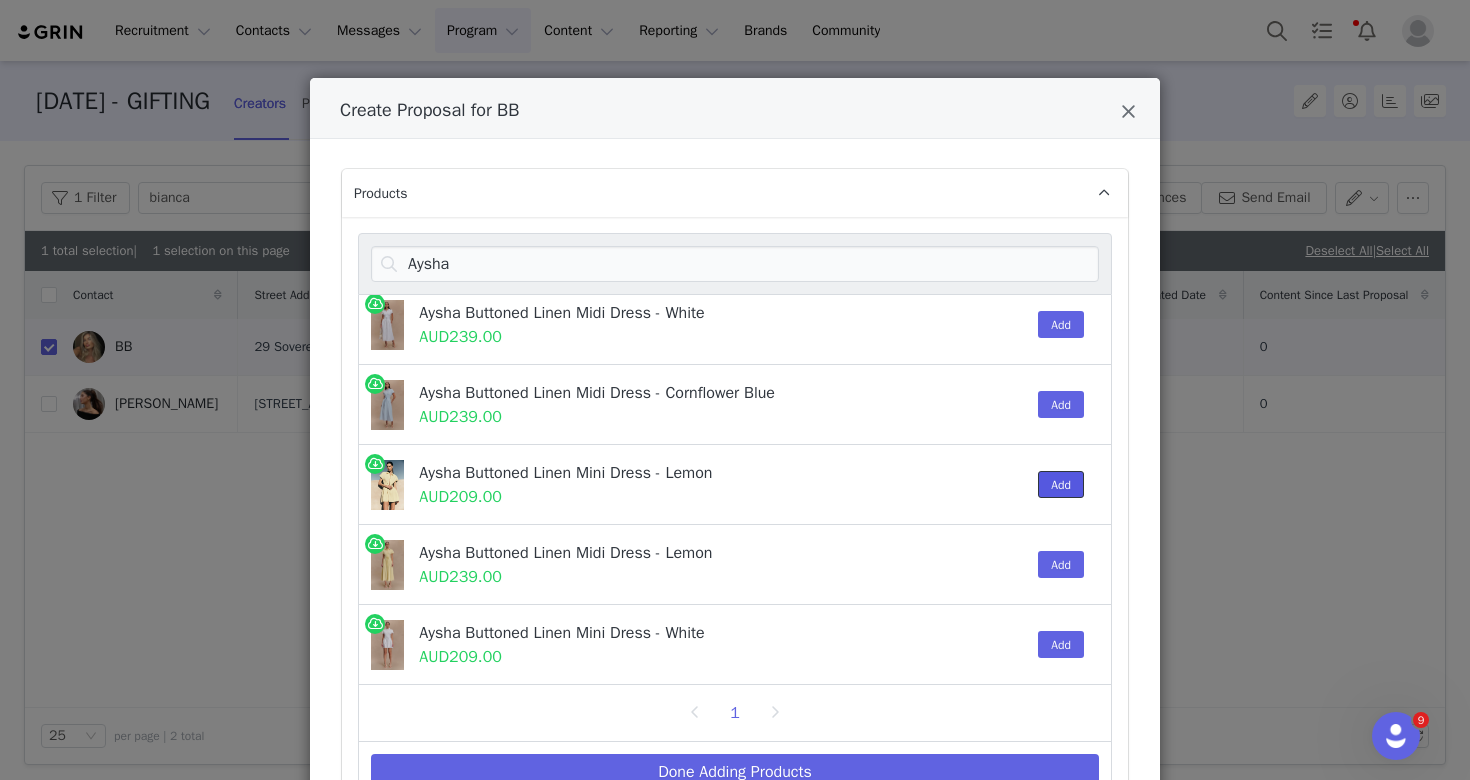 click on "Add" at bounding box center [1061, 484] 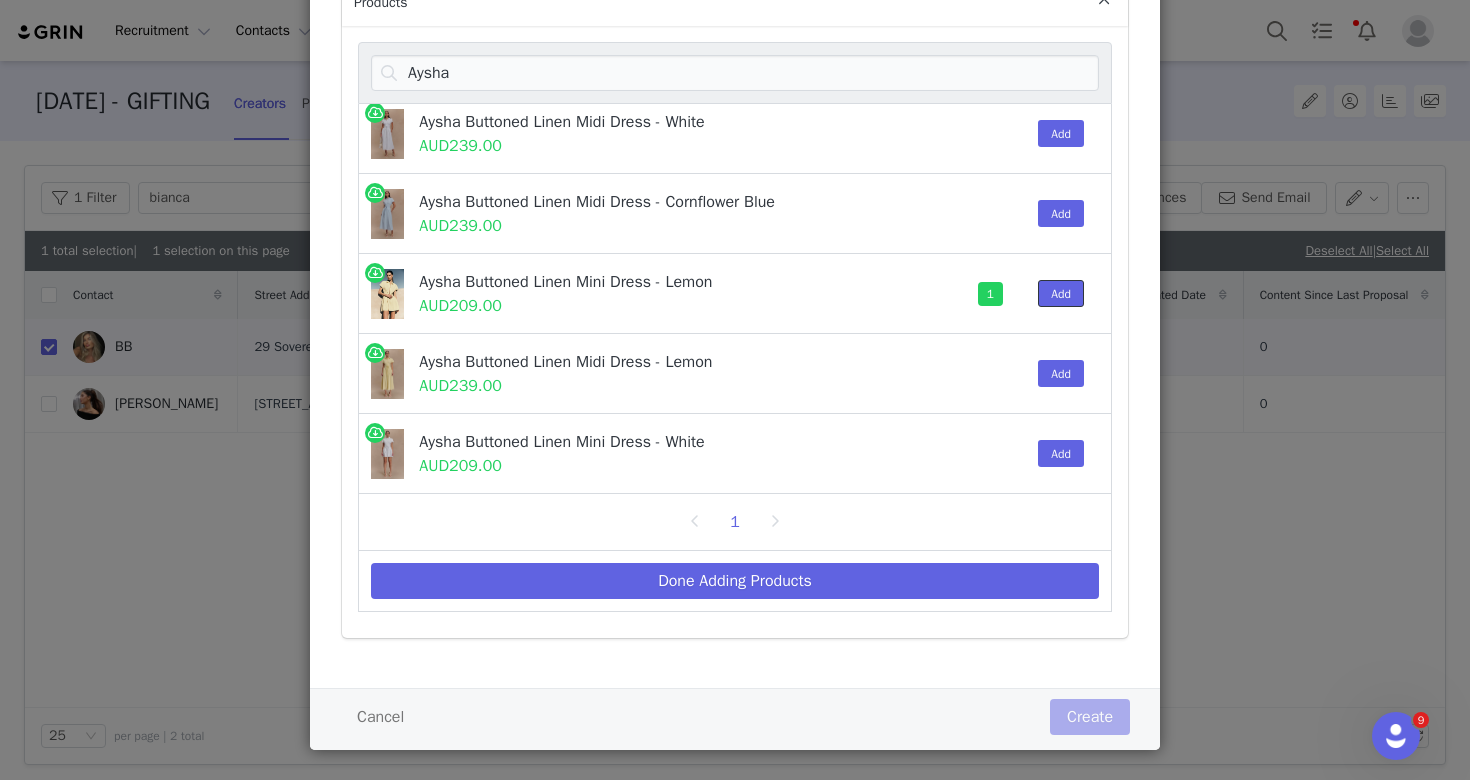 scroll, scrollTop: 192, scrollLeft: 0, axis: vertical 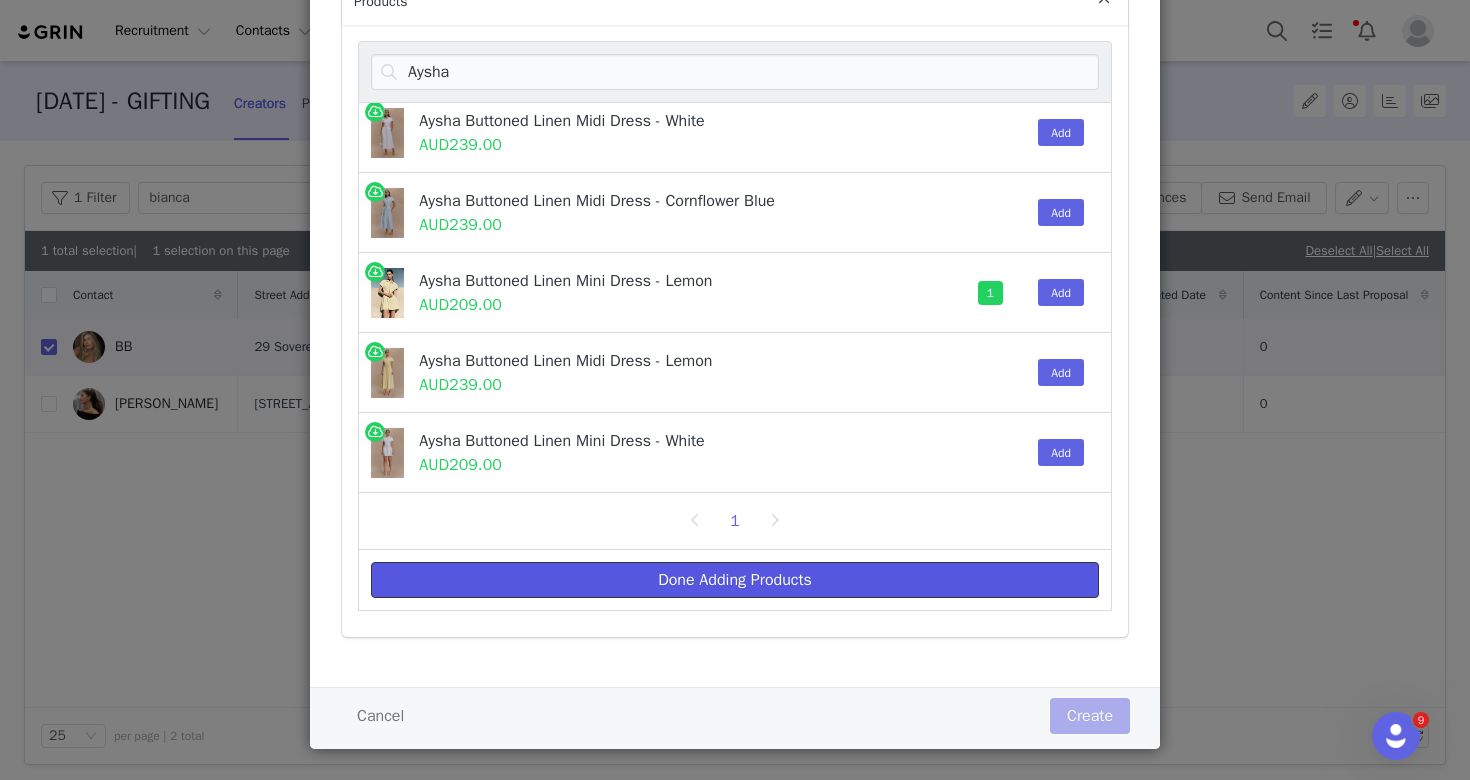 click on "Done Adding Products" at bounding box center (735, 580) 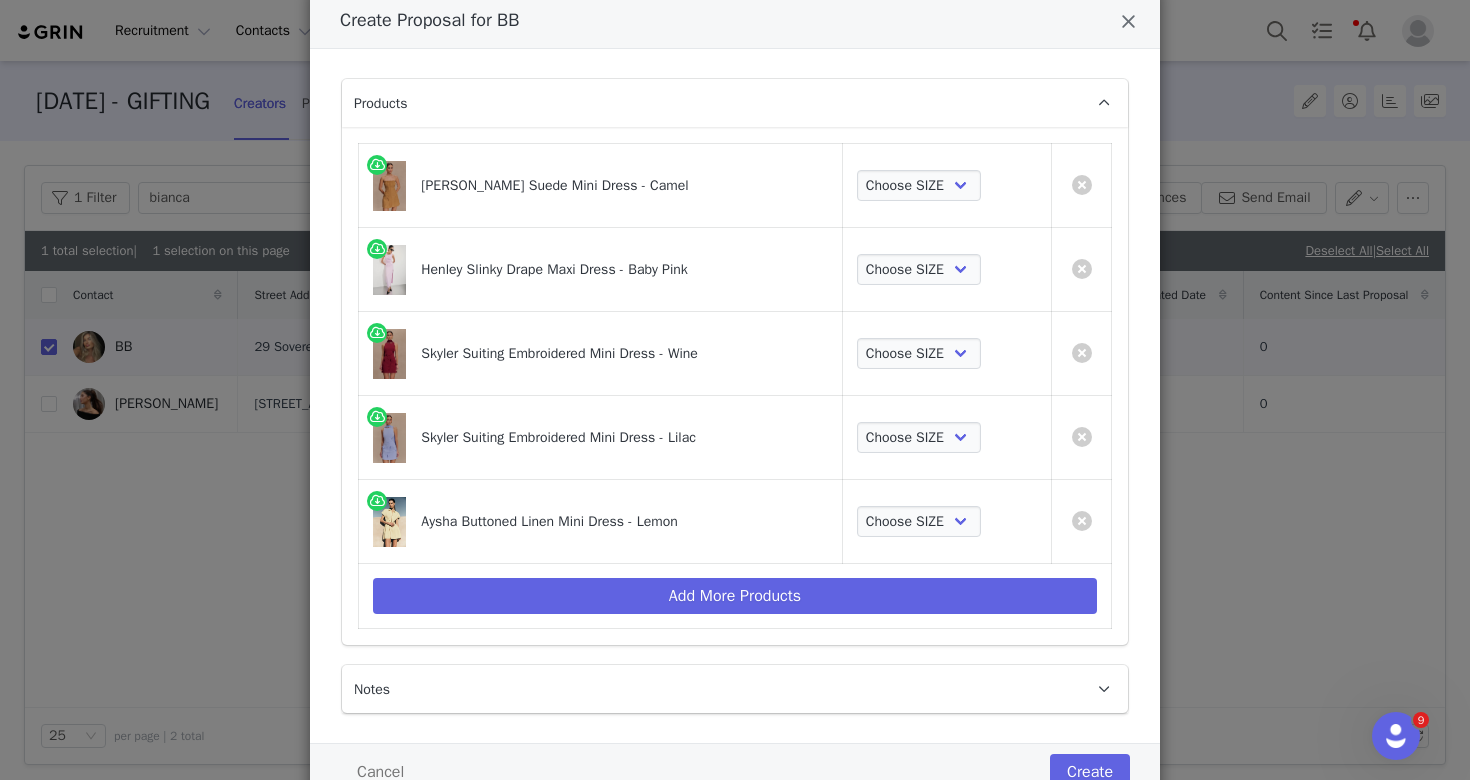 scroll, scrollTop: 92, scrollLeft: 0, axis: vertical 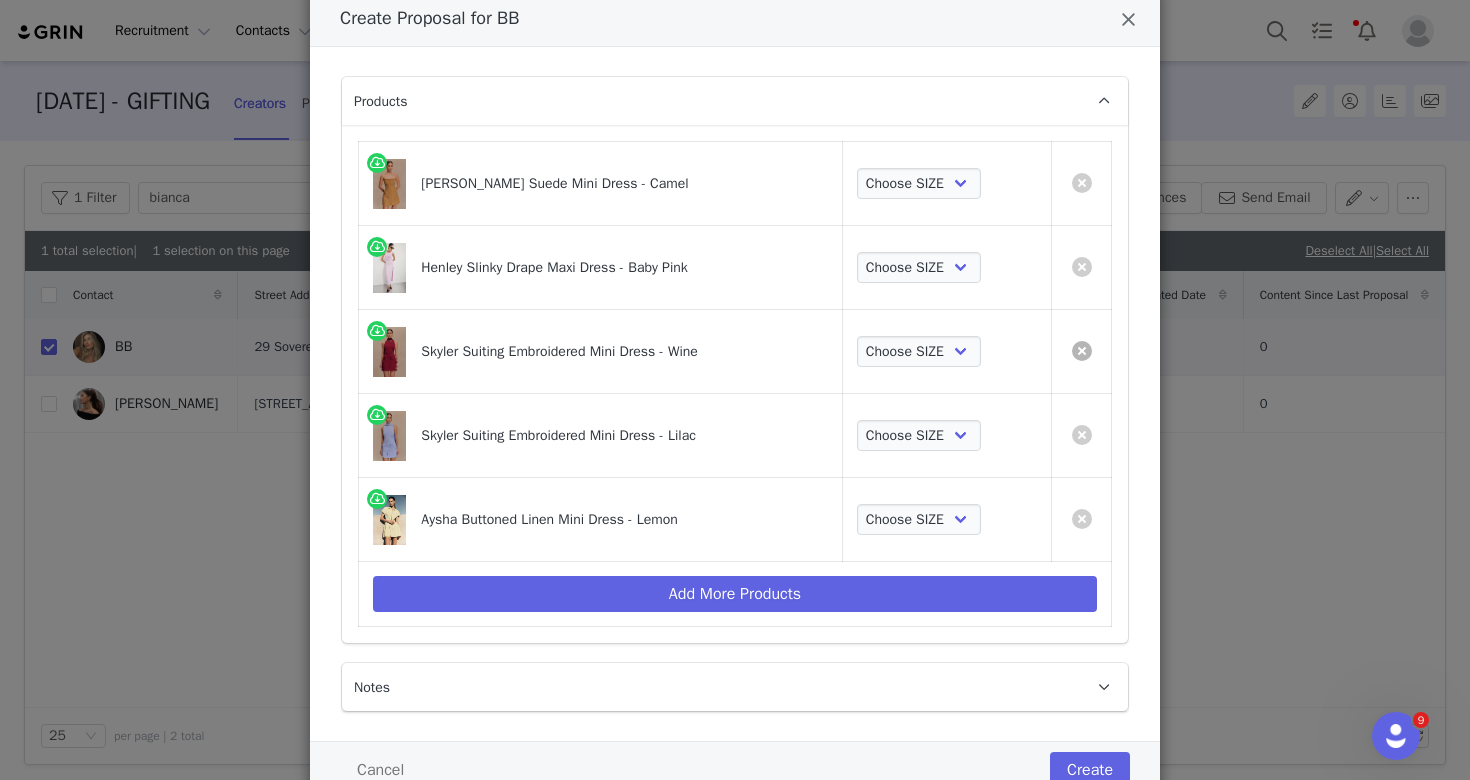 click at bounding box center [1082, 351] 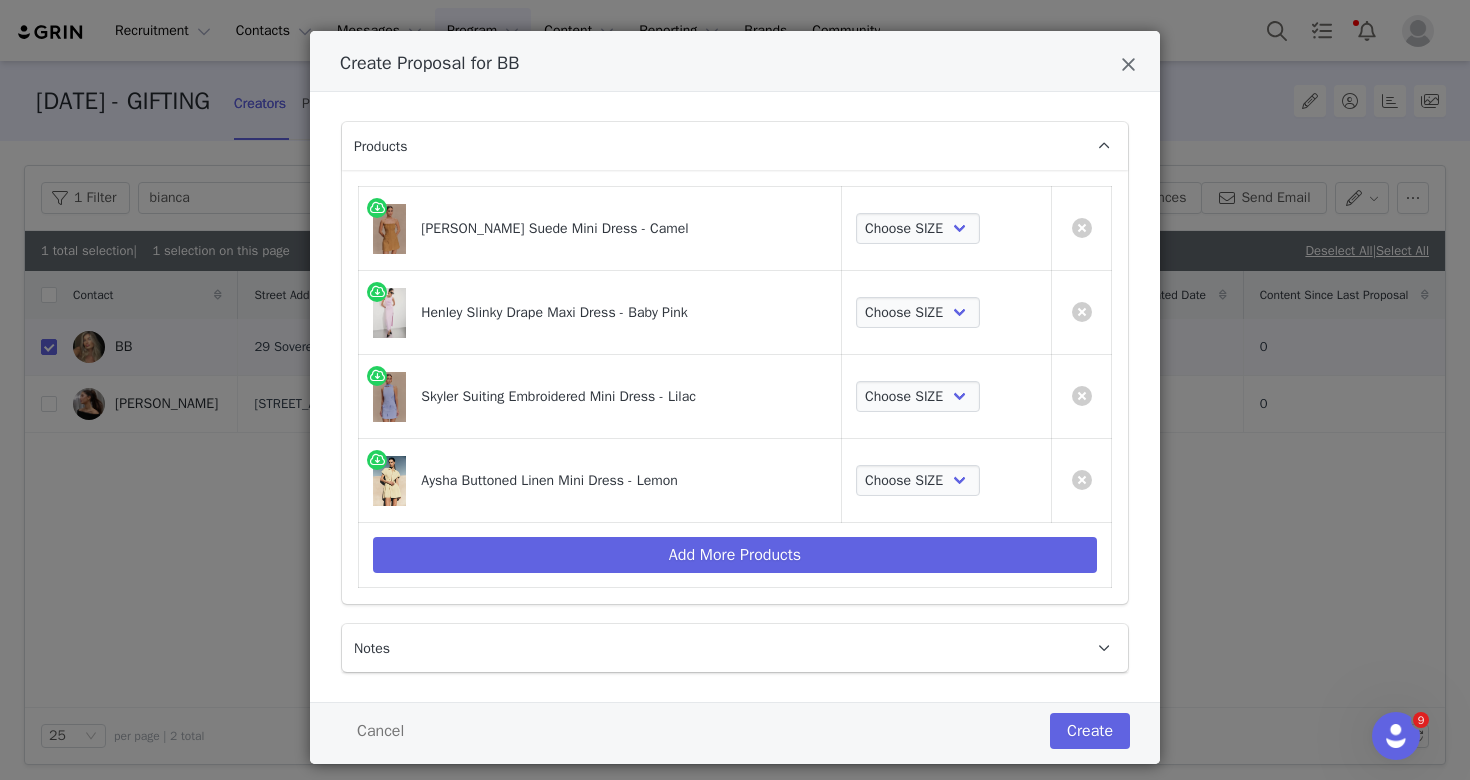 scroll, scrollTop: 31, scrollLeft: 0, axis: vertical 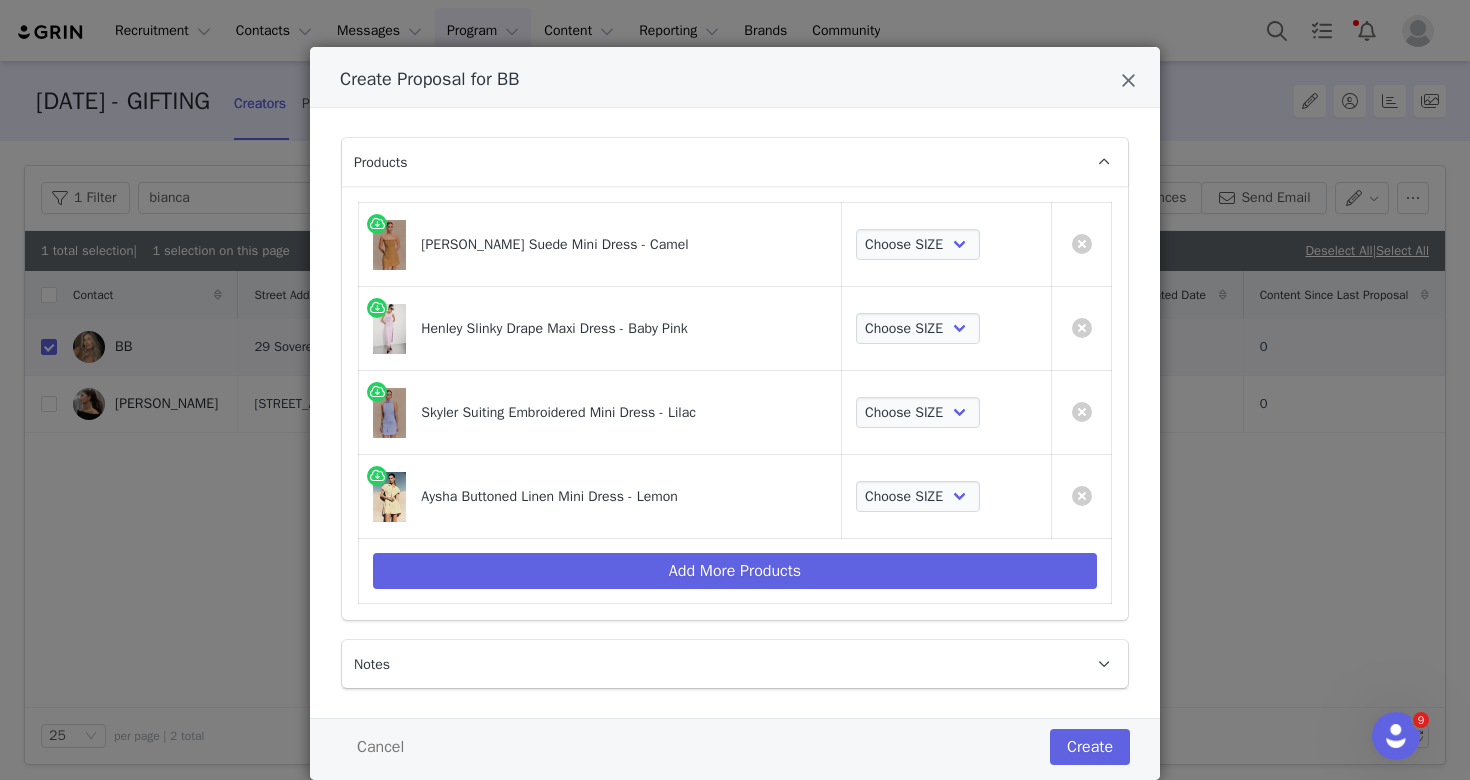 click on "Choose SIZE  XXS   XS   S   M   L   XL   XXL   3XL" at bounding box center [947, 245] 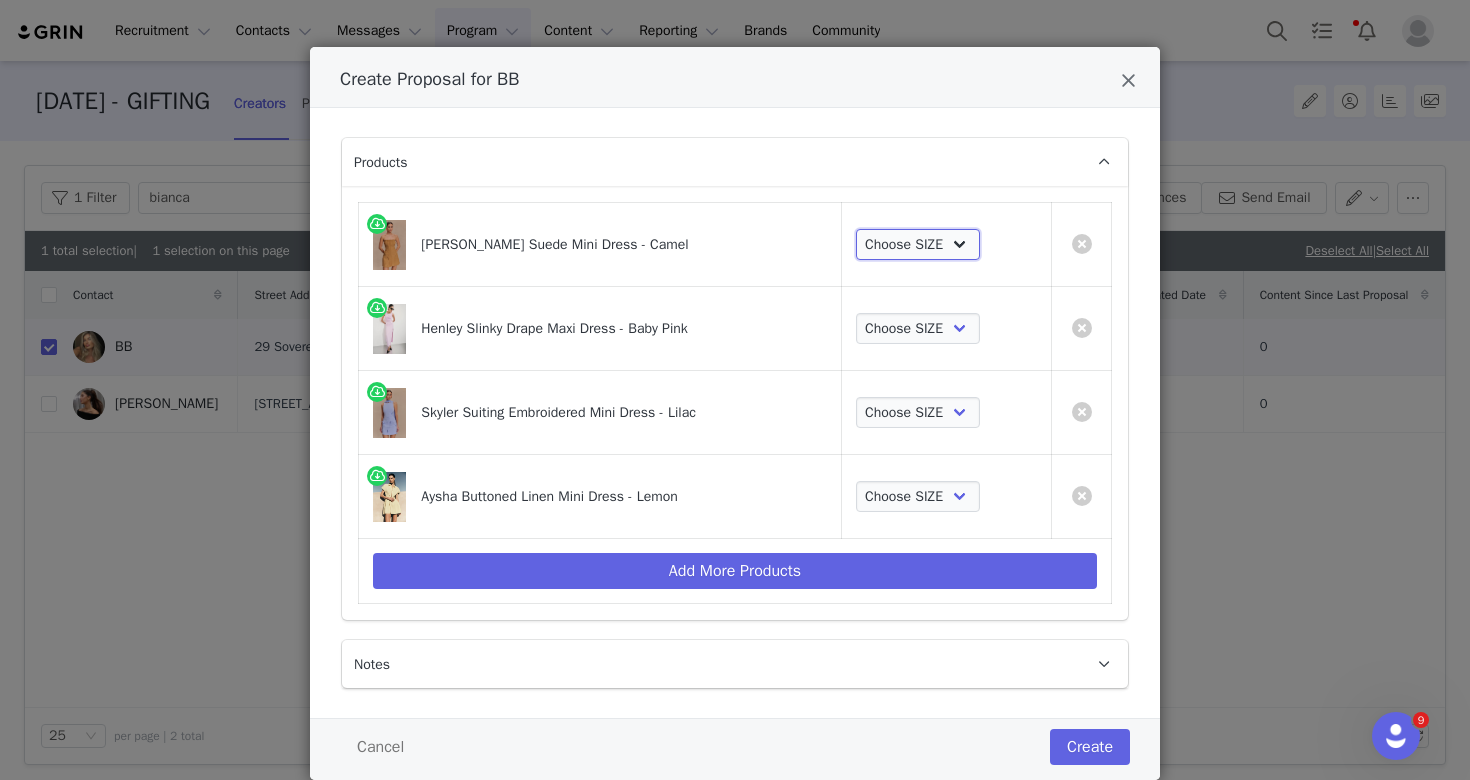click on "Choose SIZE  XXS   XS   S   M   L   XL   XXL   3XL" at bounding box center [918, 245] 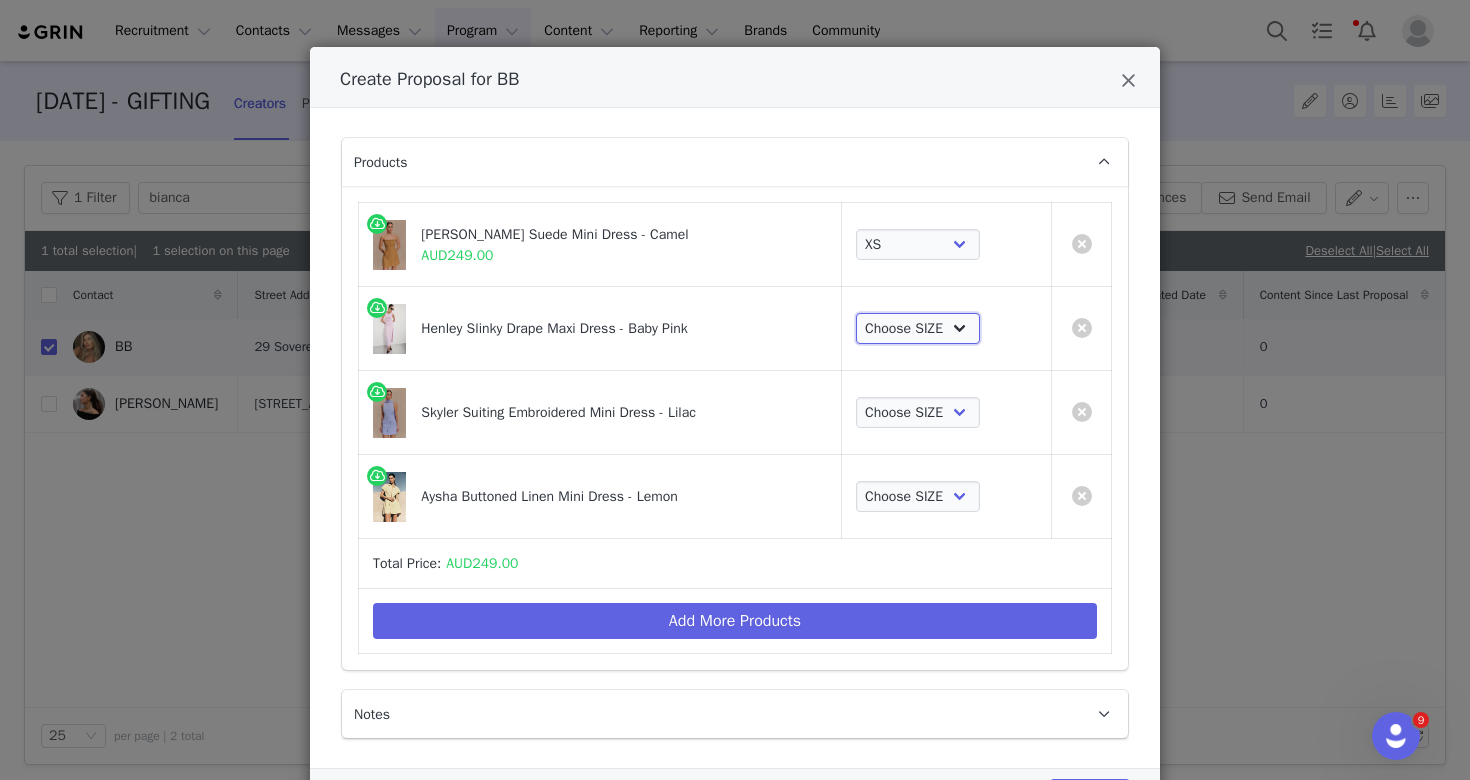 click on "Choose SIZE  XXS   XS   S   M   L   XL   XXL   3XL" at bounding box center (918, 329) 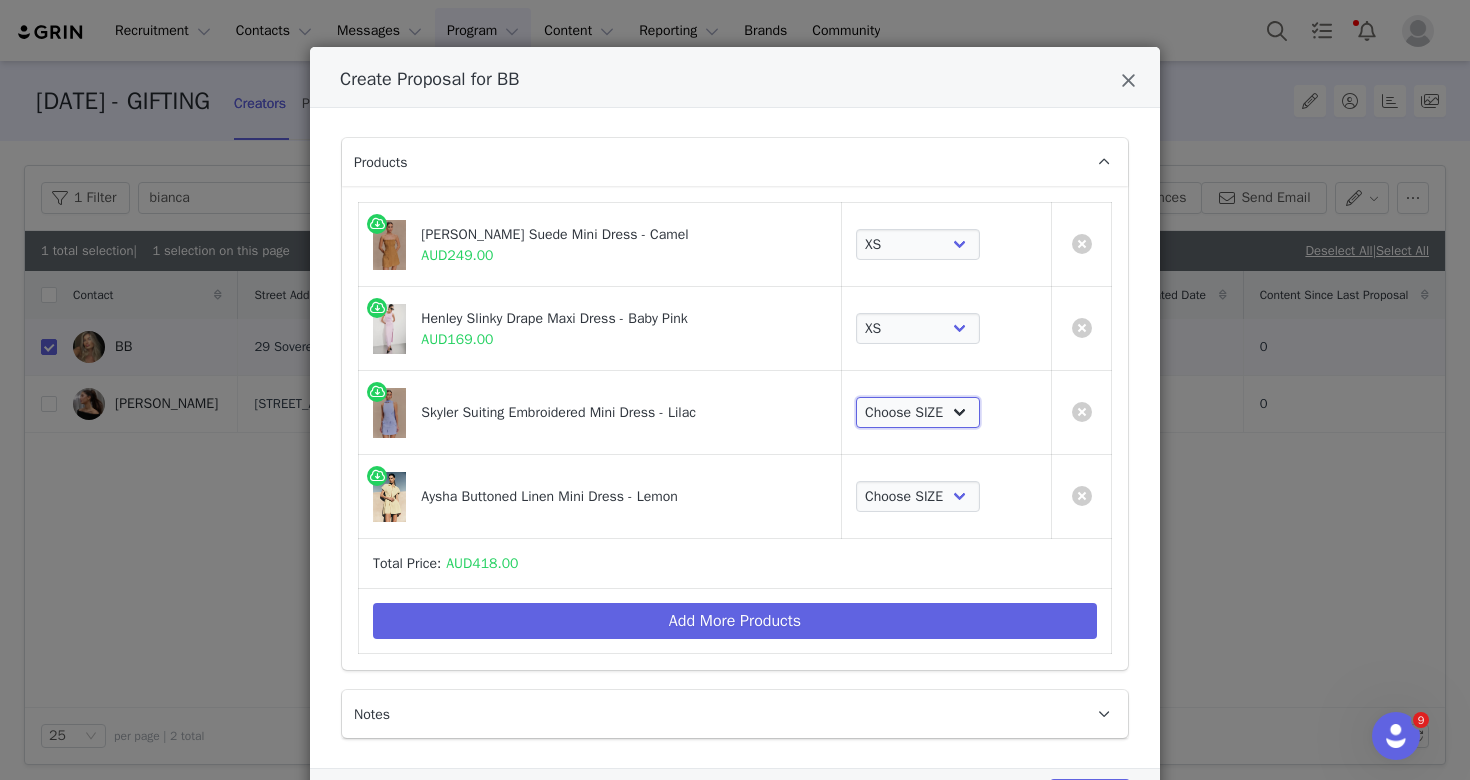 click on "Choose SIZE  XXS   XS   S   M   L   XL   XXL   3XL" at bounding box center (918, 413) 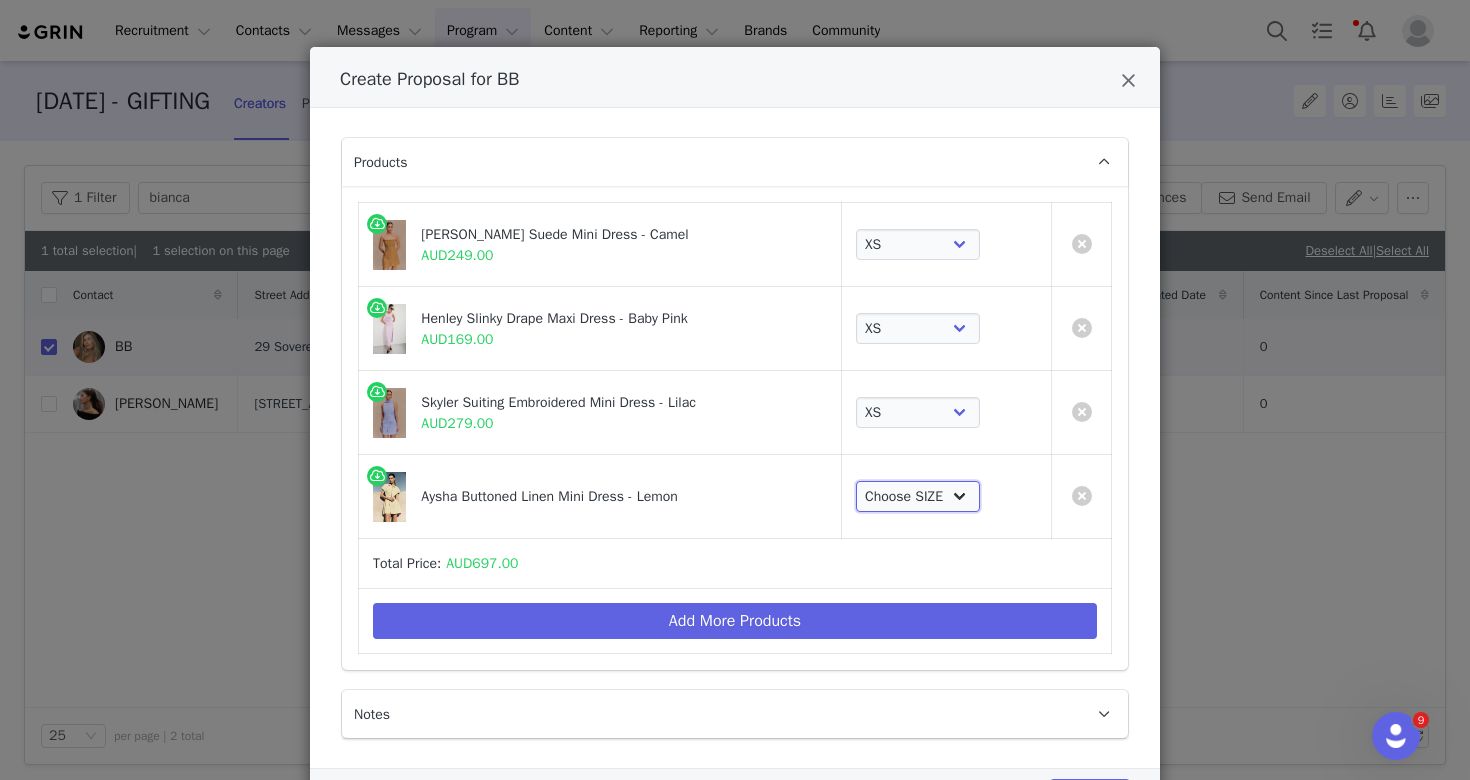 click on "Choose SIZE  XXS   XS   S   M   L   XL   XXL   3XL" at bounding box center [918, 497] 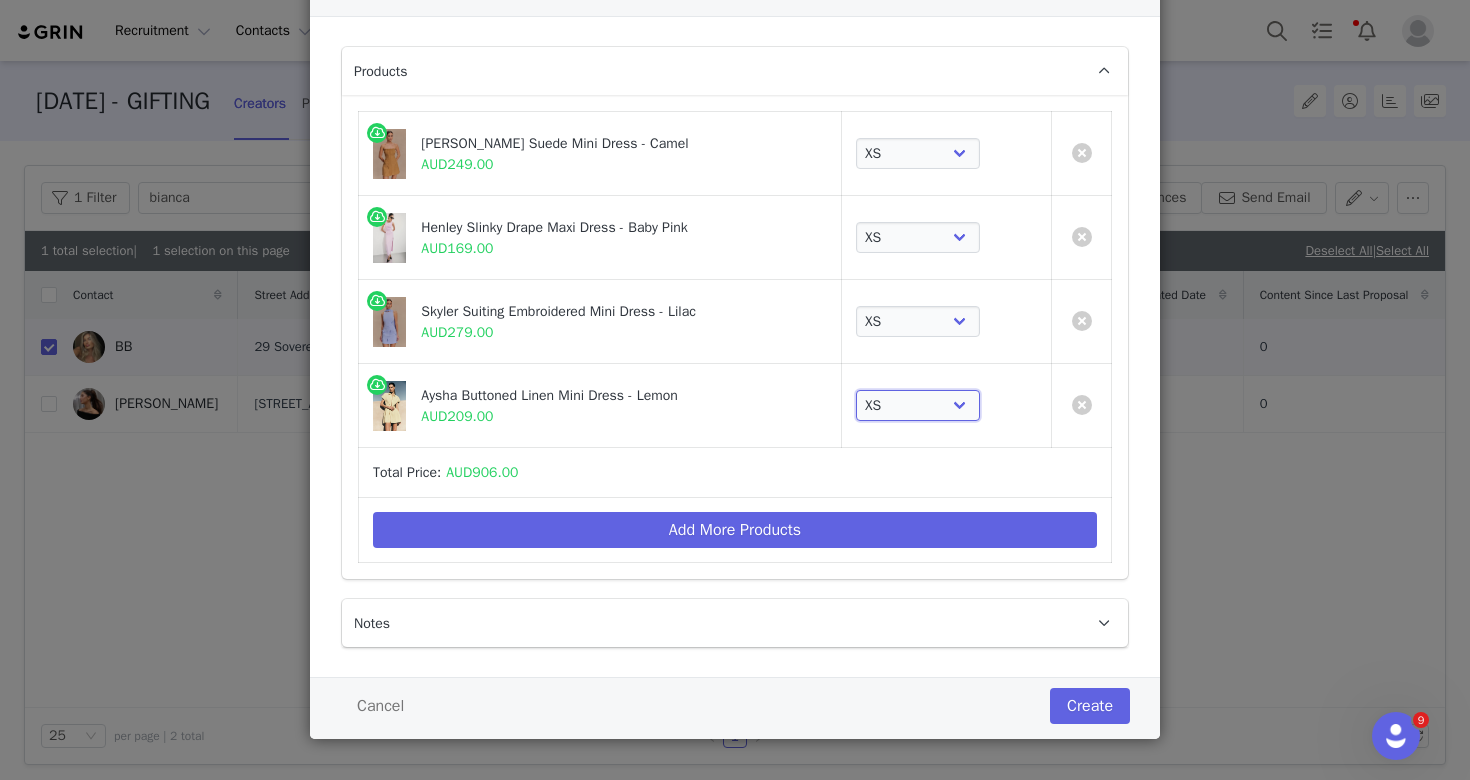 scroll, scrollTop: 131, scrollLeft: 0, axis: vertical 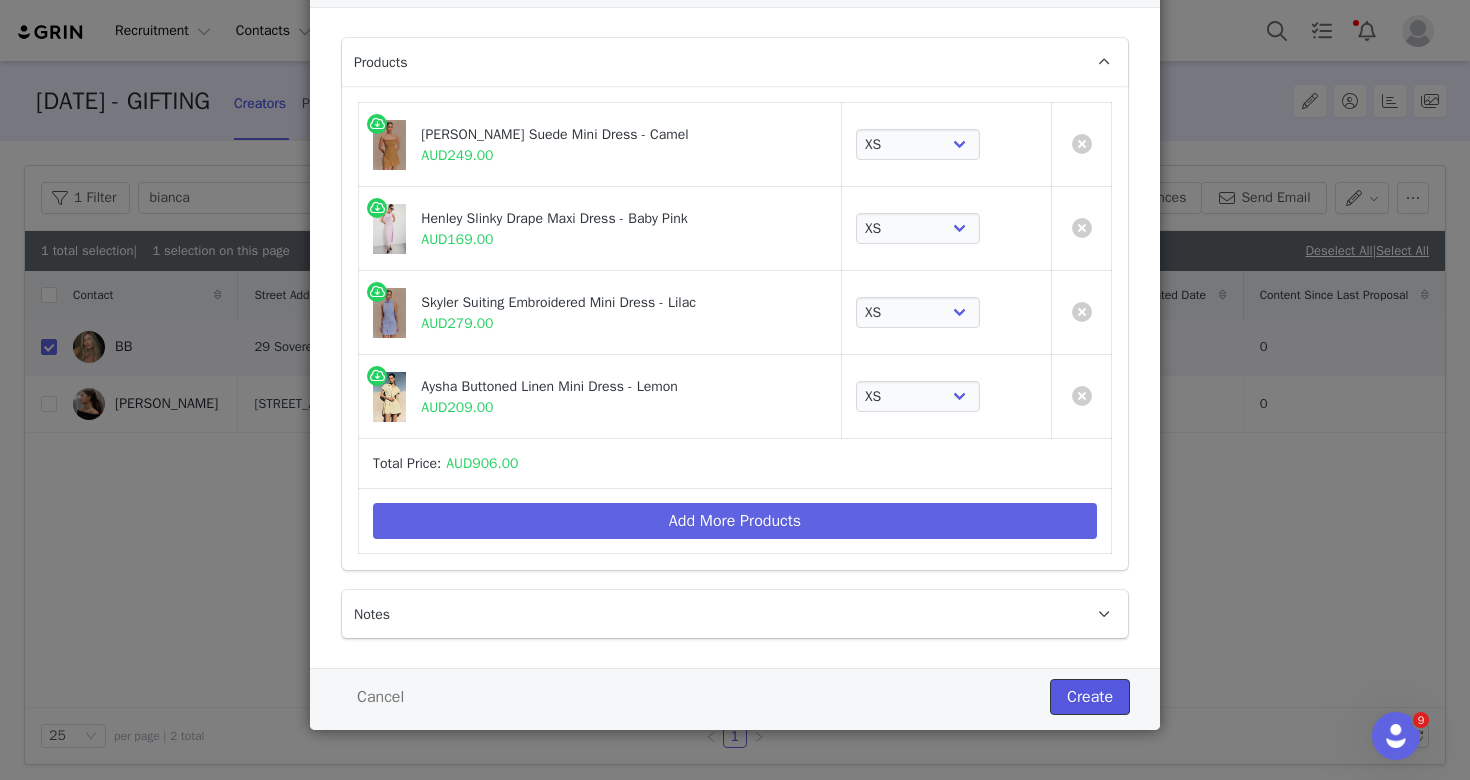 click on "Create" at bounding box center (1090, 697) 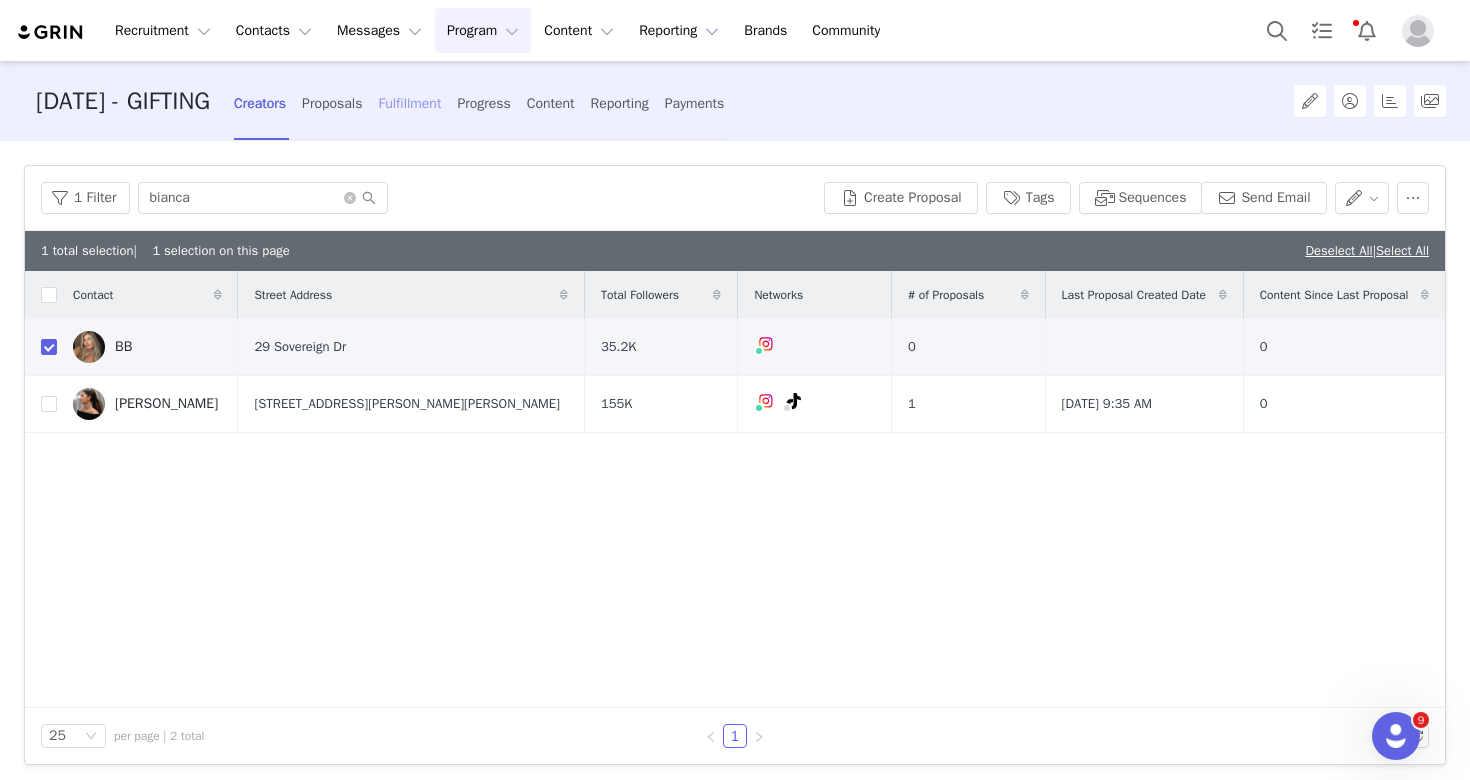 click on "Fulfillment" at bounding box center [409, 103] 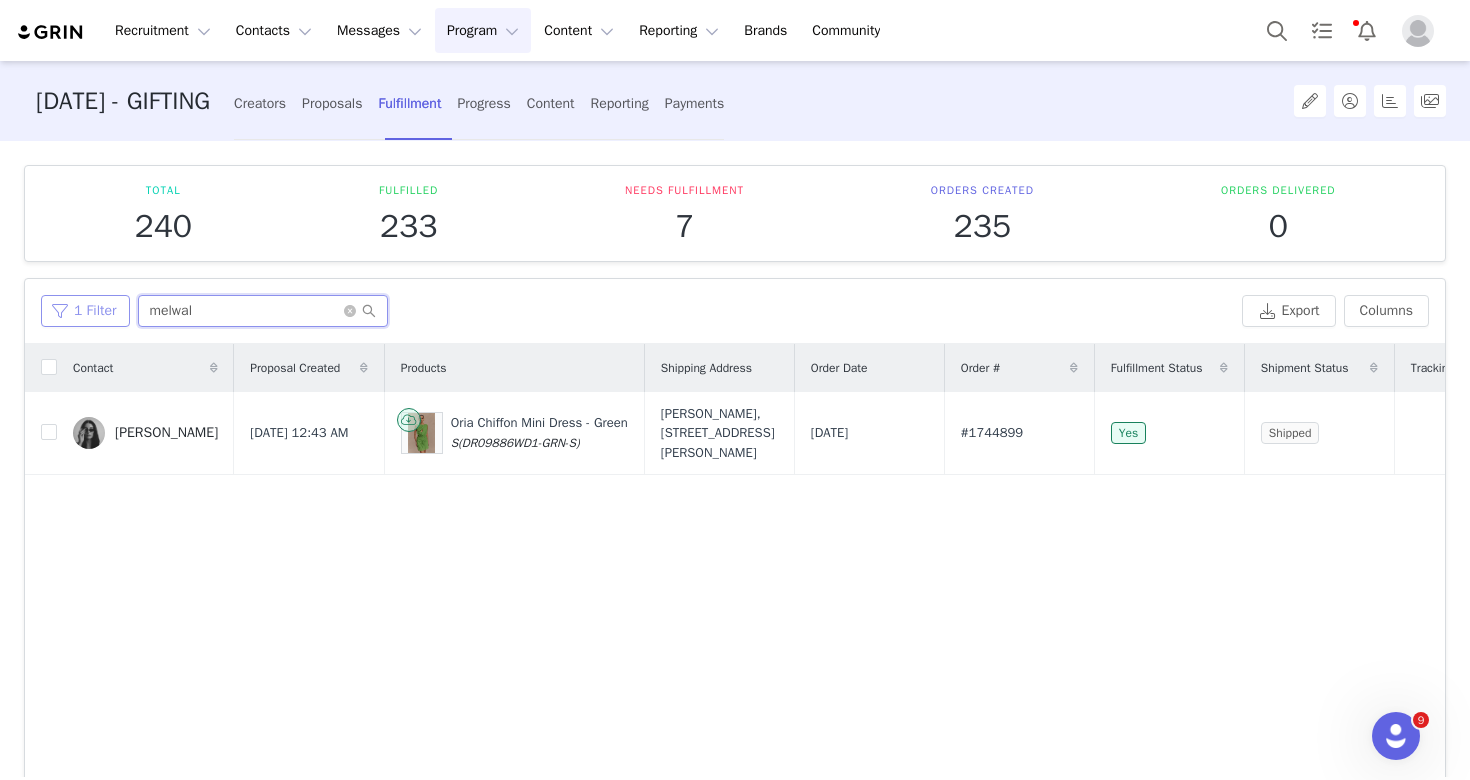 drag, startPoint x: 214, startPoint y: 309, endPoint x: 110, endPoint y: 304, distance: 104.120125 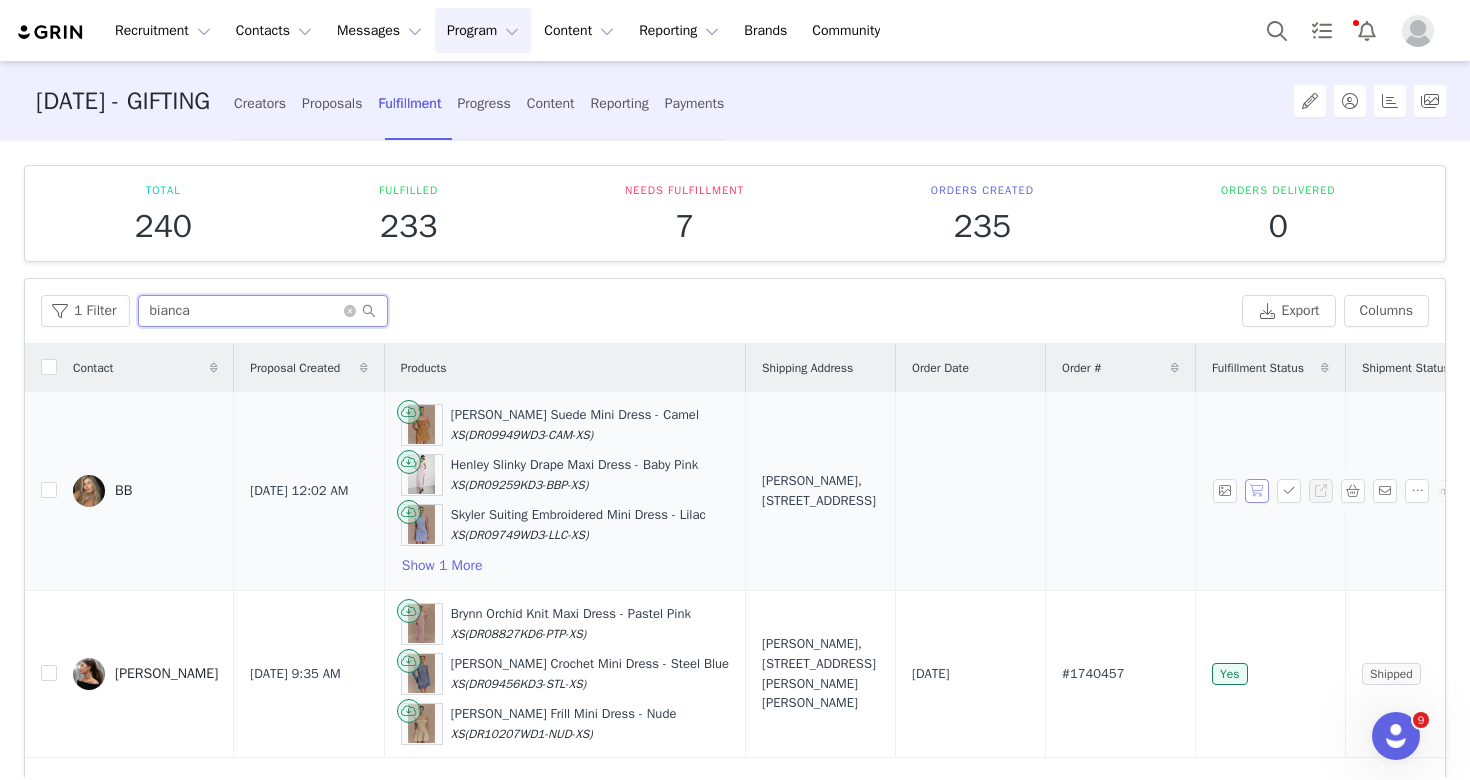 type on "bianca" 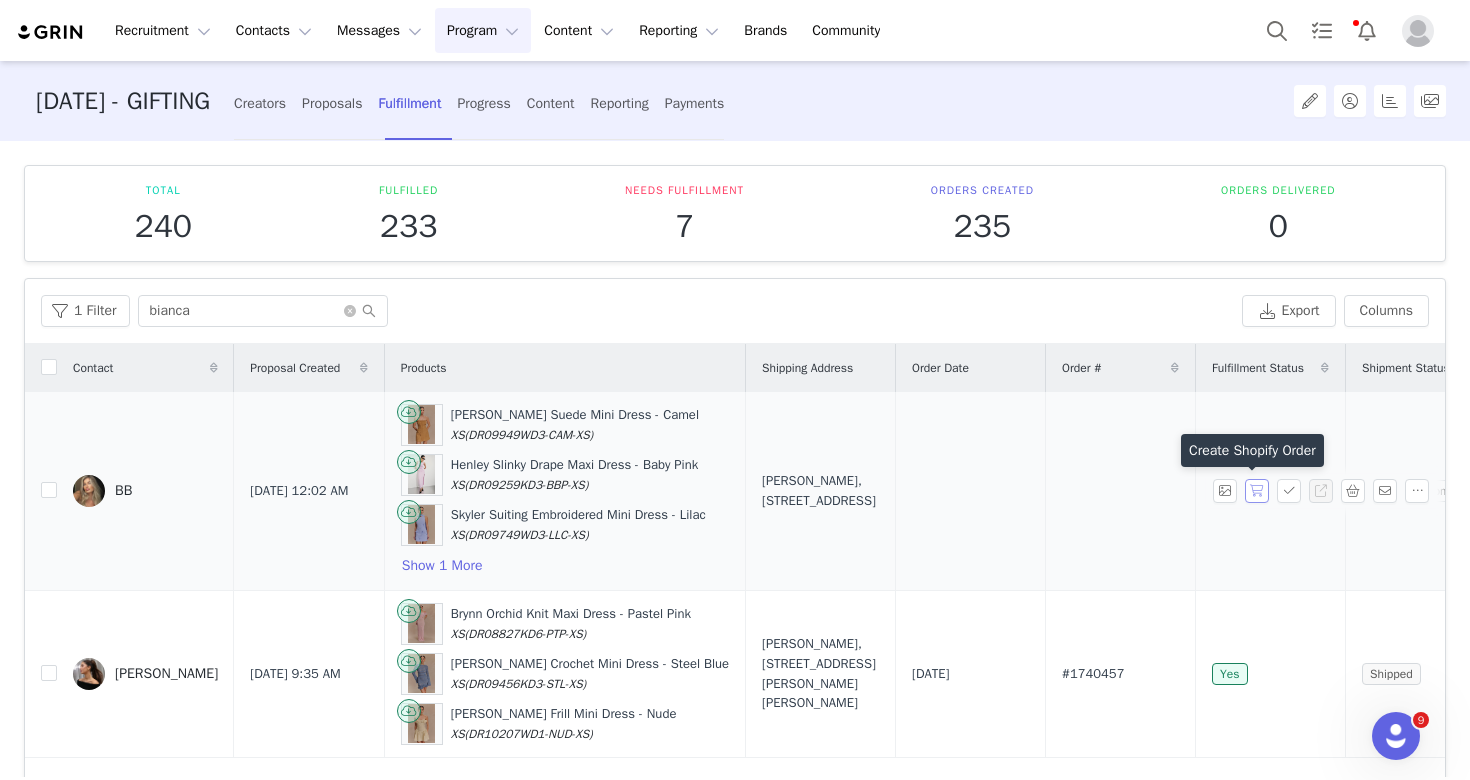 click at bounding box center (1257, 491) 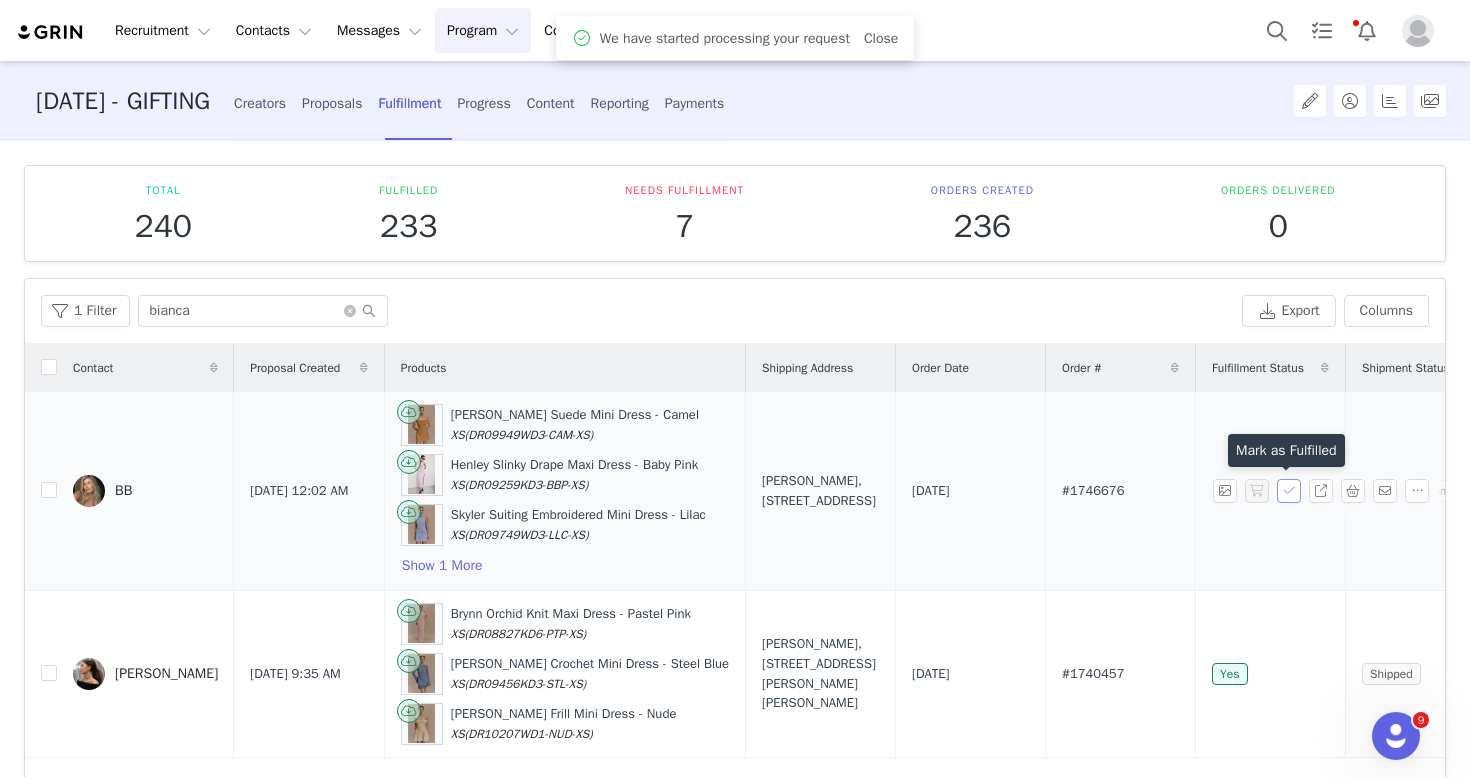 click at bounding box center (1289, 491) 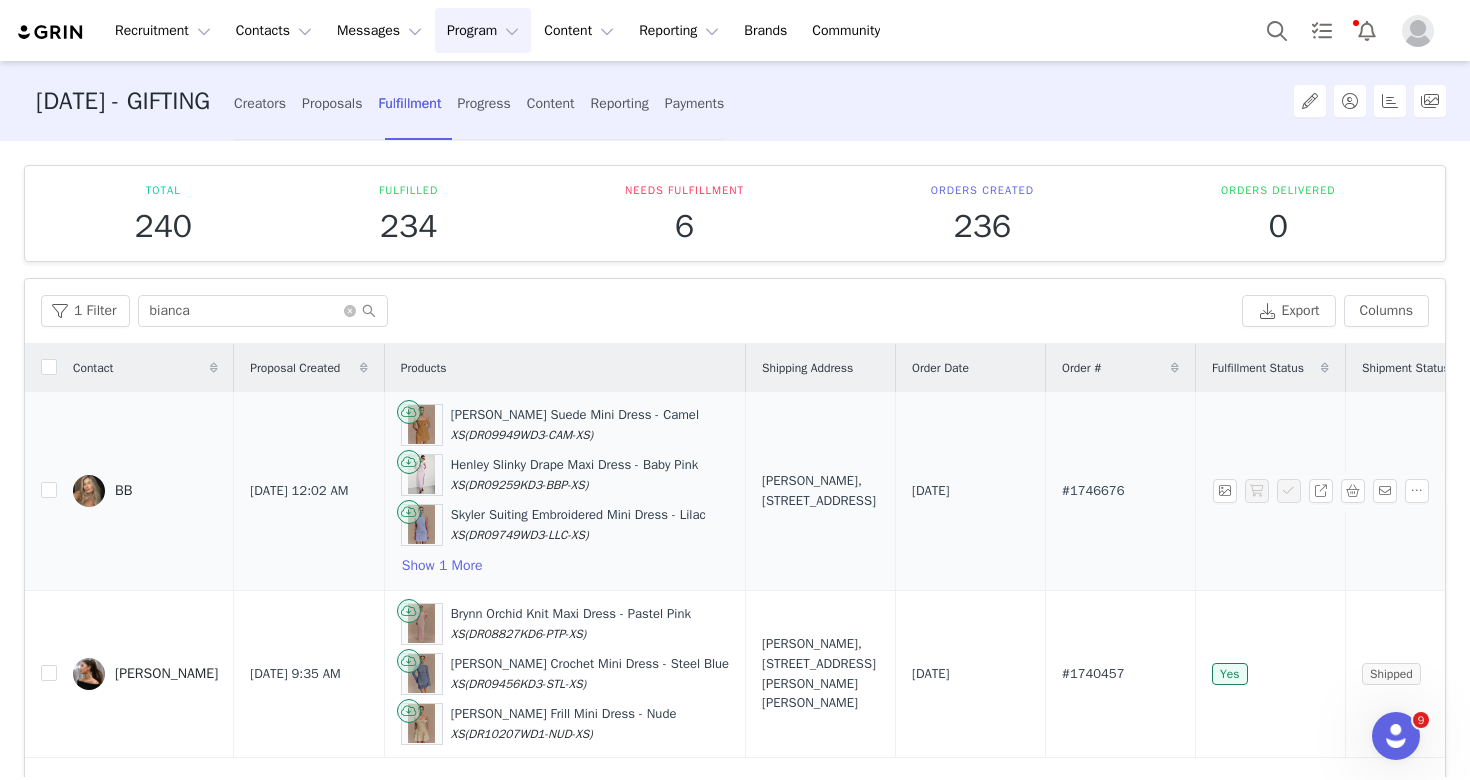 drag, startPoint x: 811, startPoint y: 534, endPoint x: 744, endPoint y: 444, distance: 112.200714 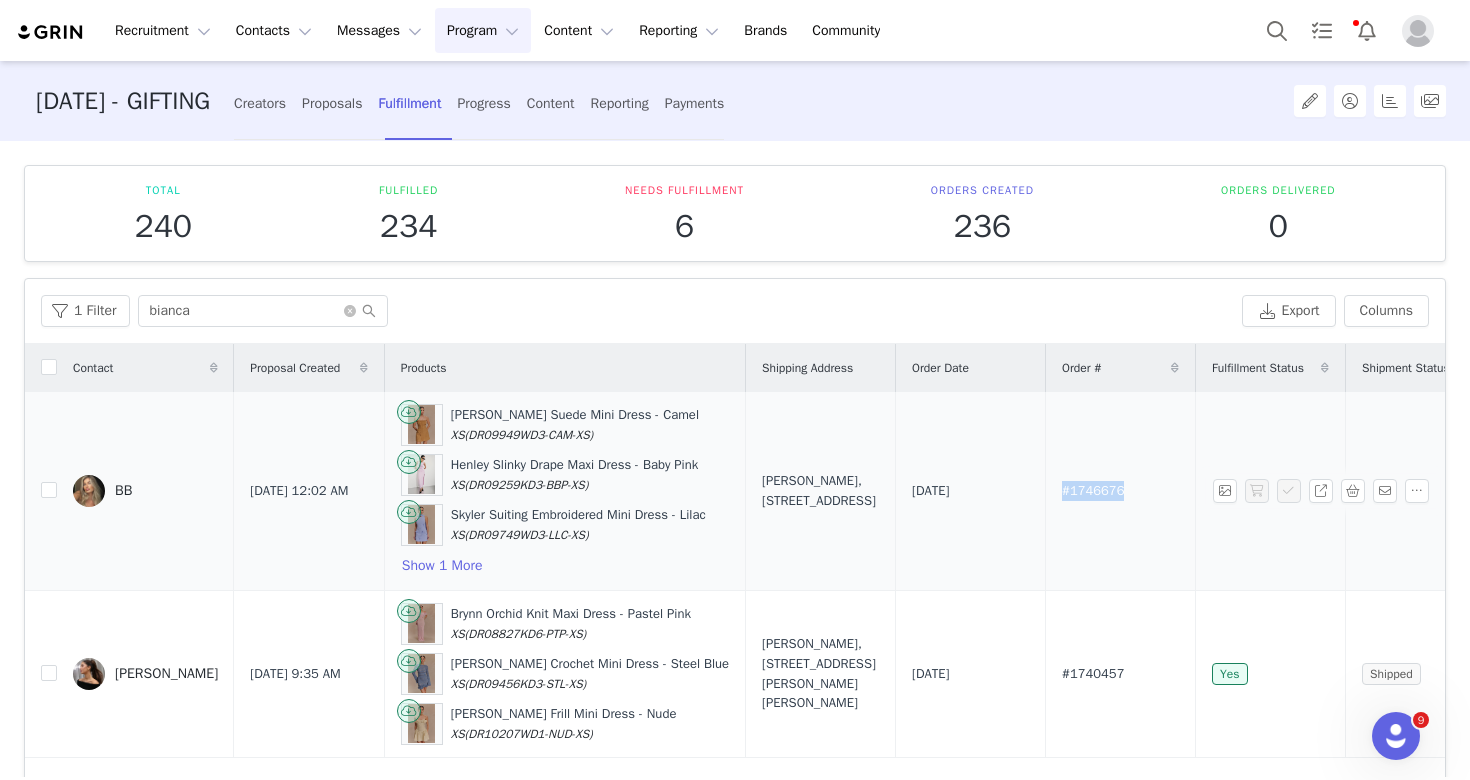 drag, startPoint x: 1130, startPoint y: 487, endPoint x: 1043, endPoint y: 486, distance: 87.005745 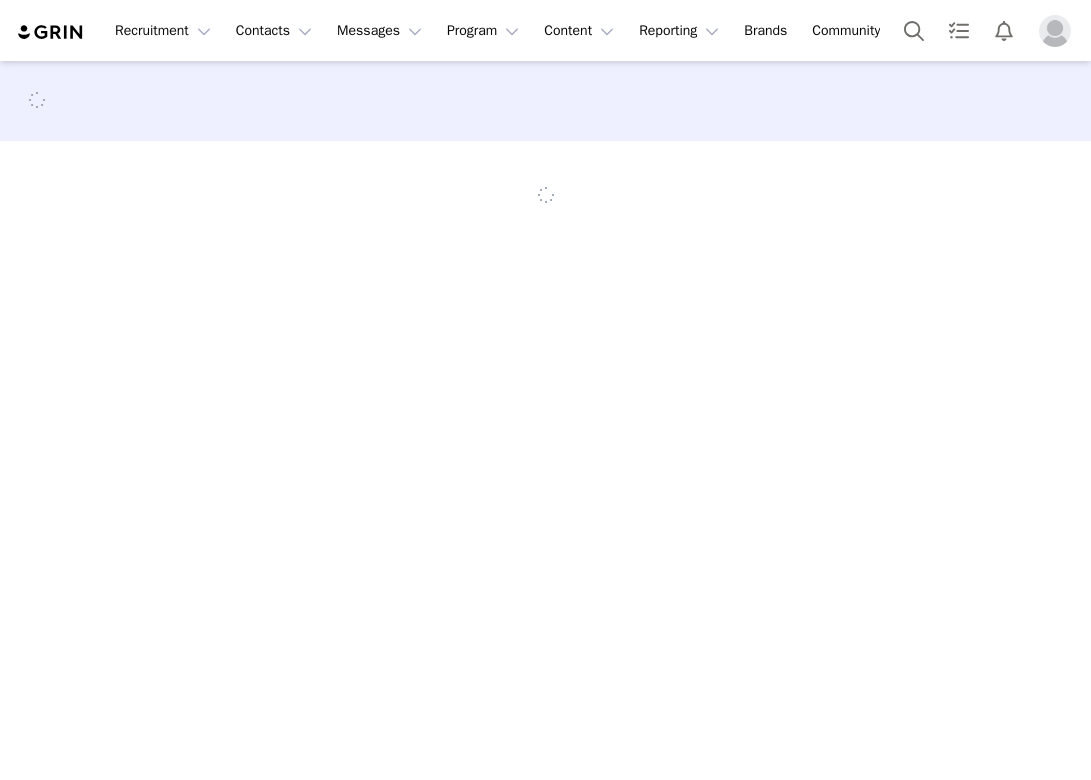 scroll, scrollTop: 0, scrollLeft: 0, axis: both 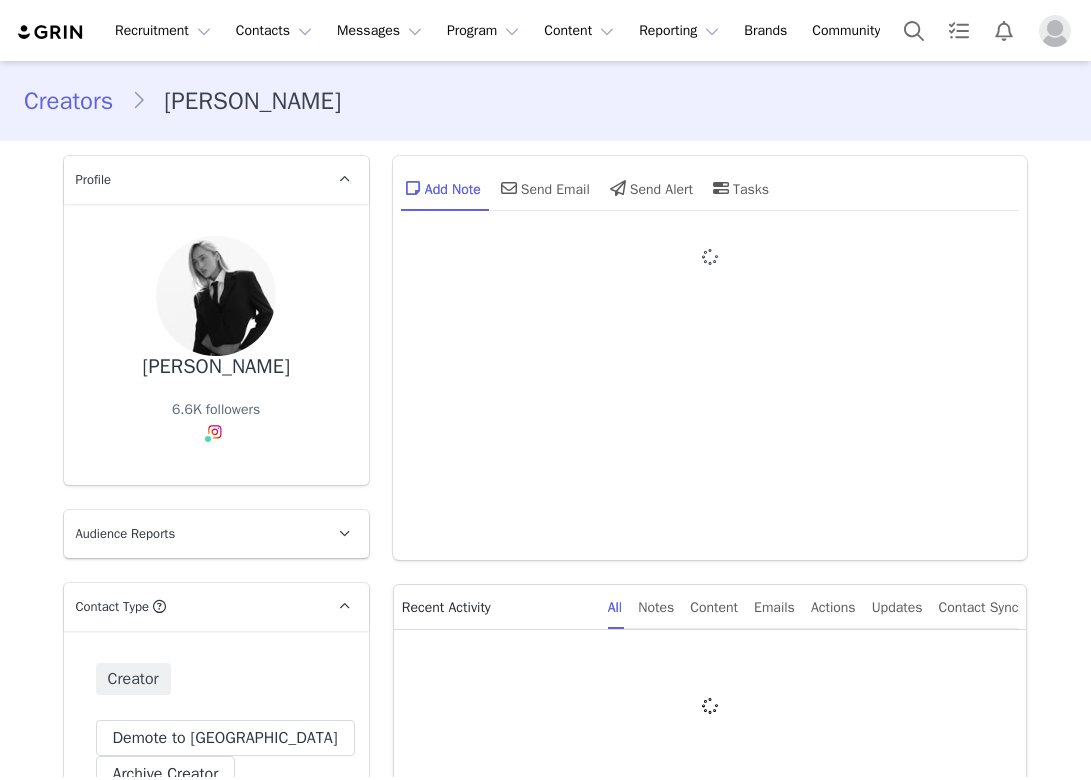 type on "+1 ([GEOGRAPHIC_DATA])" 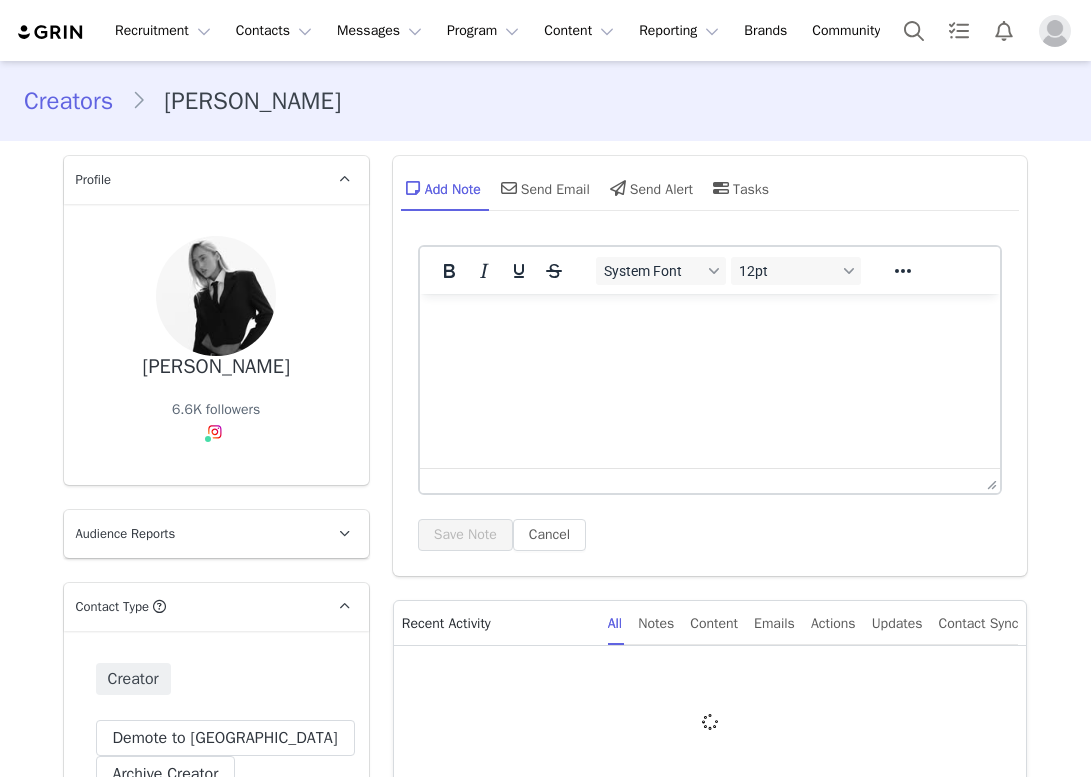 scroll, scrollTop: 0, scrollLeft: 0, axis: both 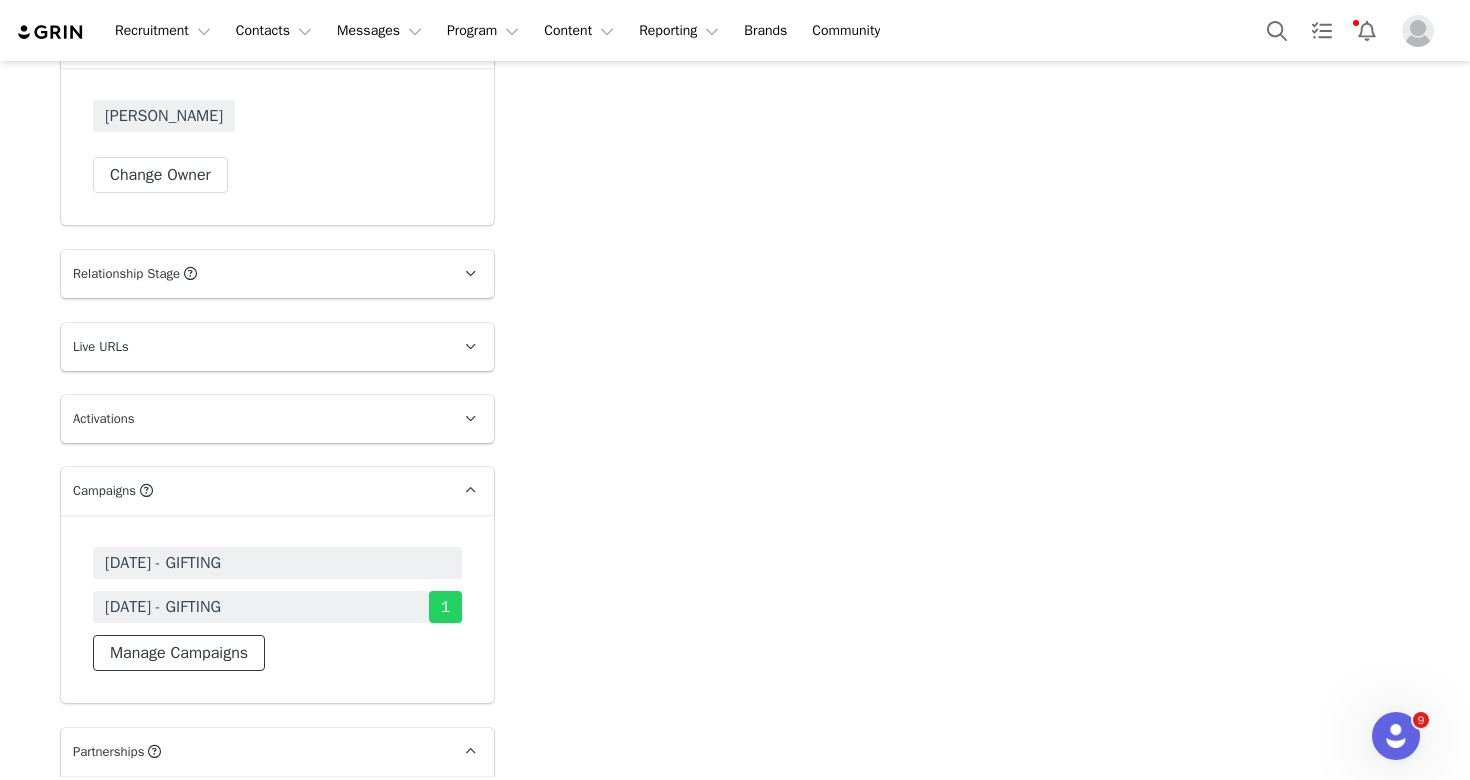 click on "Manage Campaigns" at bounding box center [179, 653] 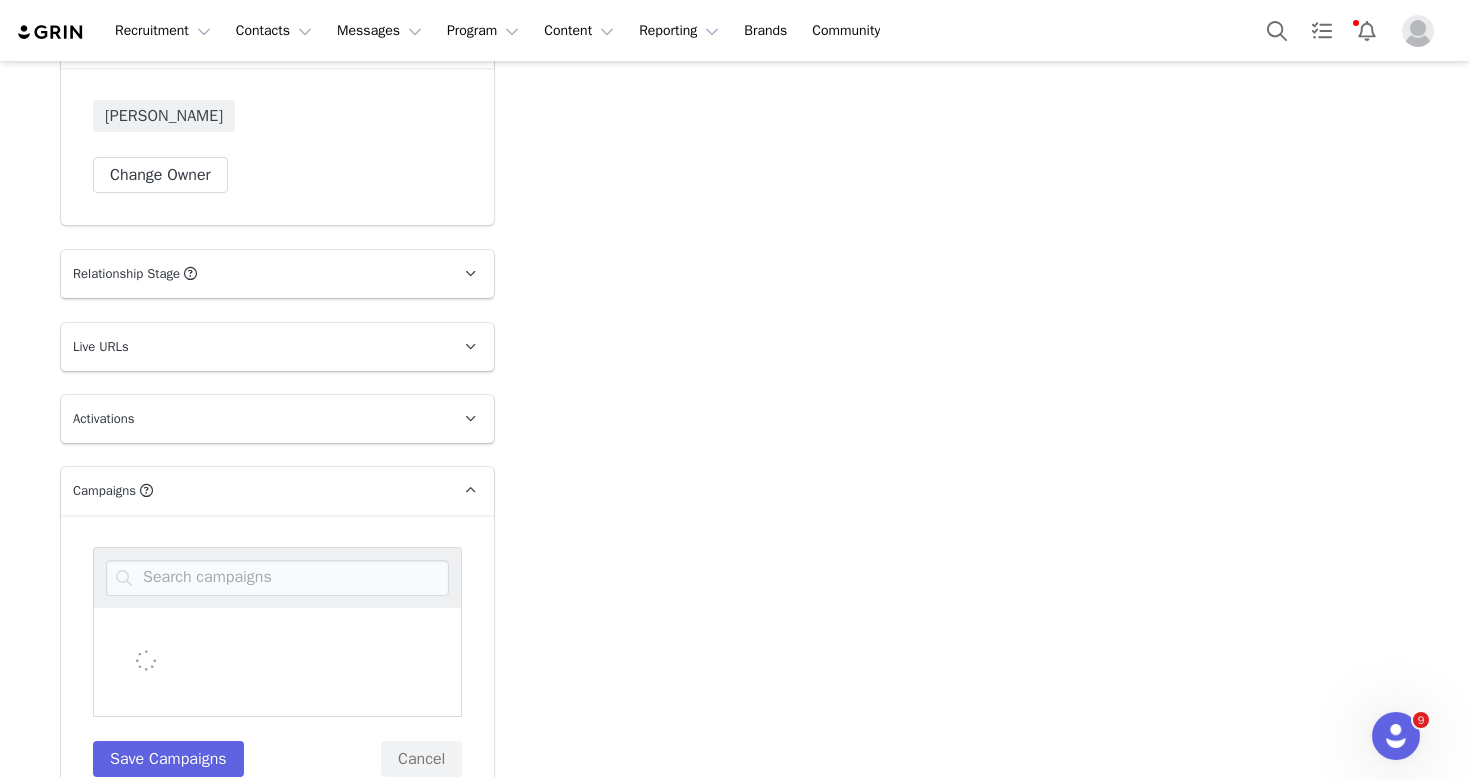 click at bounding box center (277, 577) 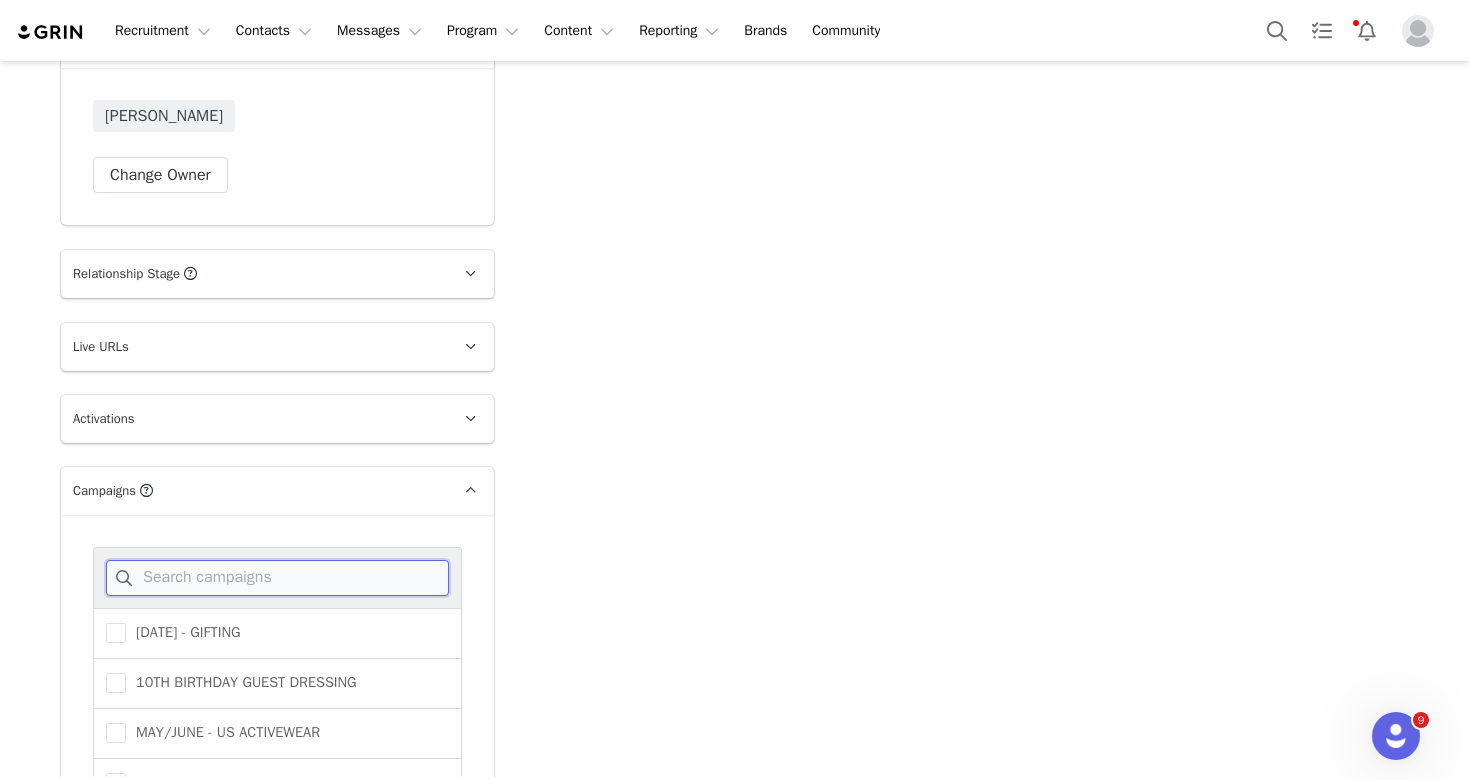 click at bounding box center [277, 578] 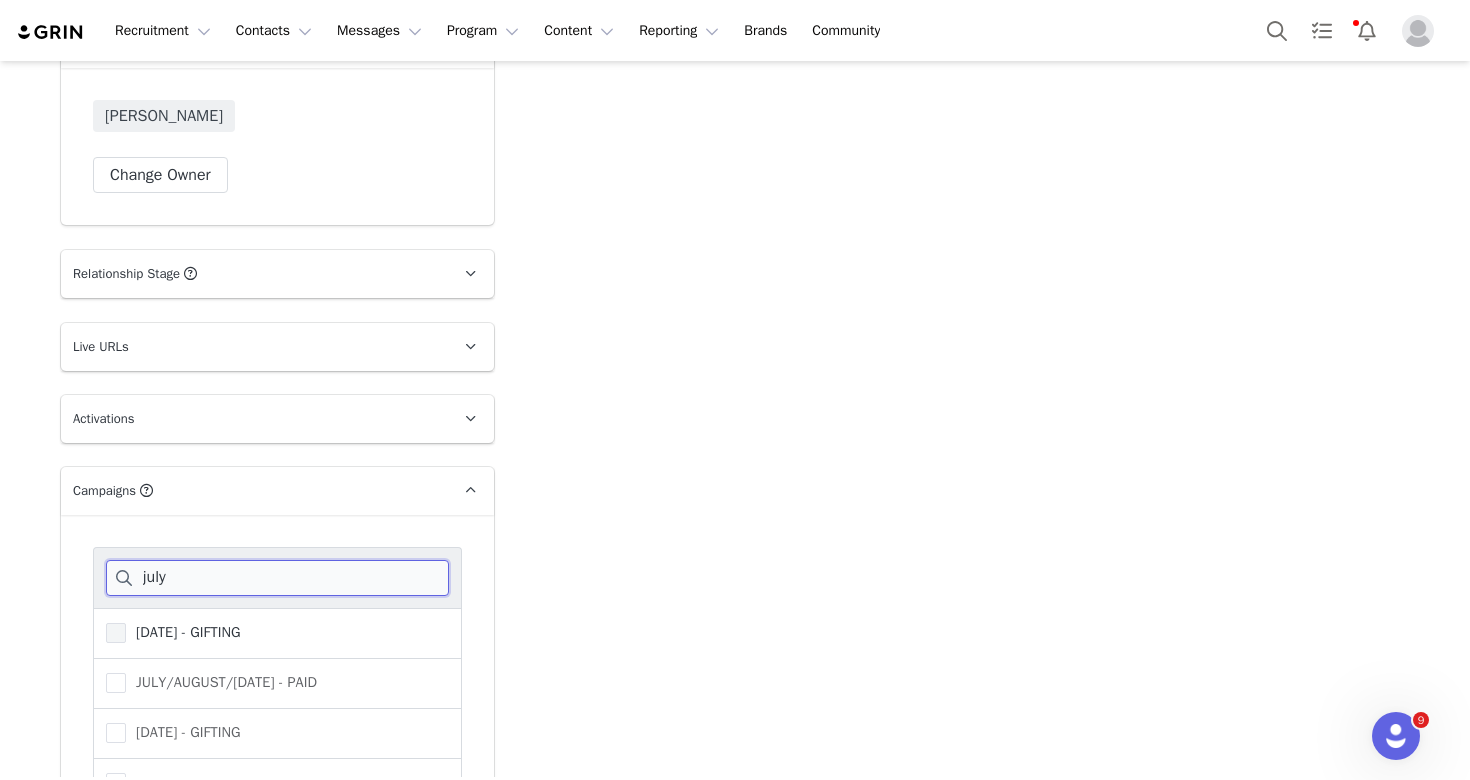 type on "july" 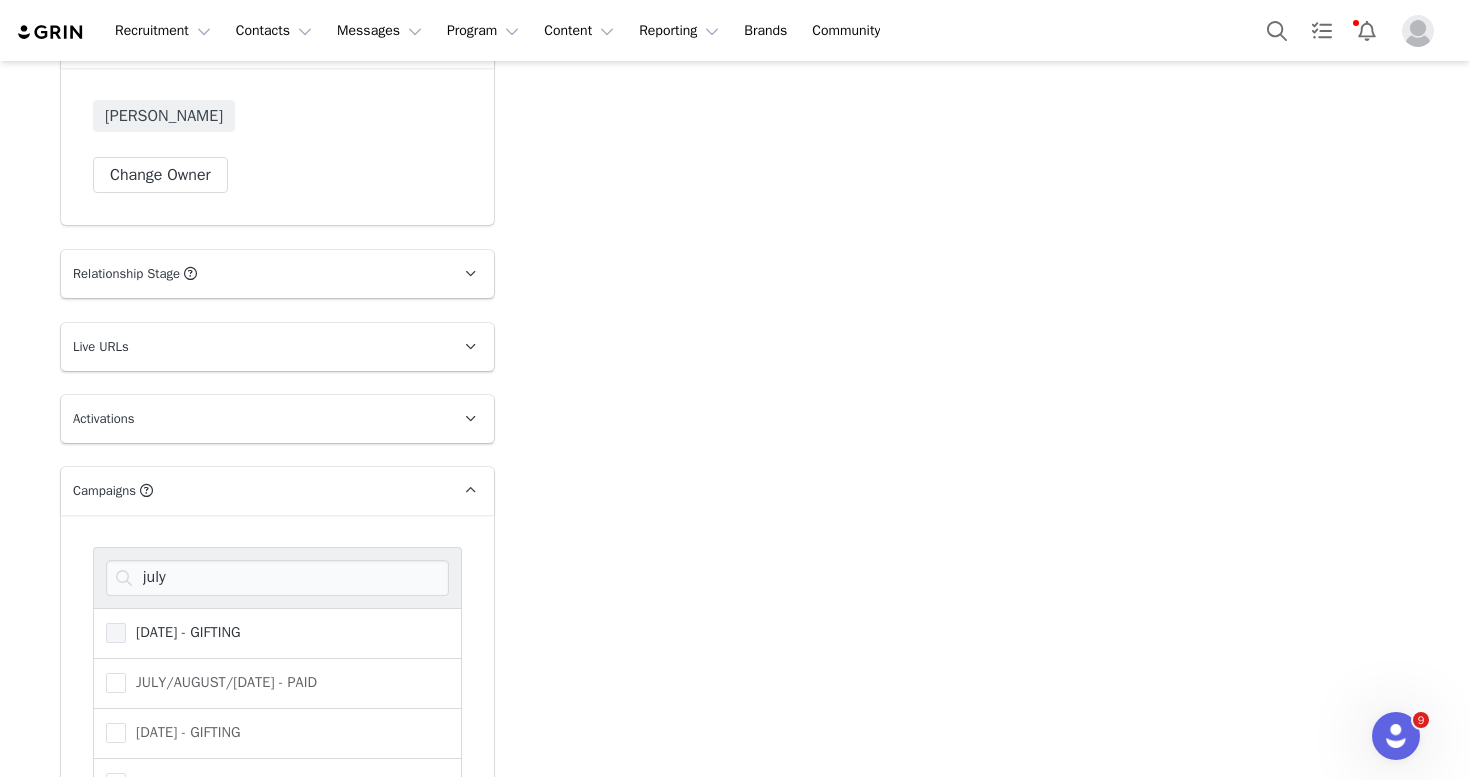 click on "[DATE] - GIFTING" at bounding box center [173, 633] 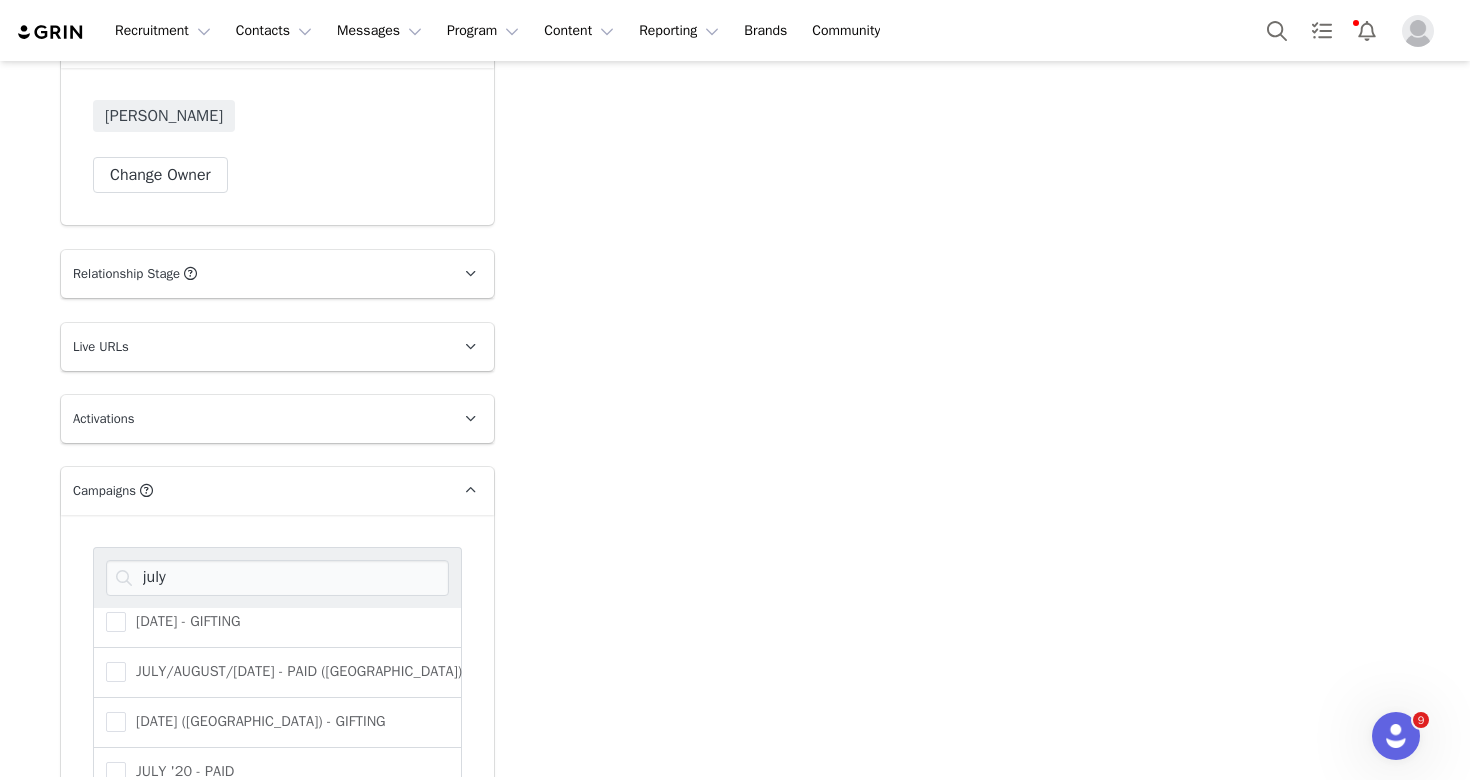 scroll, scrollTop: 290, scrollLeft: 0, axis: vertical 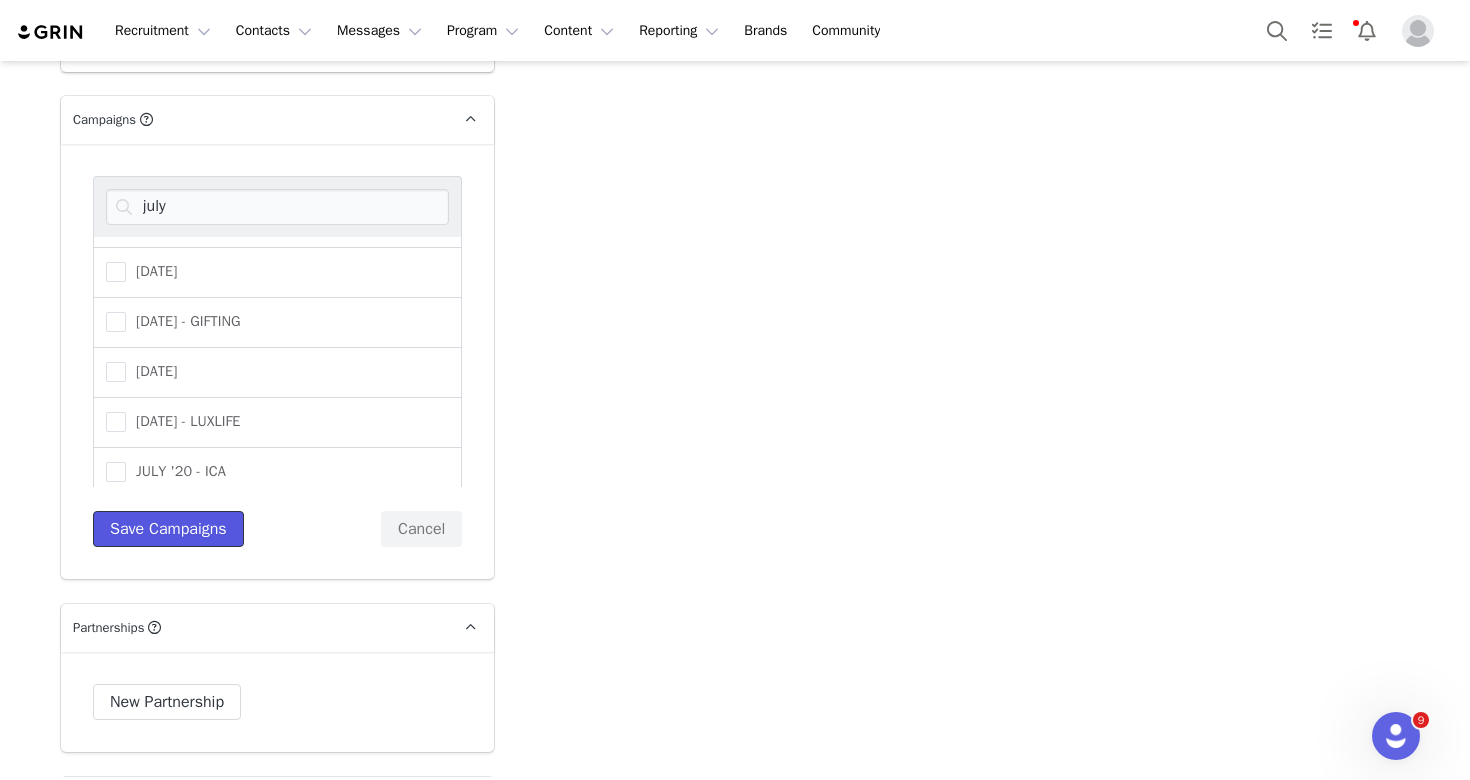 click on "Save Campaigns" at bounding box center [168, 529] 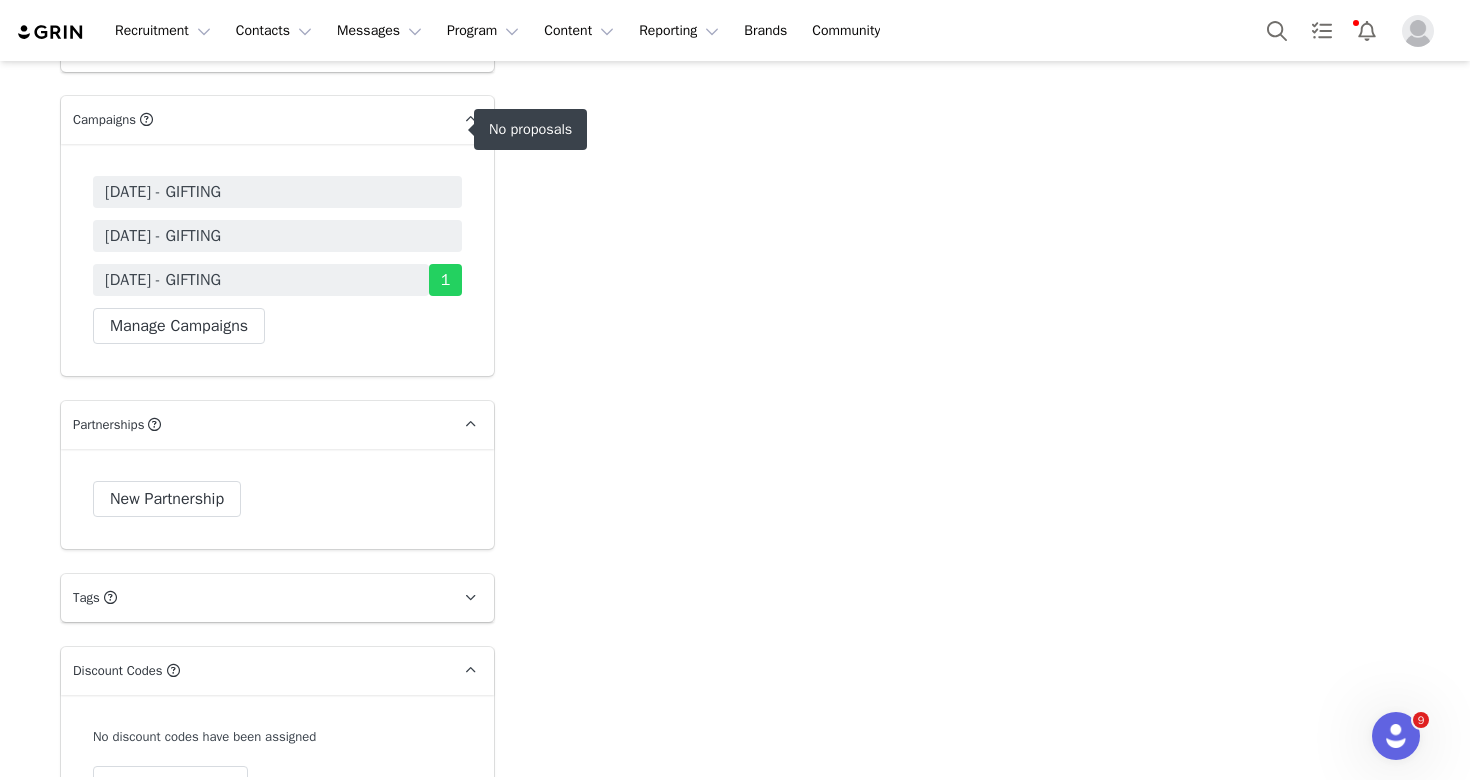 click on "[DATE] - GIFTING" at bounding box center (277, 192) 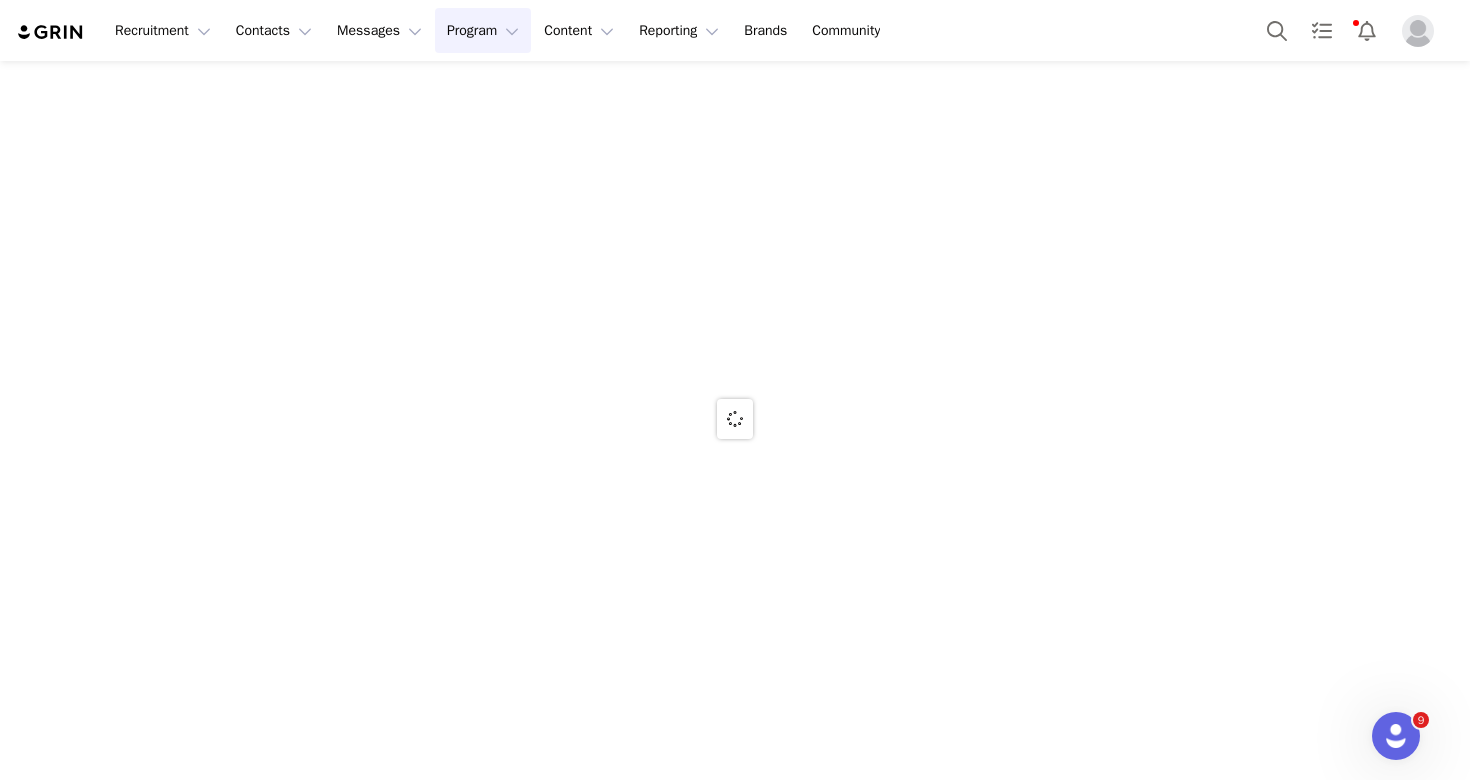 scroll, scrollTop: 0, scrollLeft: 0, axis: both 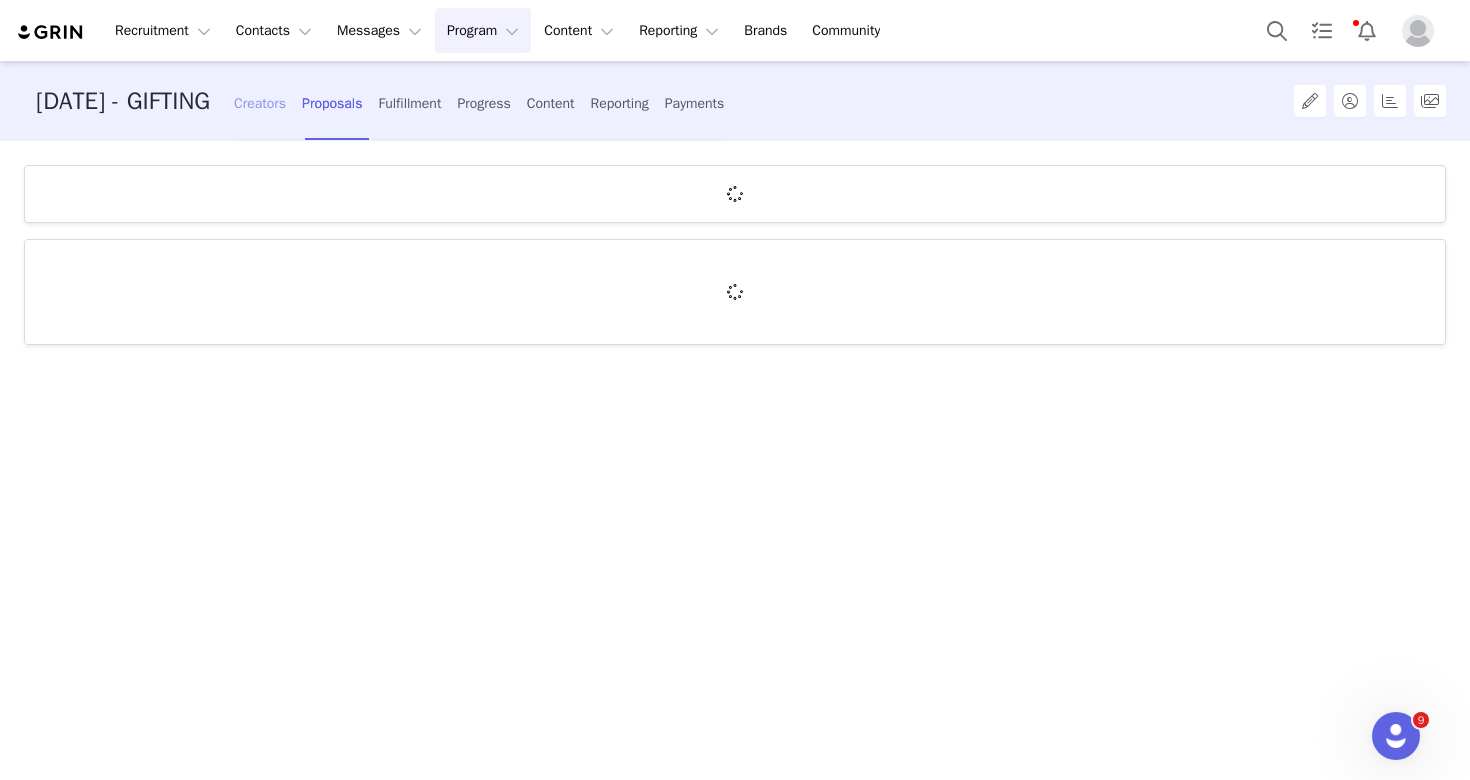click on "Creators" at bounding box center (260, 103) 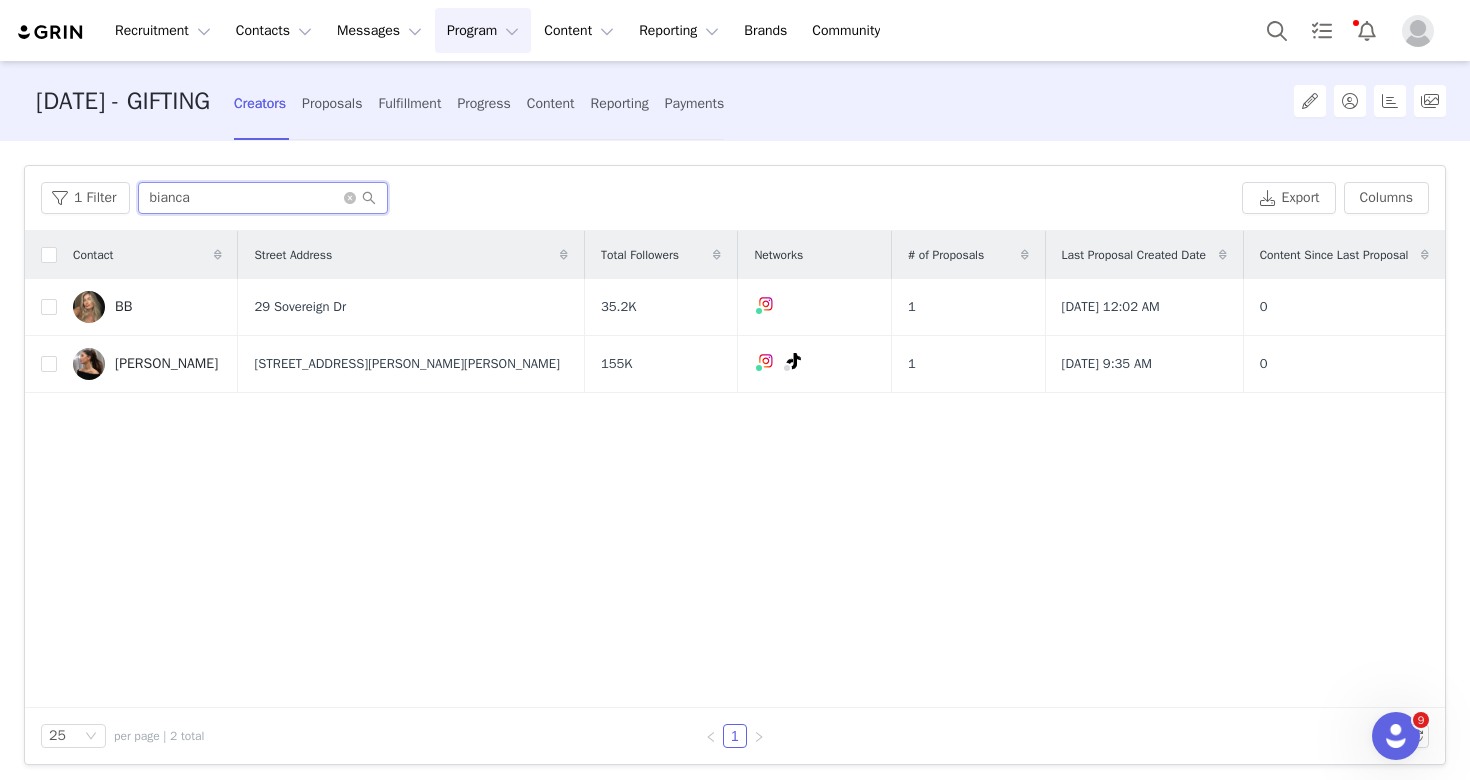 drag, startPoint x: 223, startPoint y: 195, endPoint x: 154, endPoint y: 191, distance: 69.115845 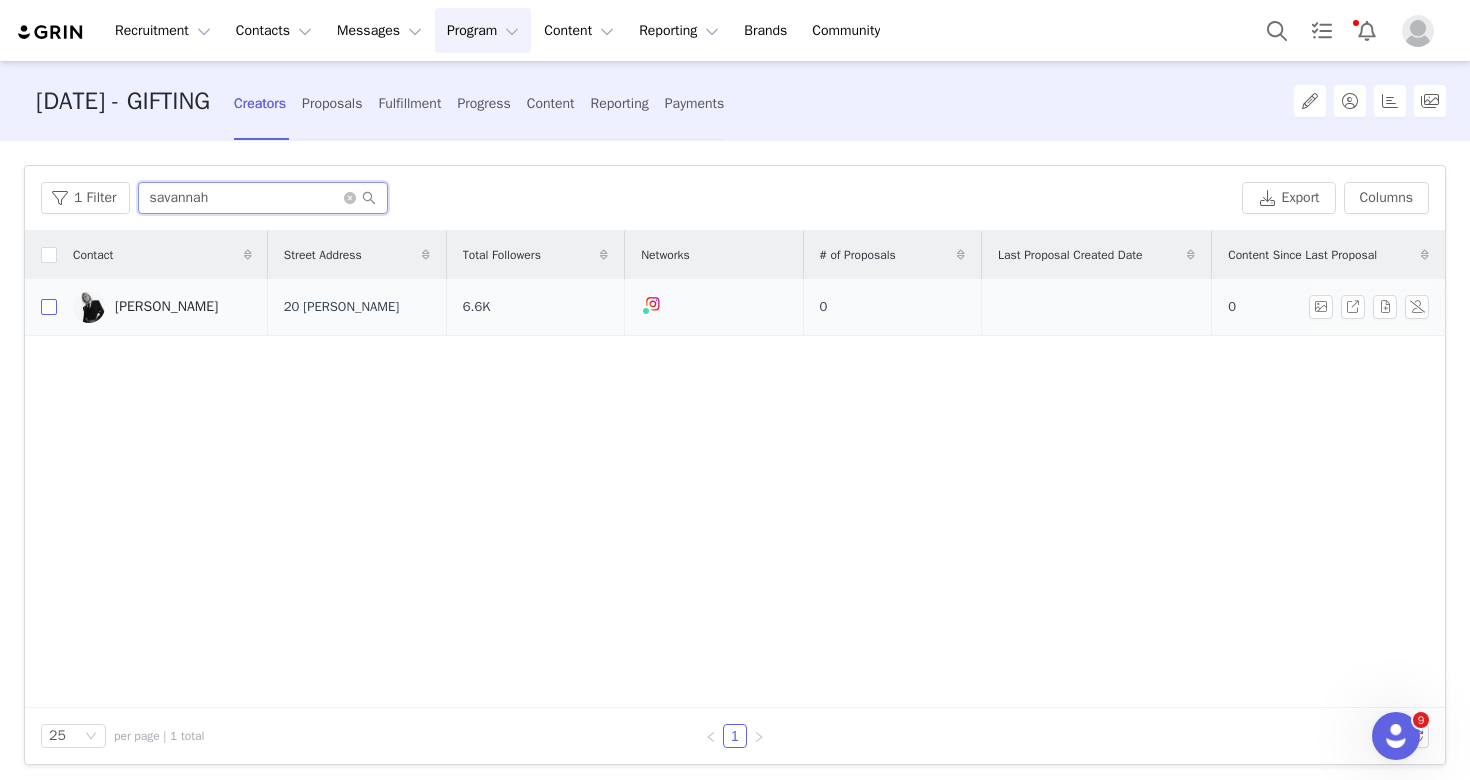 type on "savannah" 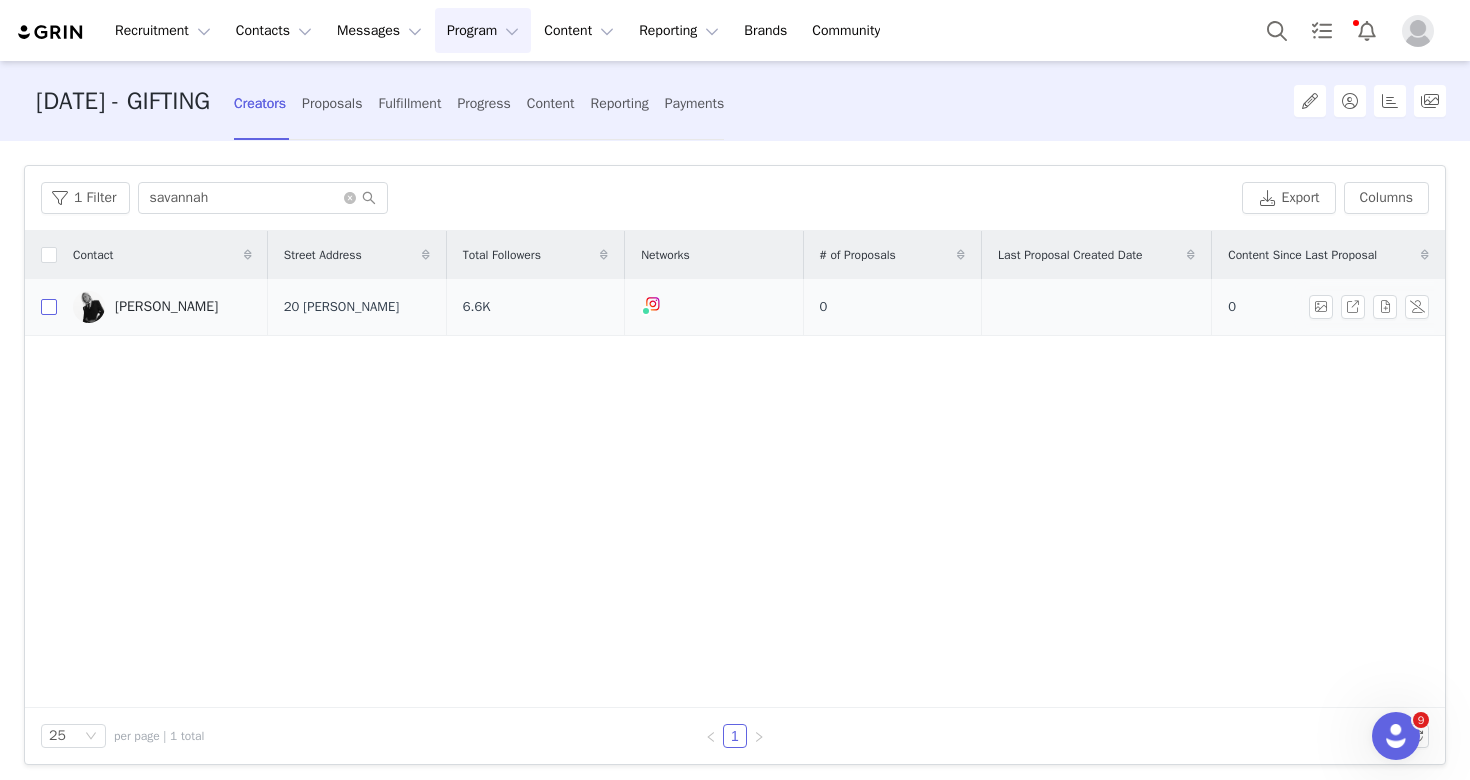 click at bounding box center (49, 307) 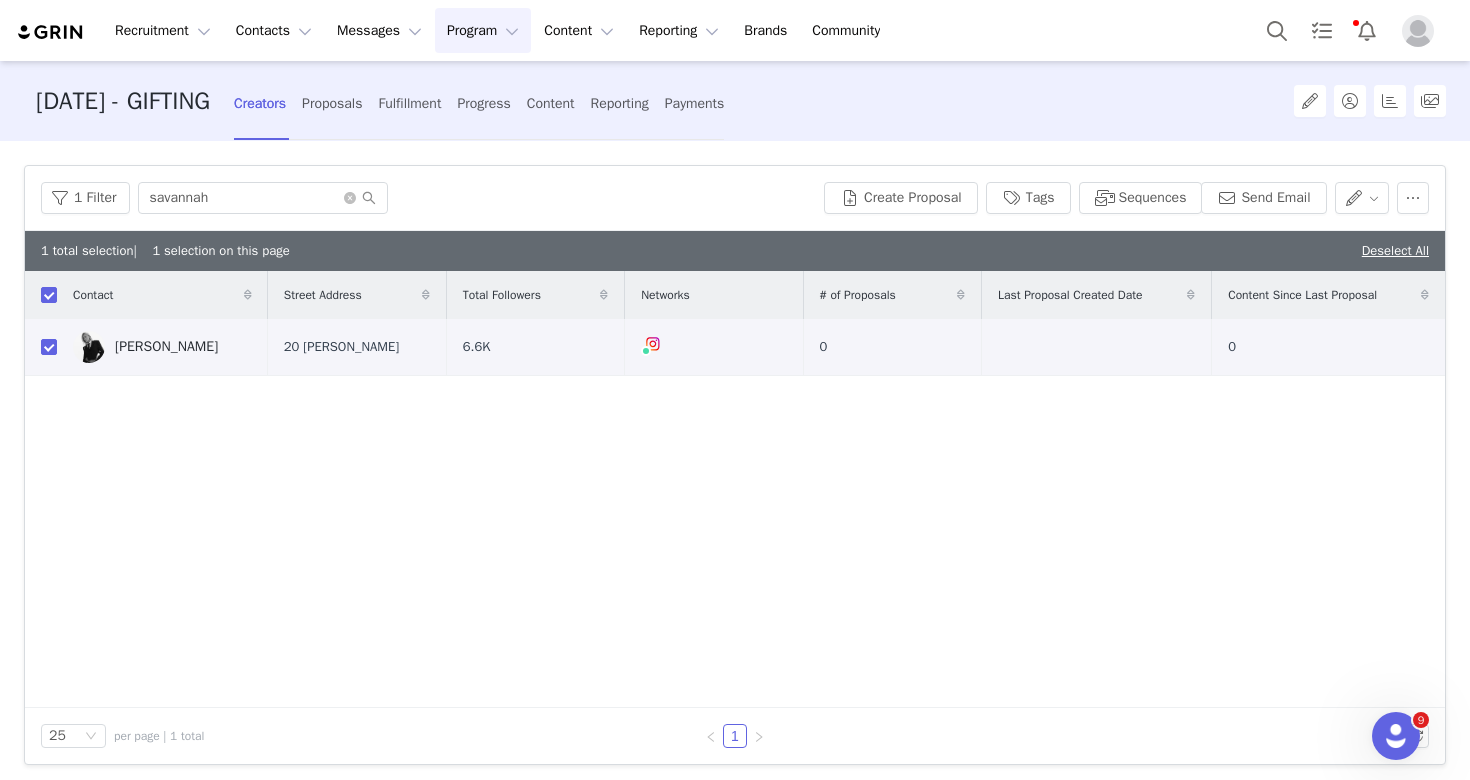 click on "1 Filter savannah     Create Proposal Tags Sequences Send Email" at bounding box center (735, 198) 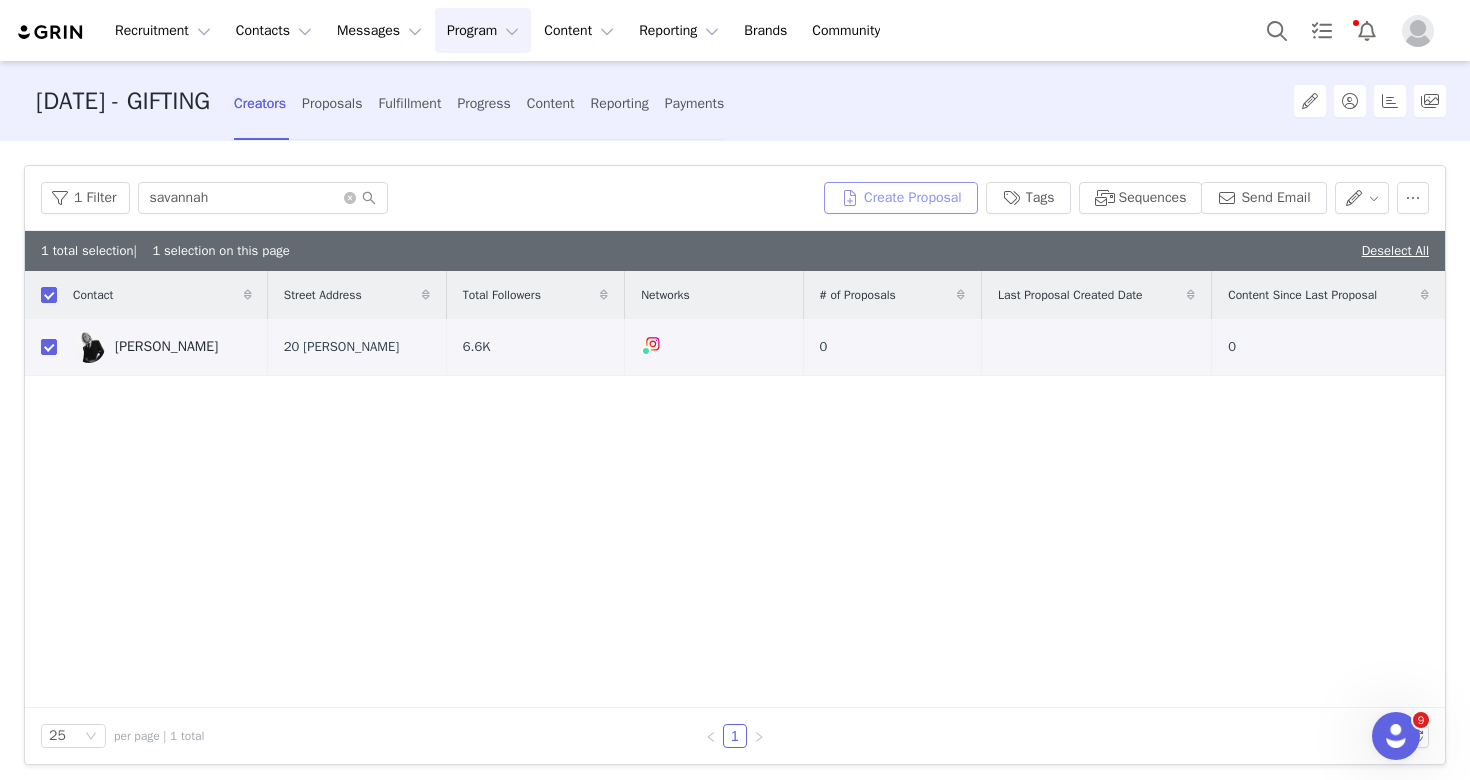 click on "Create Proposal" at bounding box center [901, 198] 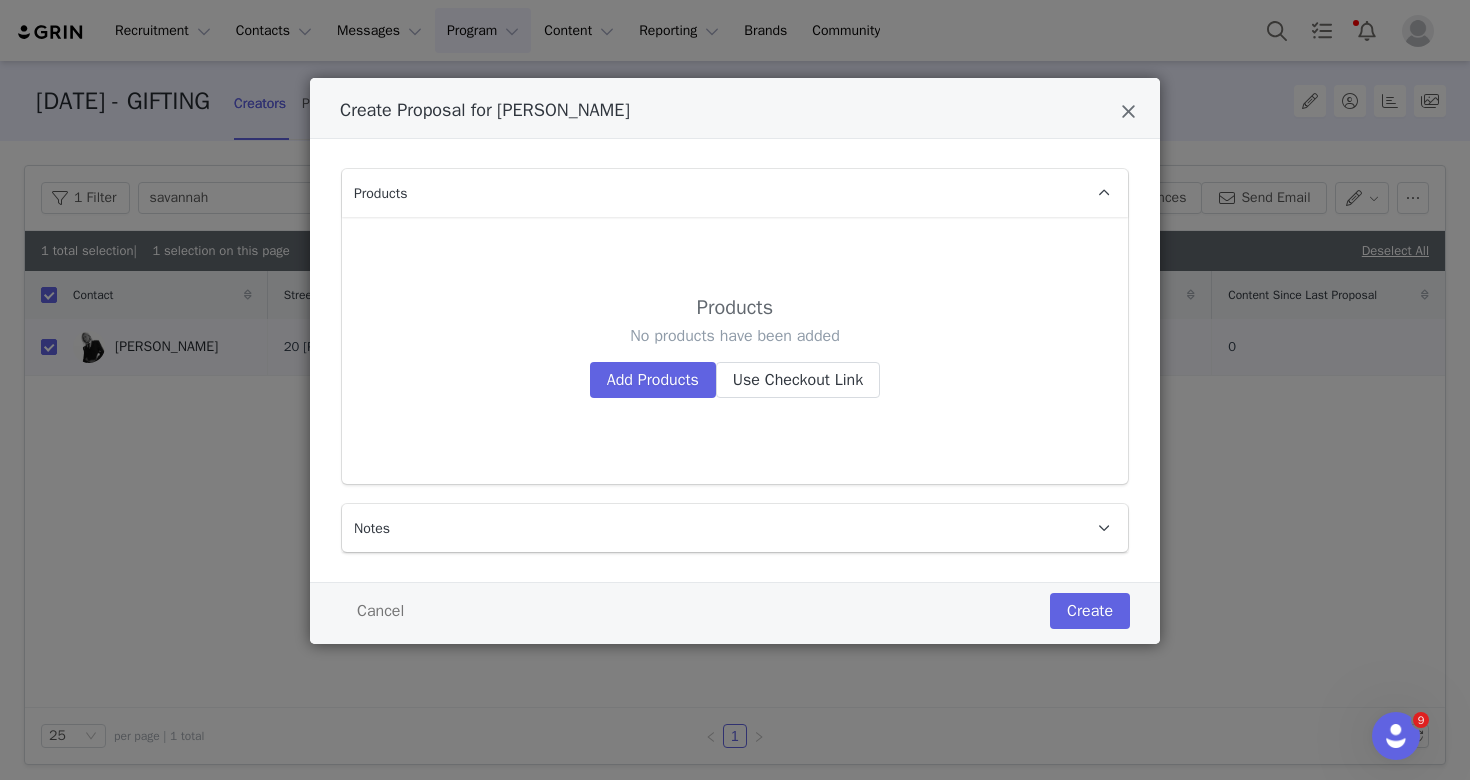 click on "Products No products have been added Add Products Use Checkout Link" at bounding box center [735, 350] 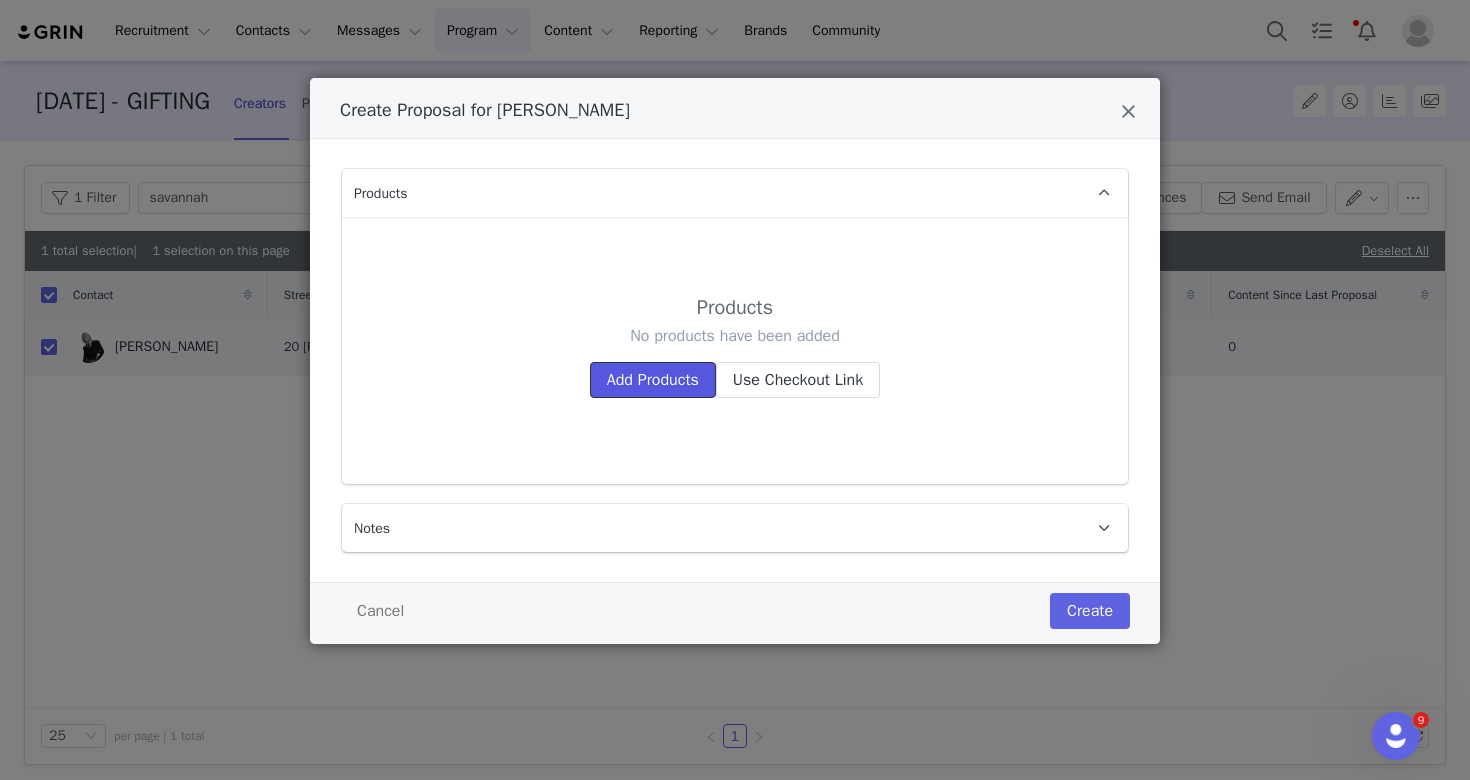 click on "Add Products" at bounding box center (653, 380) 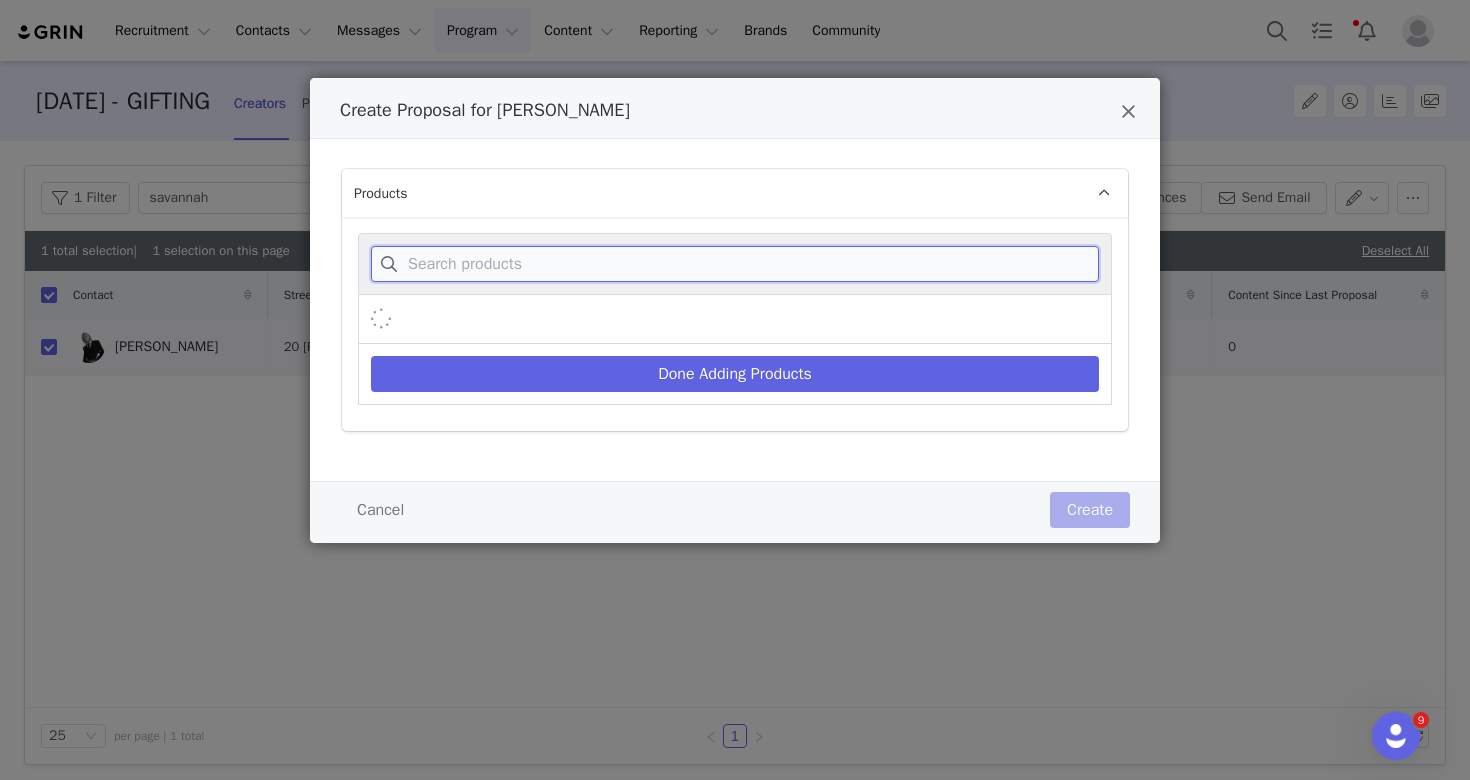 click at bounding box center [735, 264] 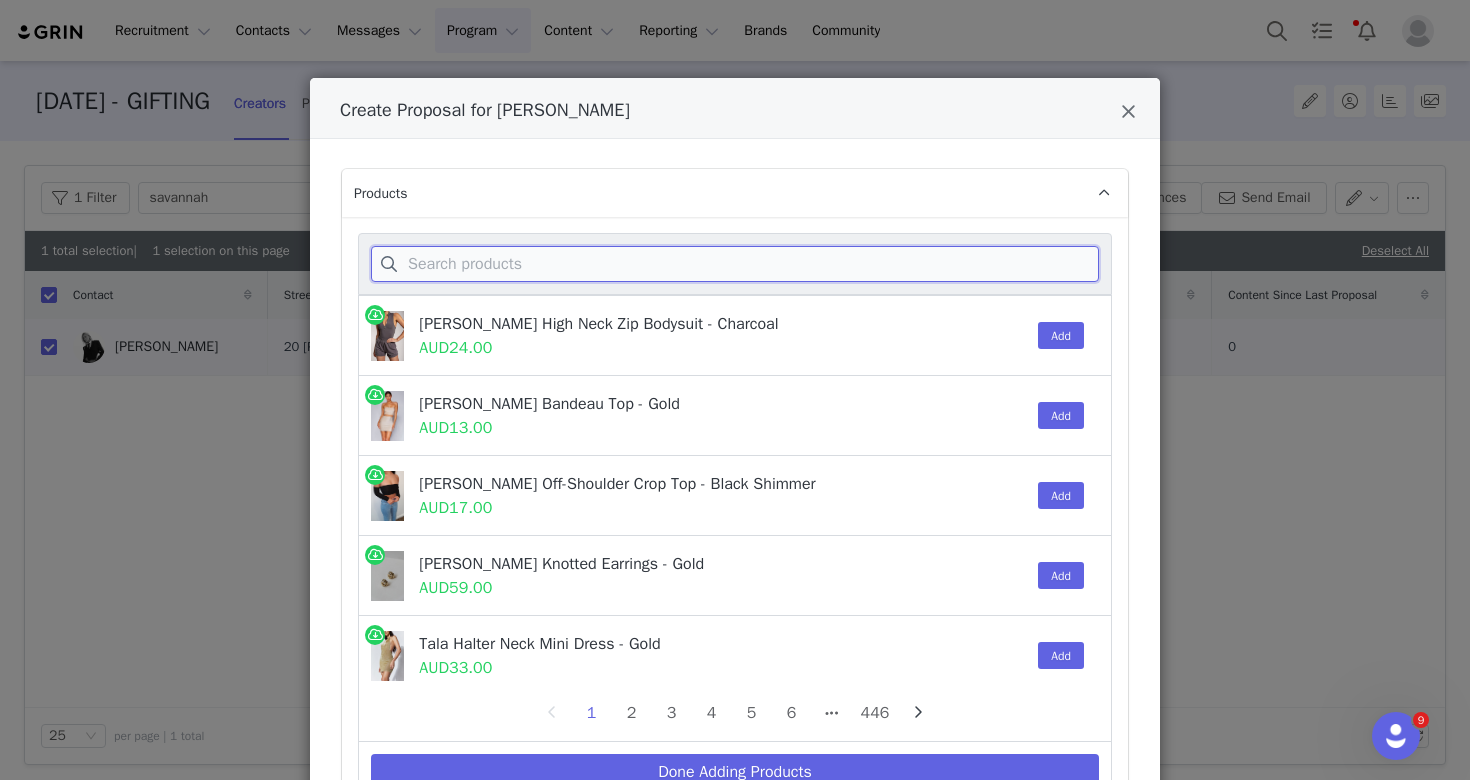 paste on "Teagan oral hand crochet midi dress blue si" 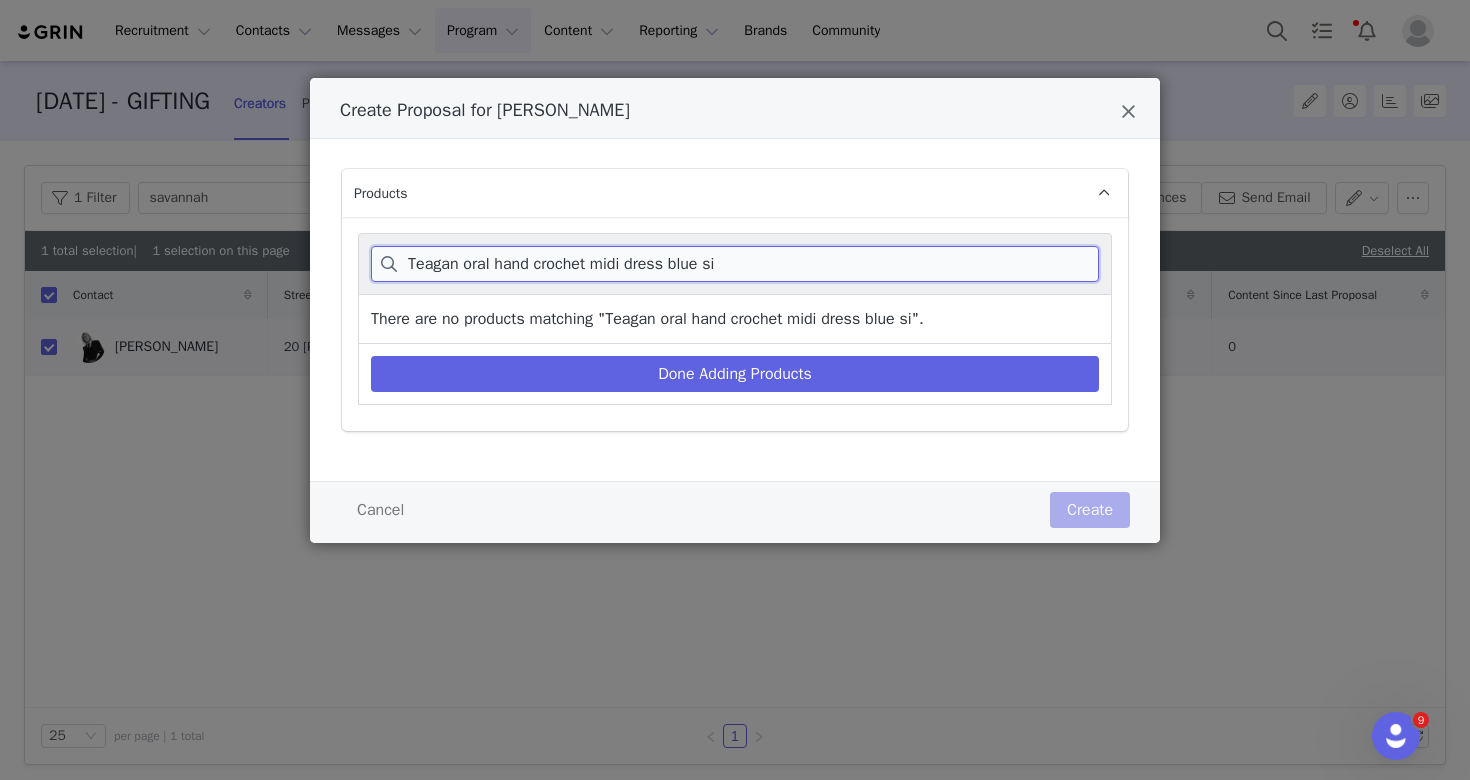 drag, startPoint x: 606, startPoint y: 263, endPoint x: 778, endPoint y: 275, distance: 172.41809 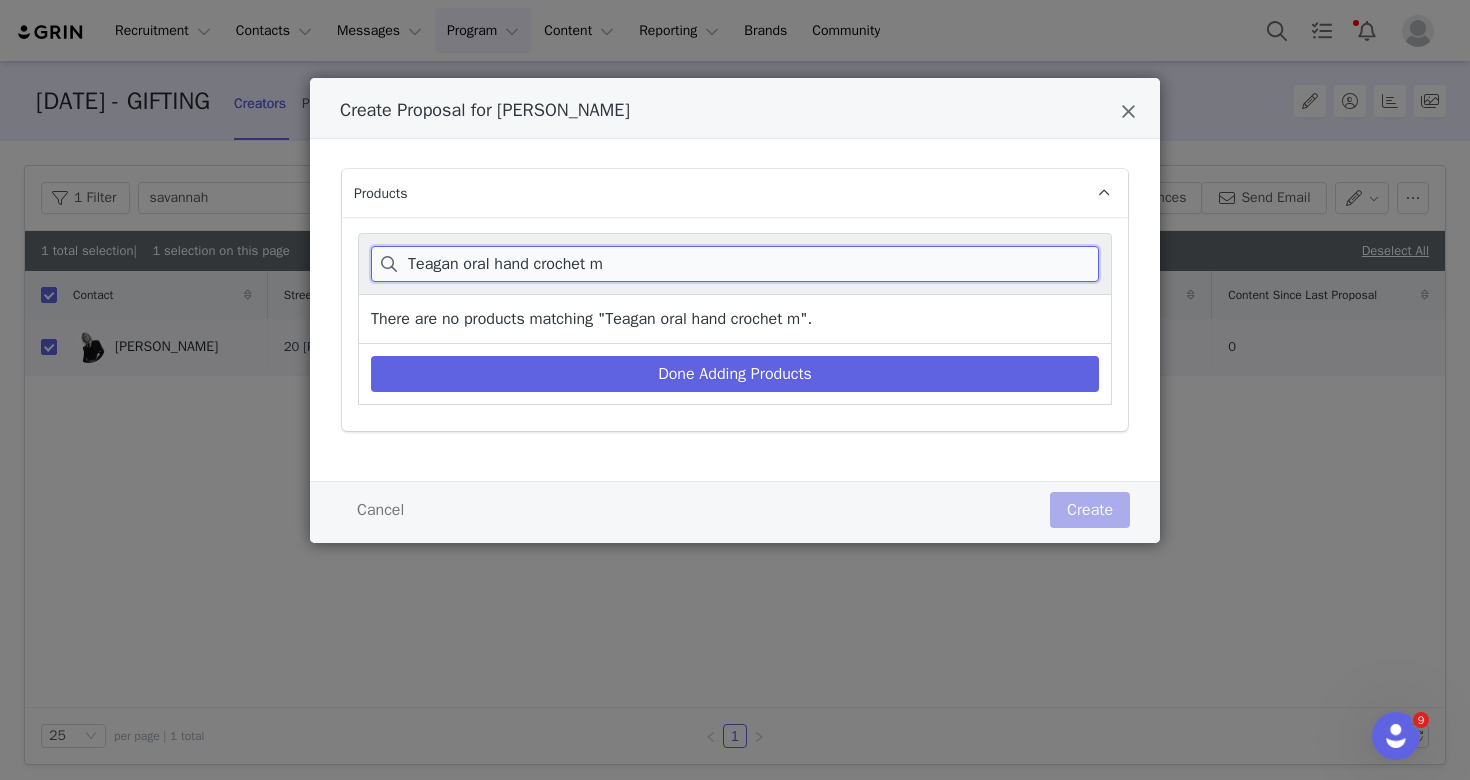 drag, startPoint x: 579, startPoint y: 268, endPoint x: 712, endPoint y: 268, distance: 133 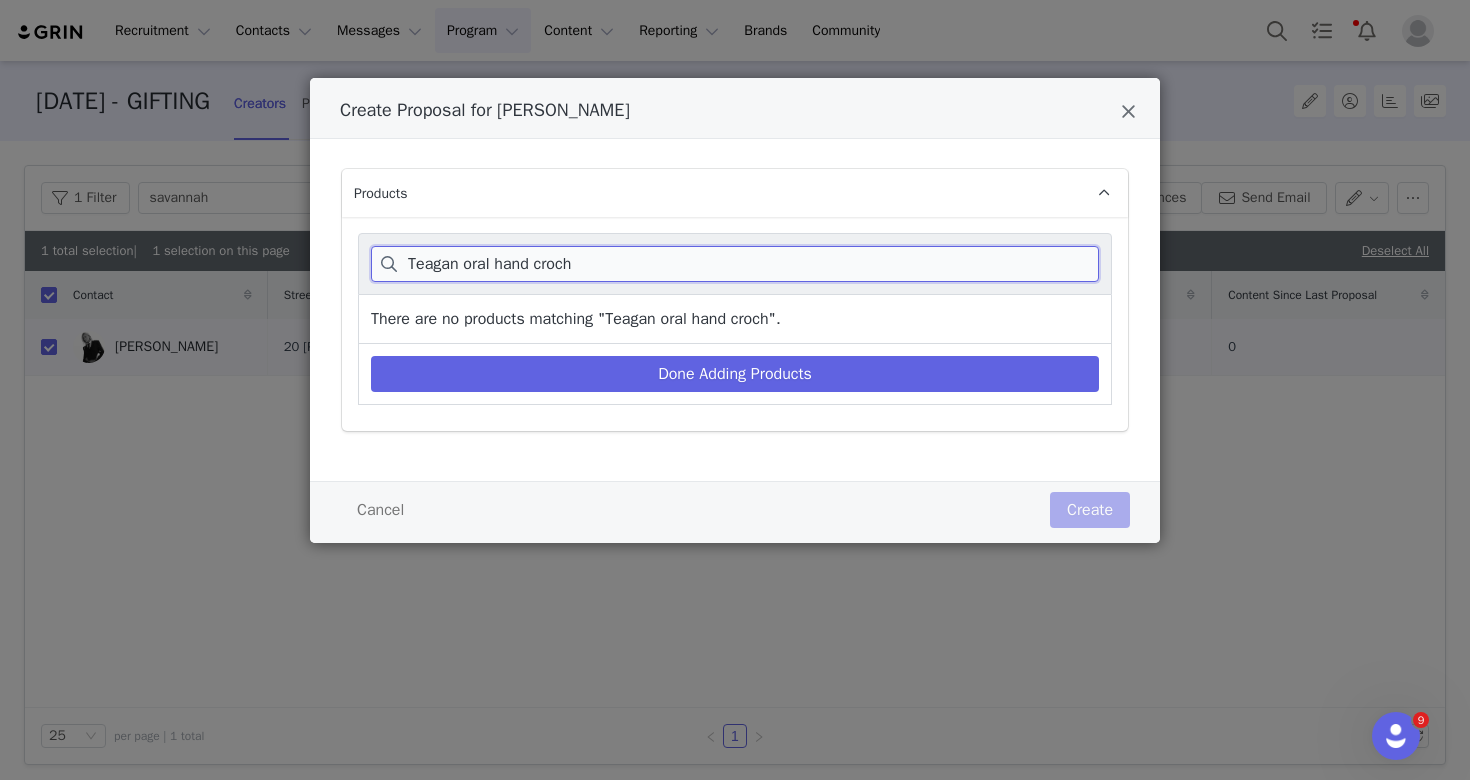drag, startPoint x: 461, startPoint y: 263, endPoint x: 656, endPoint y: 264, distance: 195.00256 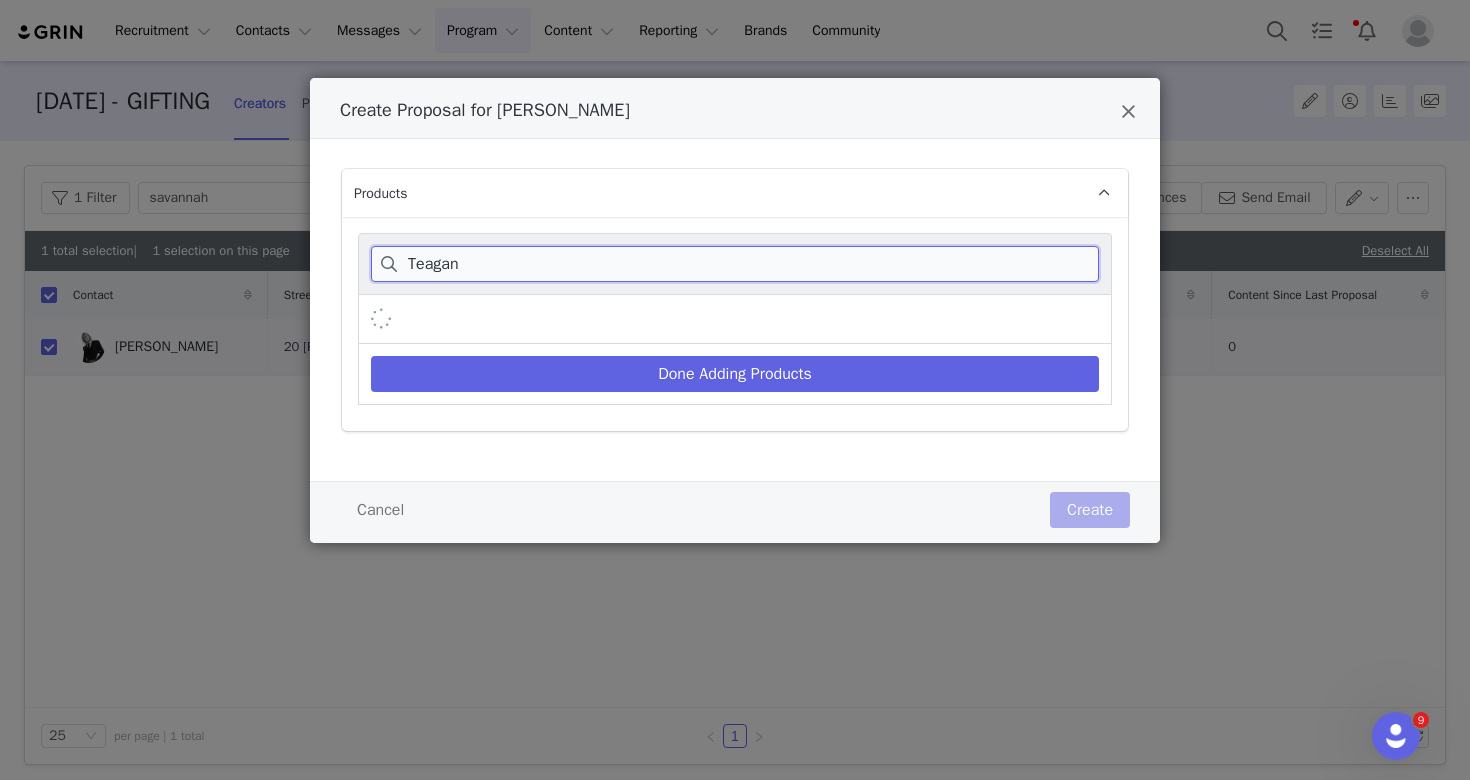 type on "Teagan" 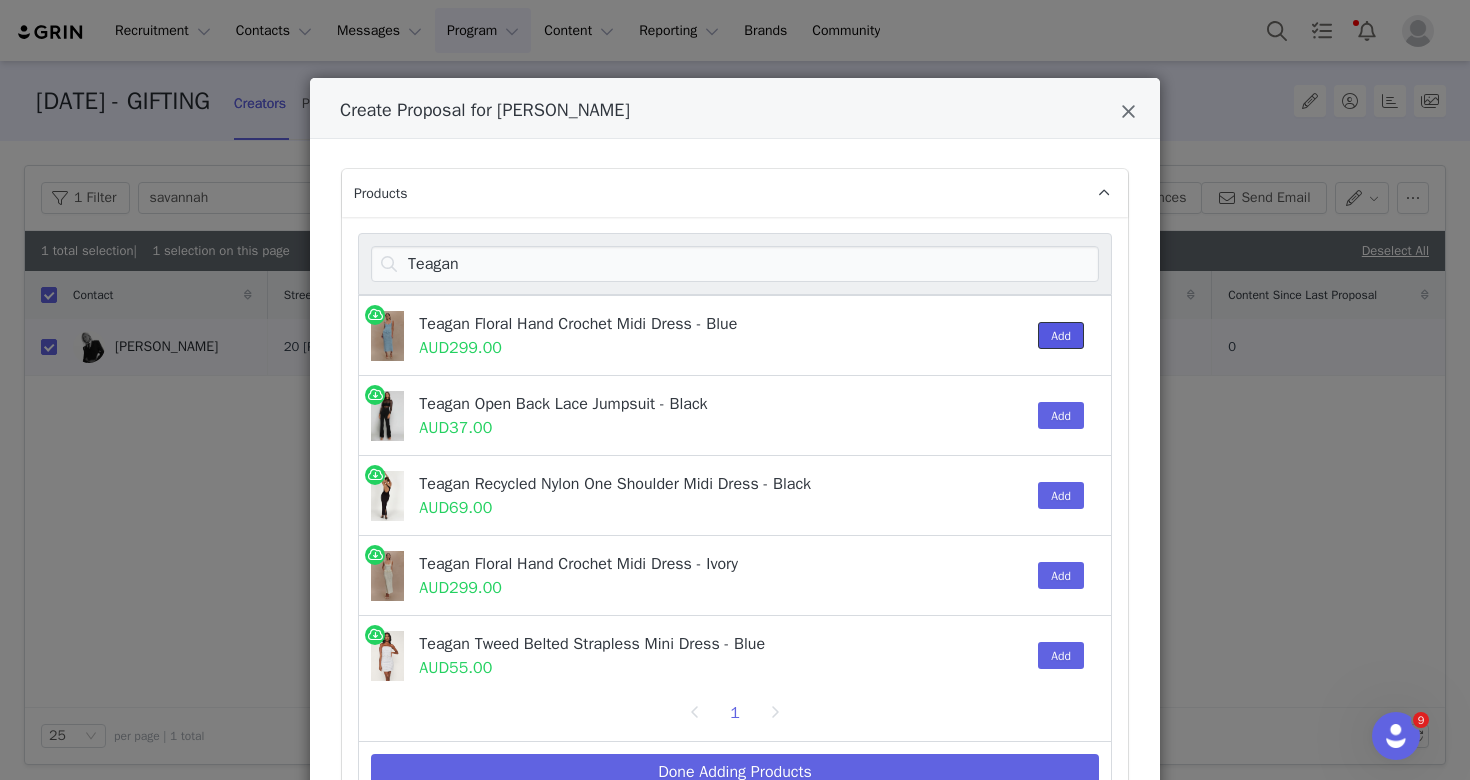 click on "Add" at bounding box center [1061, 335] 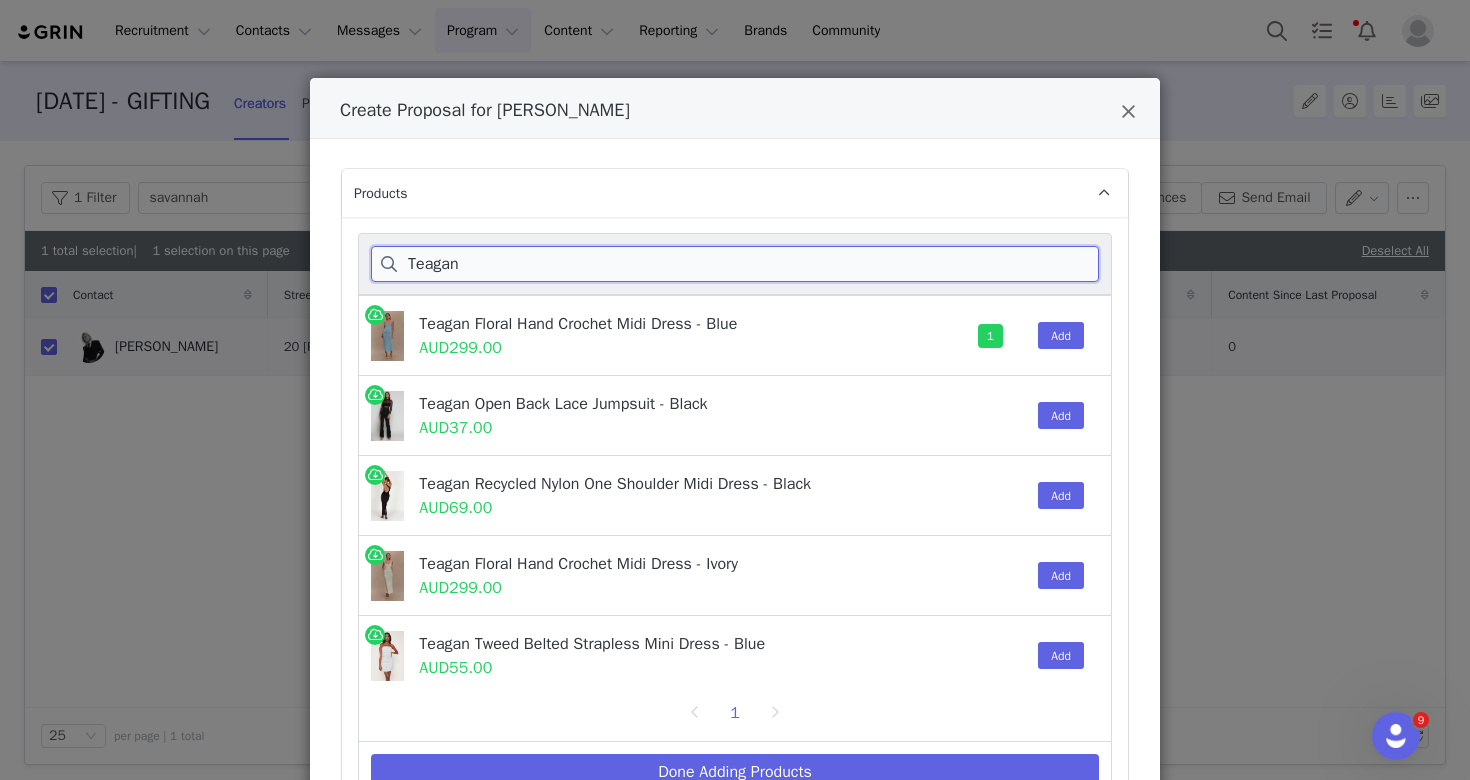 drag, startPoint x: 472, startPoint y: 276, endPoint x: 369, endPoint y: 253, distance: 105.53672 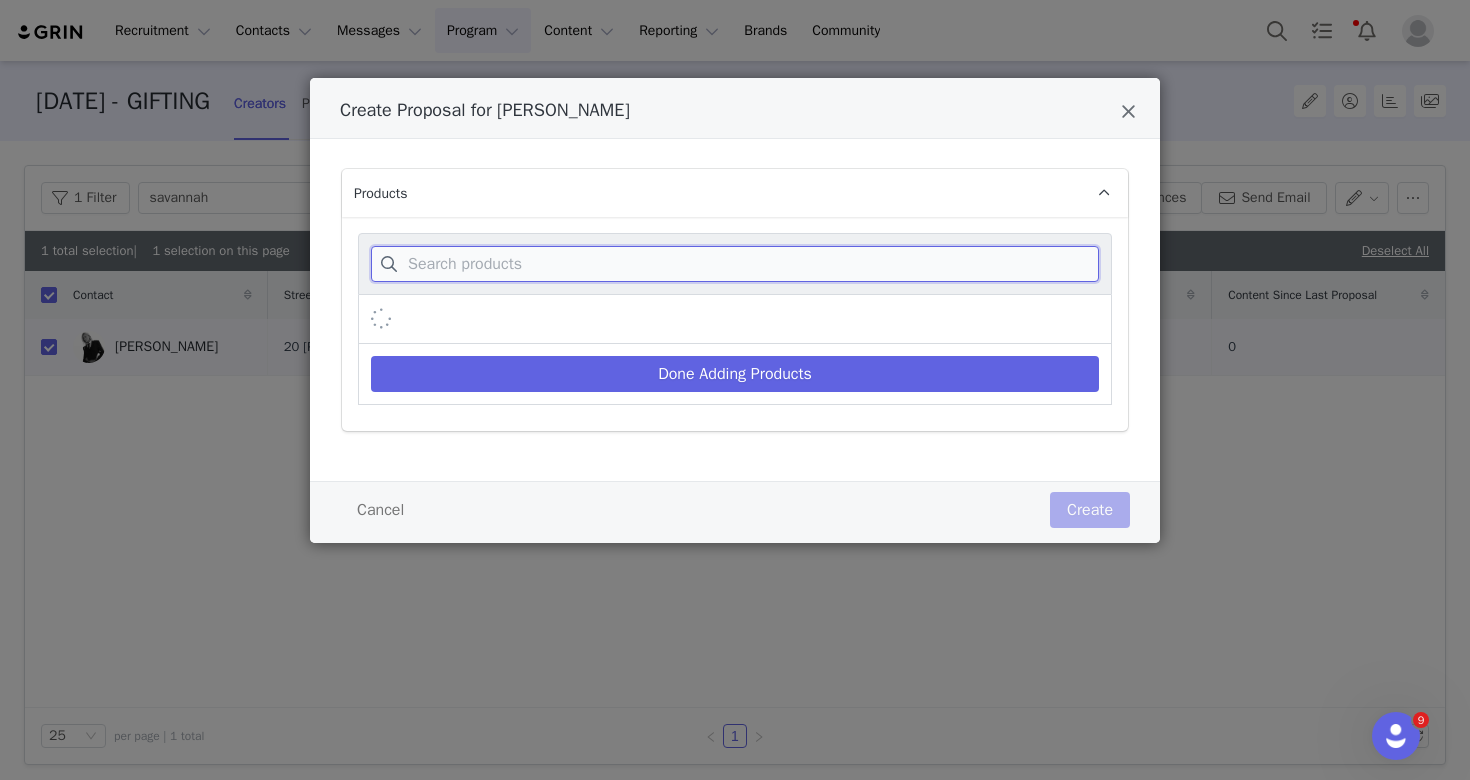 paste on "Arla broader set size whit" 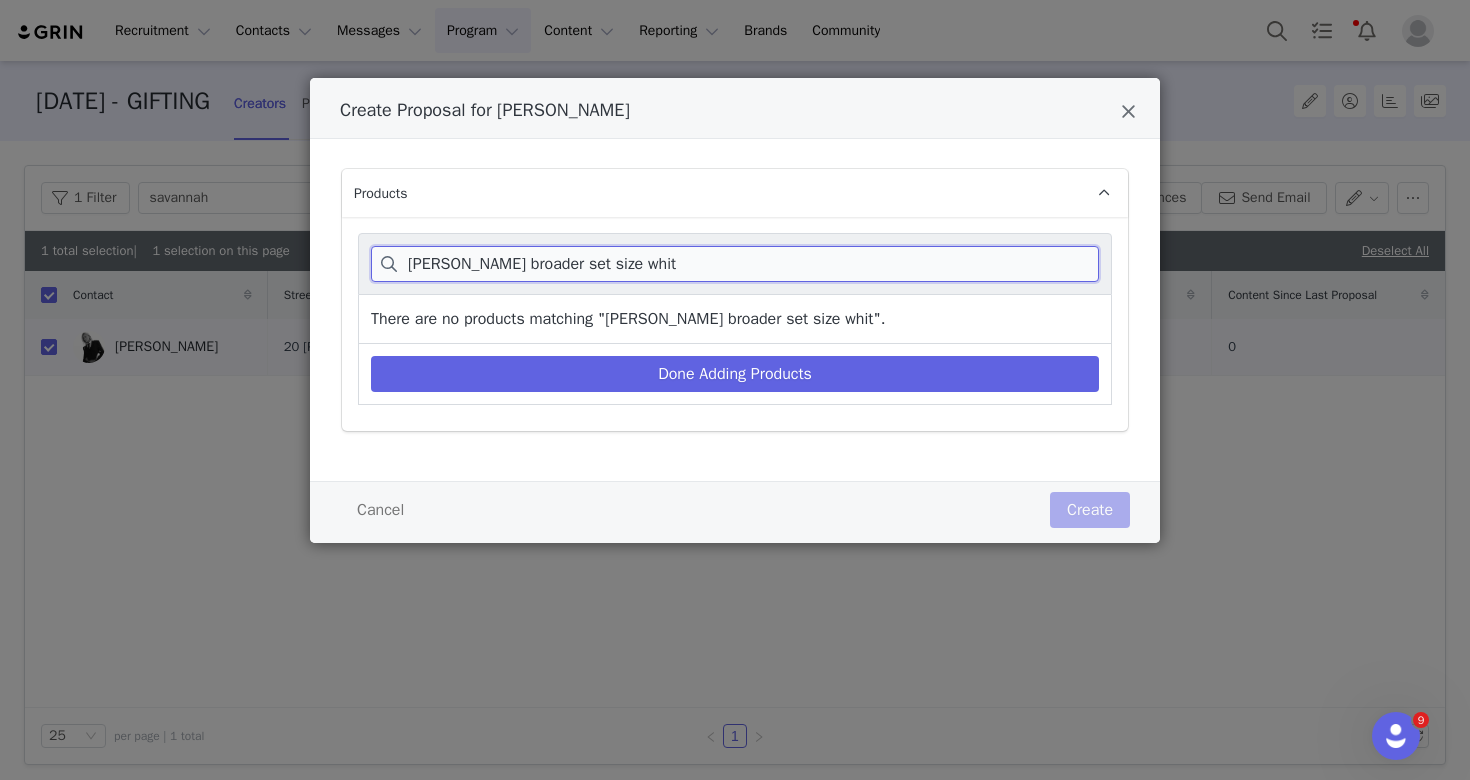 drag, startPoint x: 500, startPoint y: 265, endPoint x: 744, endPoint y: 268, distance: 244.01845 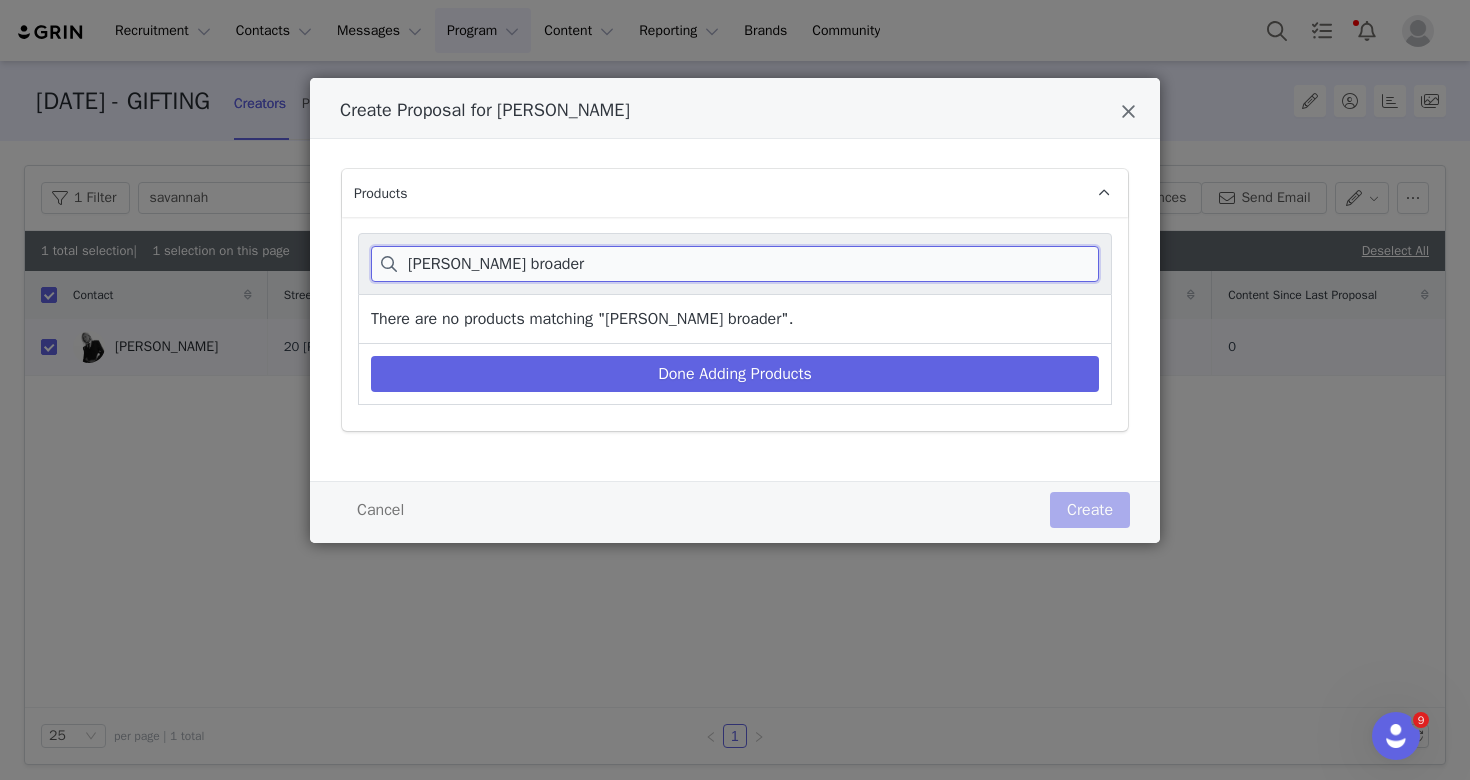 drag, startPoint x: 441, startPoint y: 266, endPoint x: 588, endPoint y: 265, distance: 147.0034 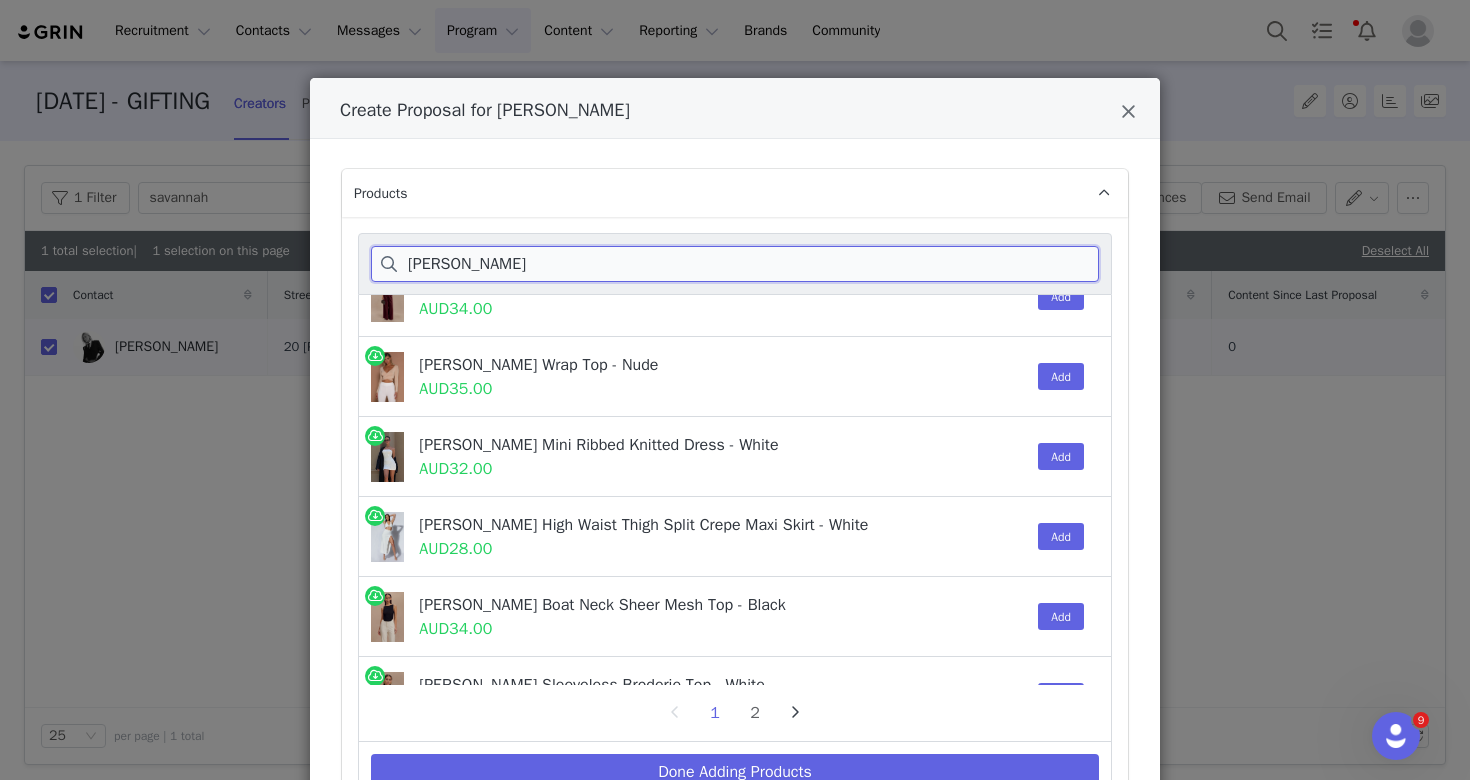 scroll, scrollTop: 1269, scrollLeft: 0, axis: vertical 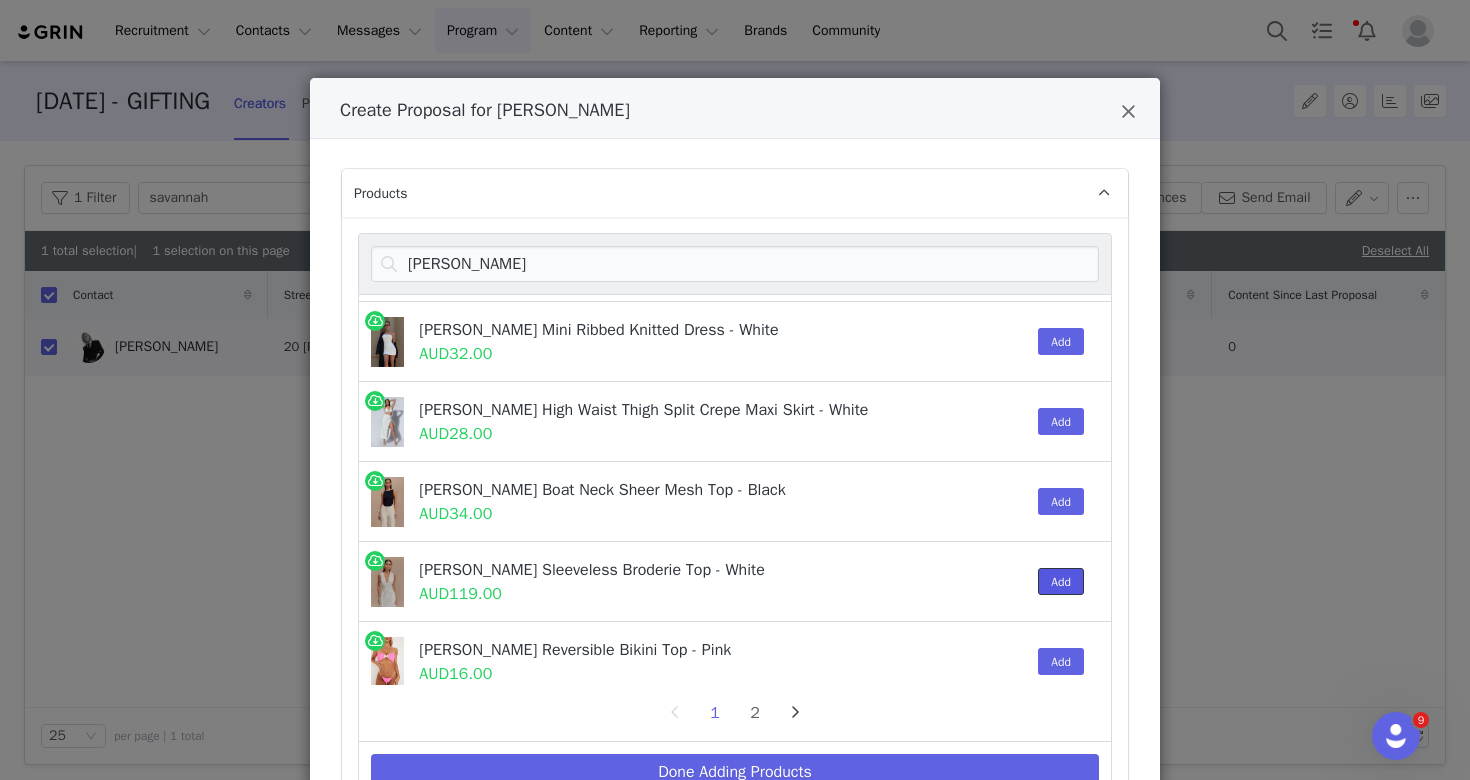 click on "Add" at bounding box center [1061, 581] 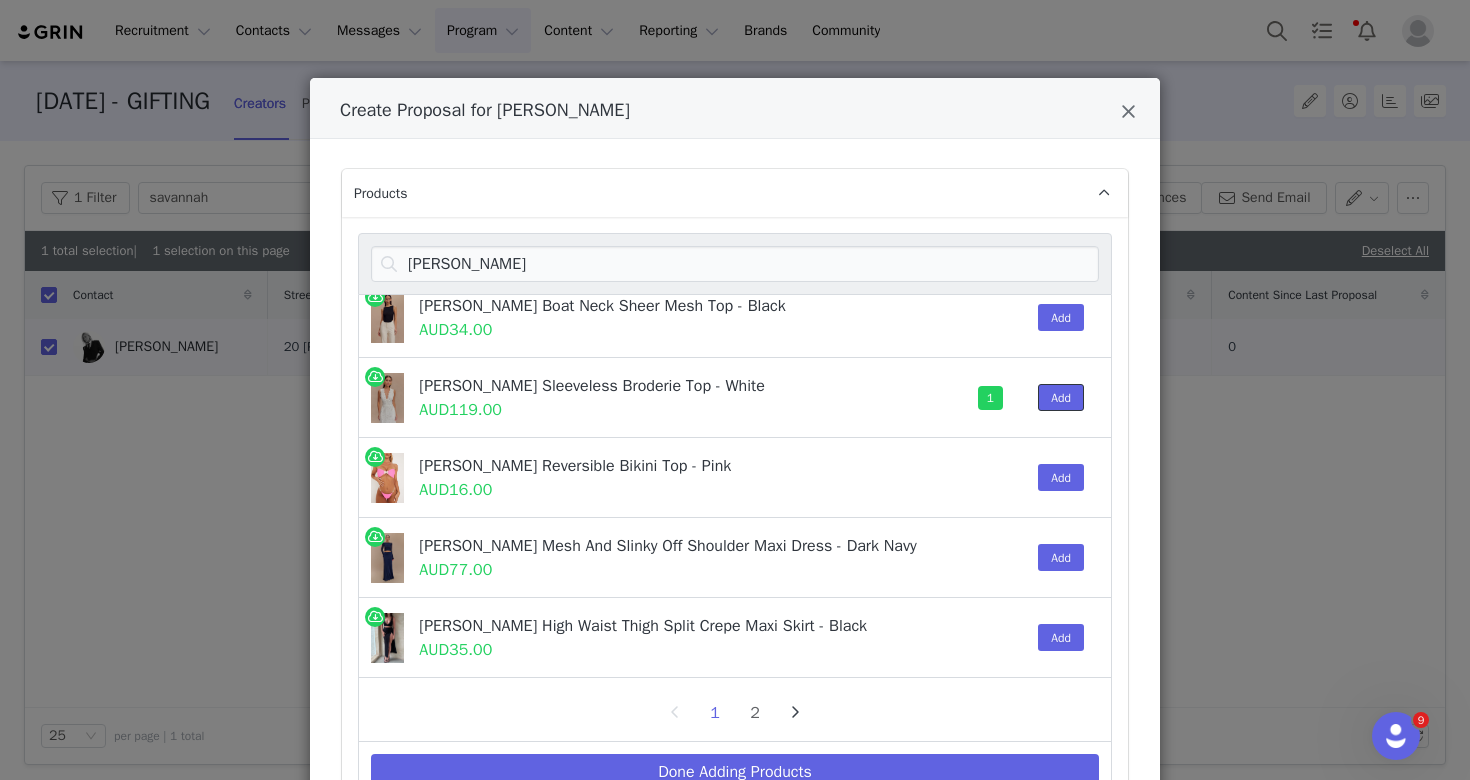 scroll, scrollTop: 1611, scrollLeft: 0, axis: vertical 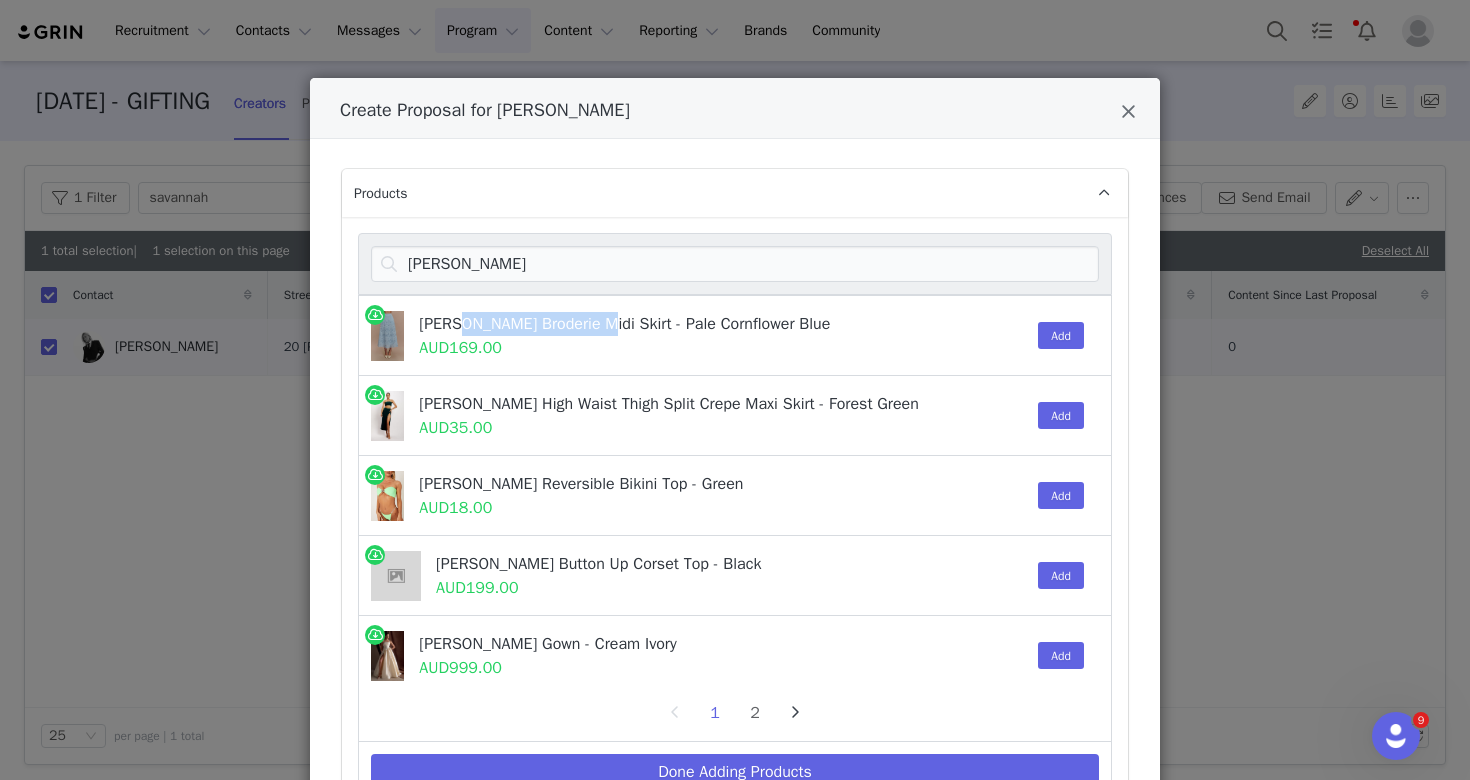 drag, startPoint x: 586, startPoint y: 330, endPoint x: 452, endPoint y: 319, distance: 134.45073 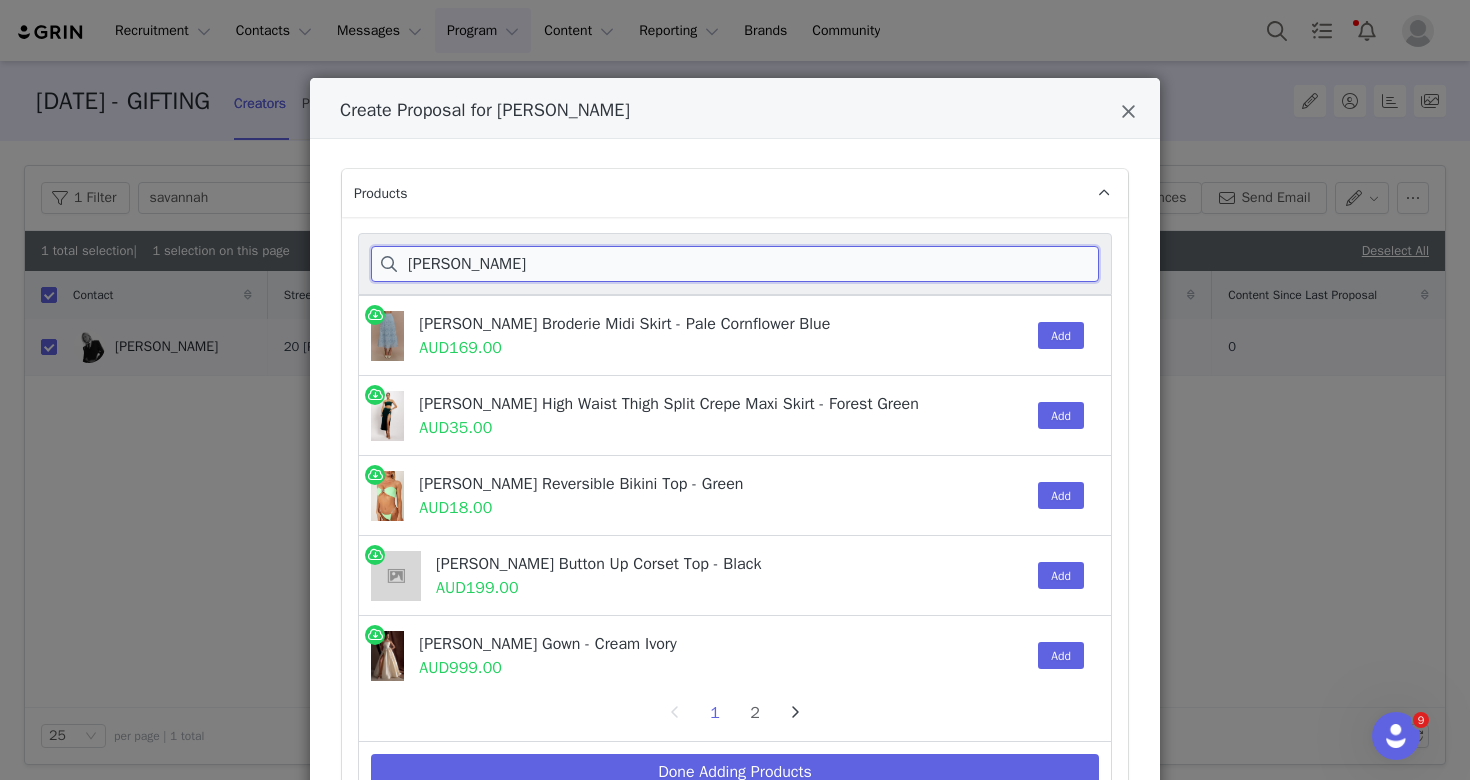 click on "Arla" at bounding box center [735, 264] 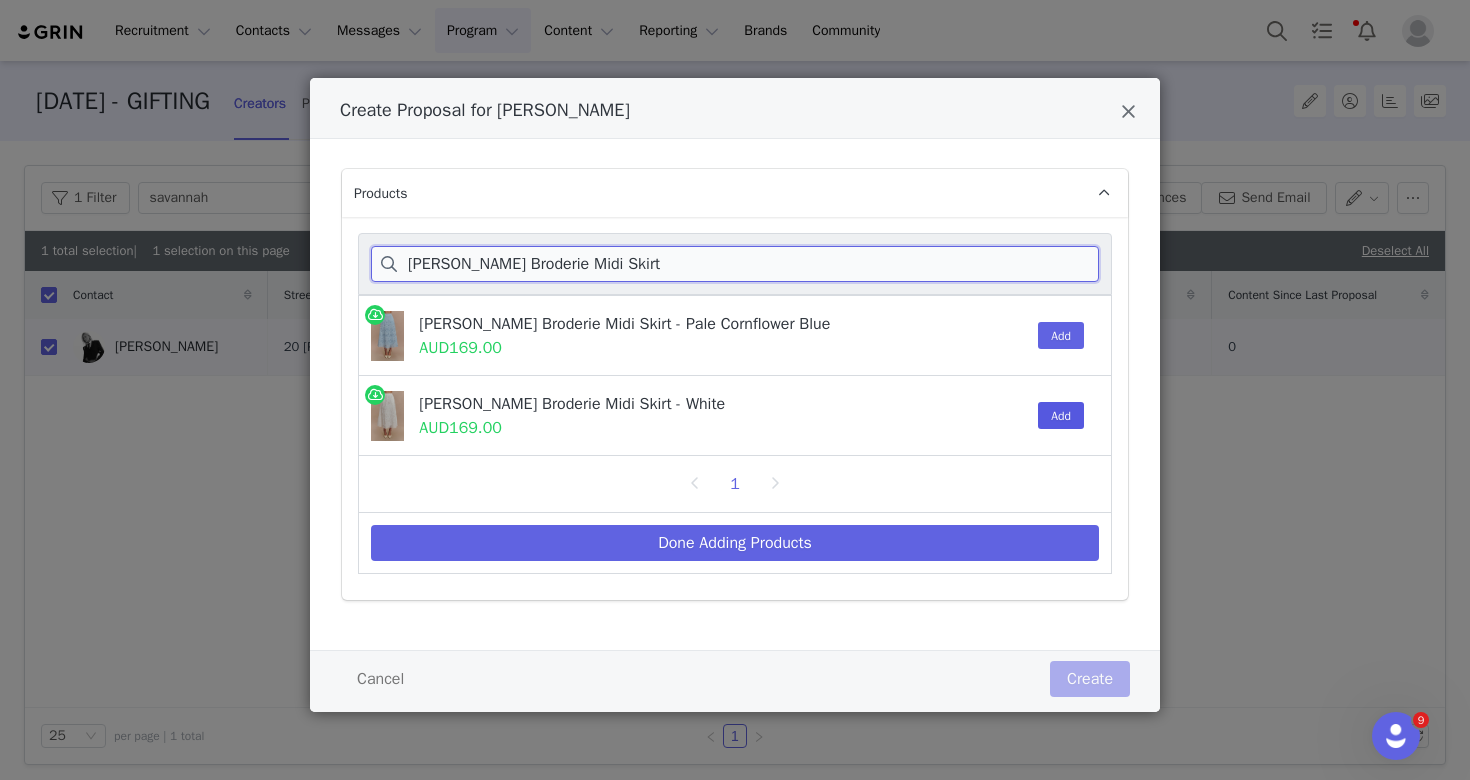type on "Arla Broderie Midi Skirt" 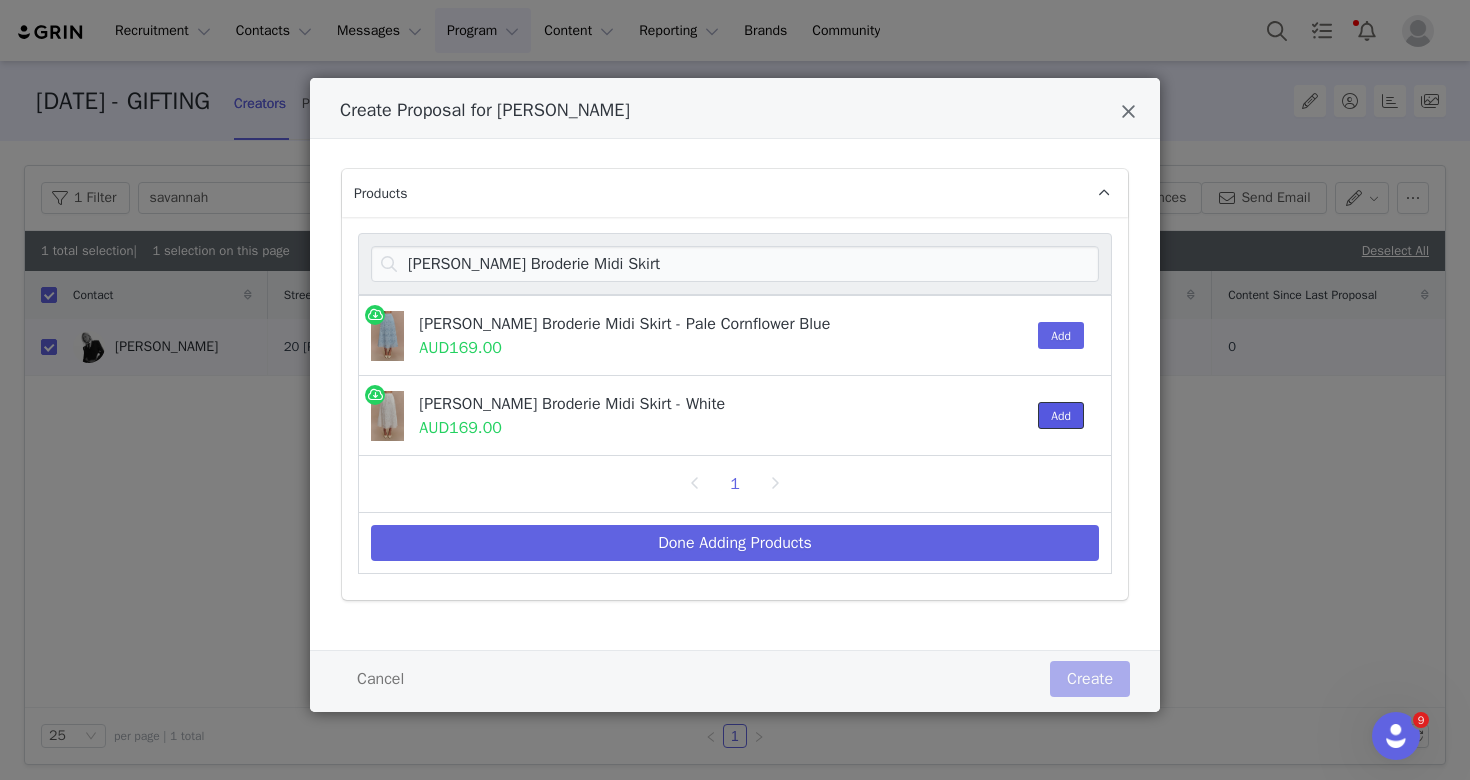 click on "Add" at bounding box center [1061, 415] 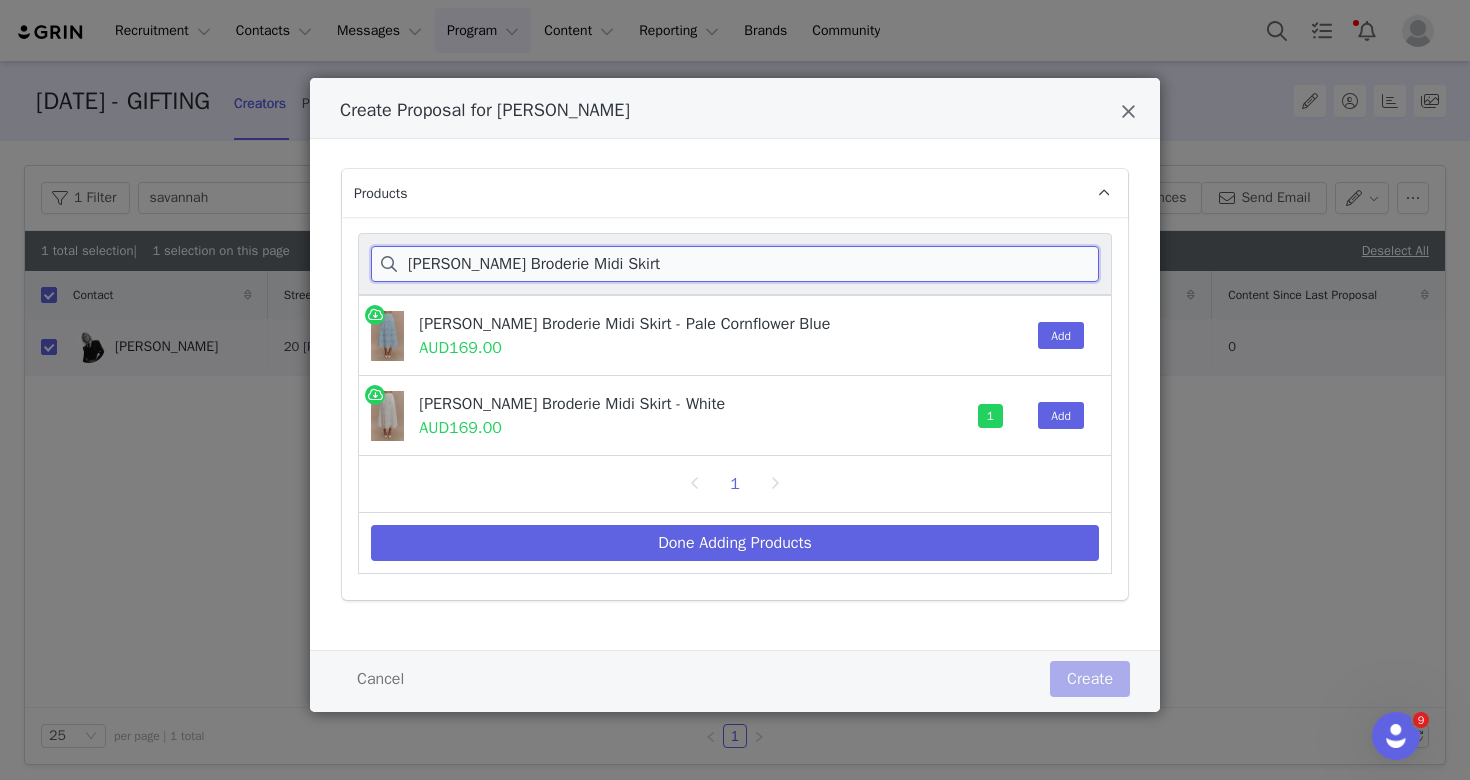 drag, startPoint x: 645, startPoint y: 256, endPoint x: 362, endPoint y: 241, distance: 283.39725 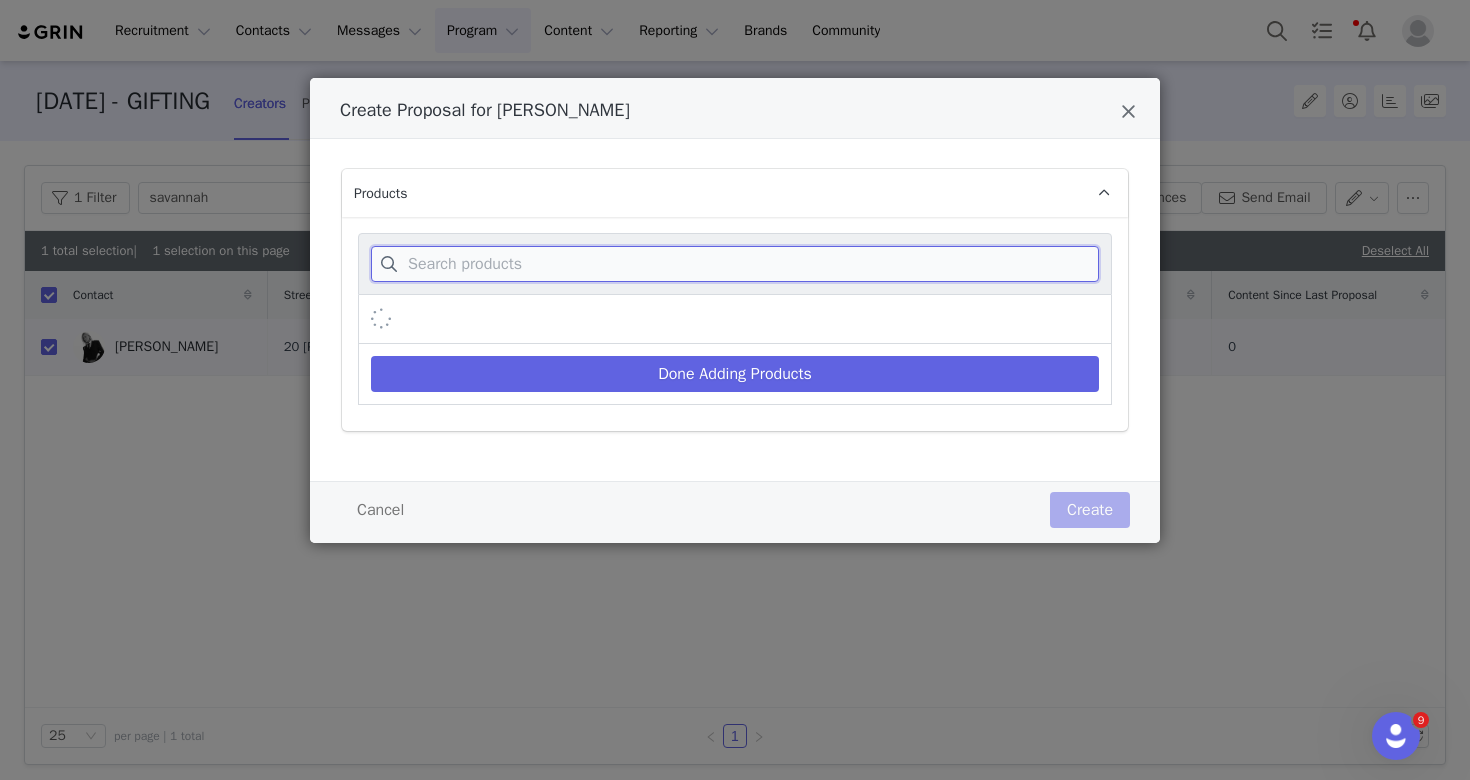 paste on "Gracelyn Twisted Metallic Knit Maxi Dress Aqua" 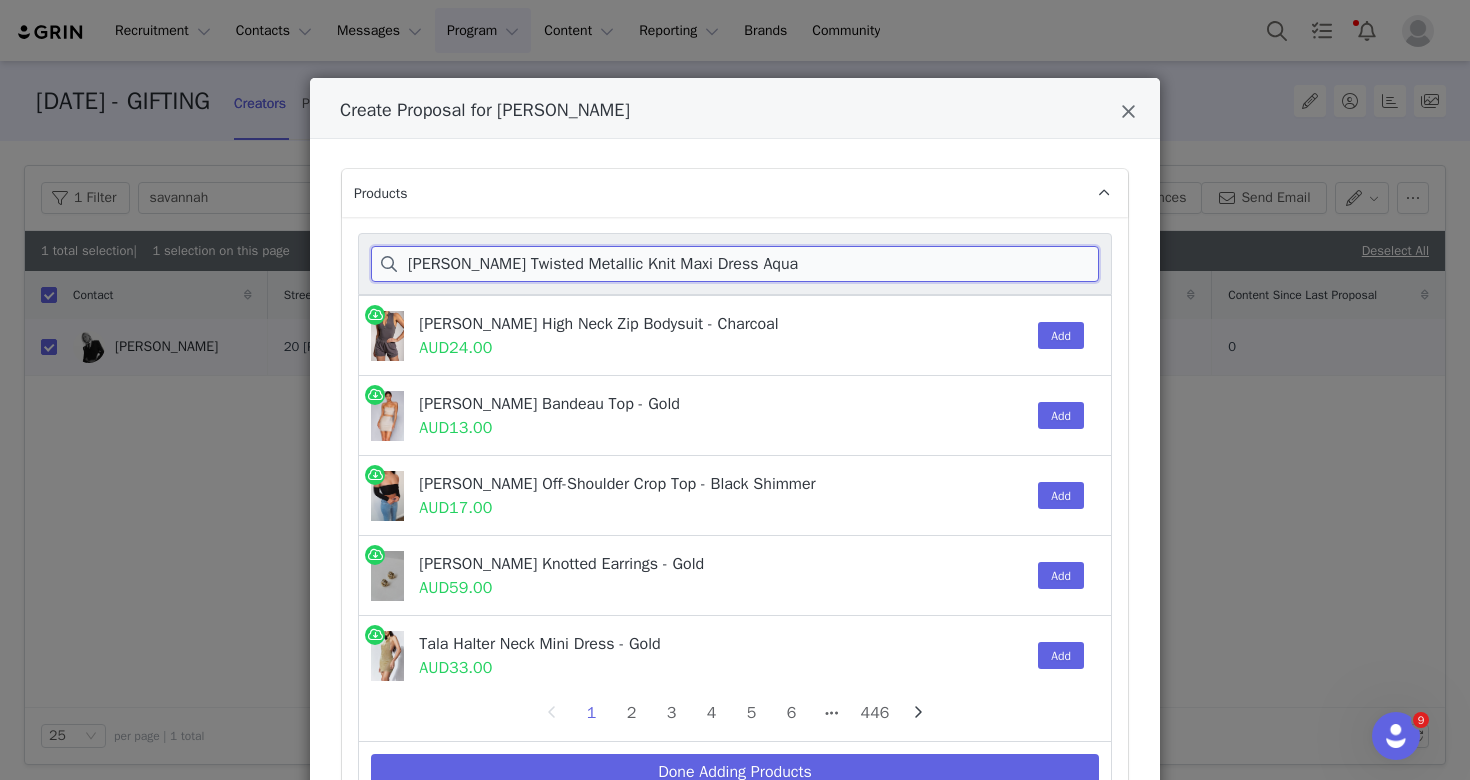 drag, startPoint x: 593, startPoint y: 263, endPoint x: 824, endPoint y: 262, distance: 231.00217 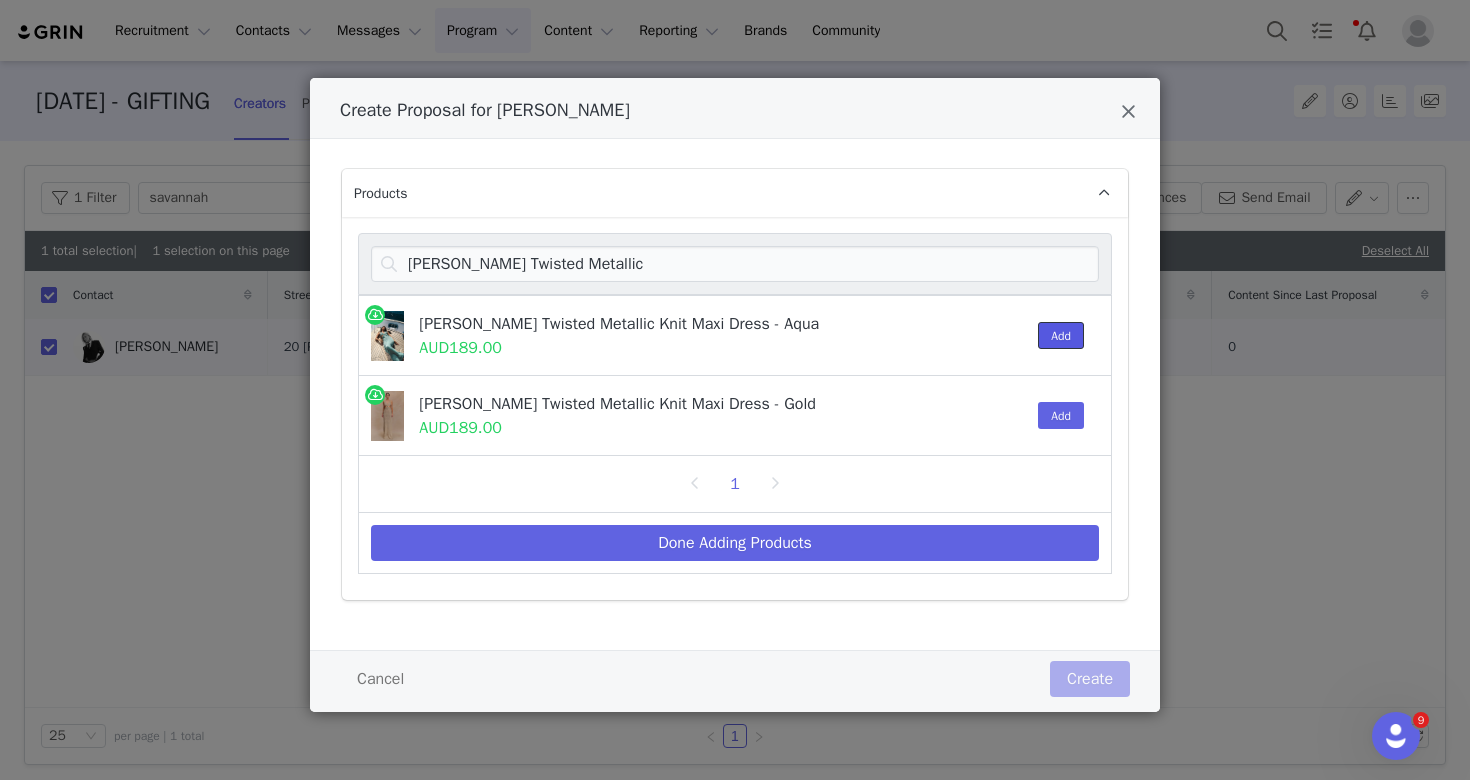 click on "Add" at bounding box center [1061, 335] 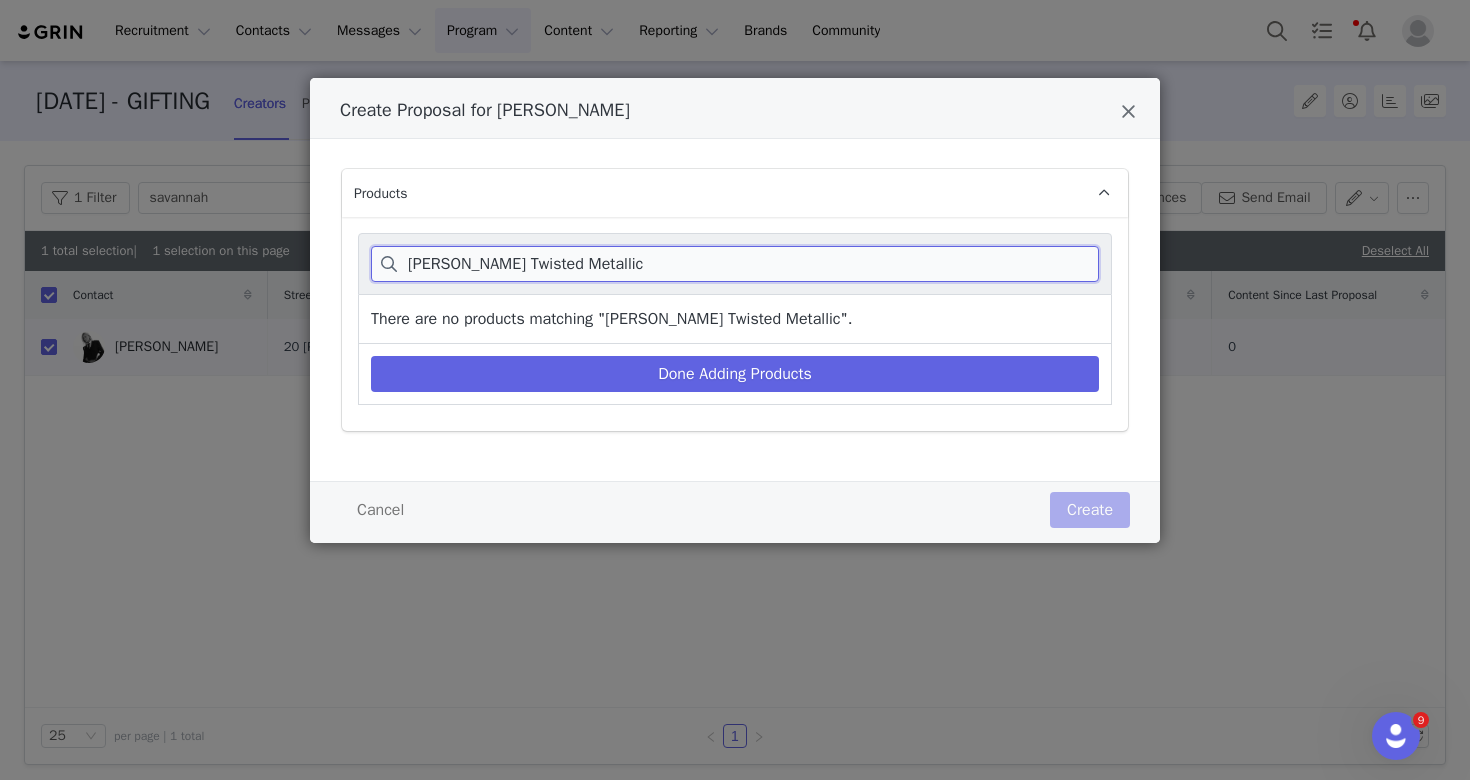 click on "Gracelyn Twisted Metallic" at bounding box center (735, 264) 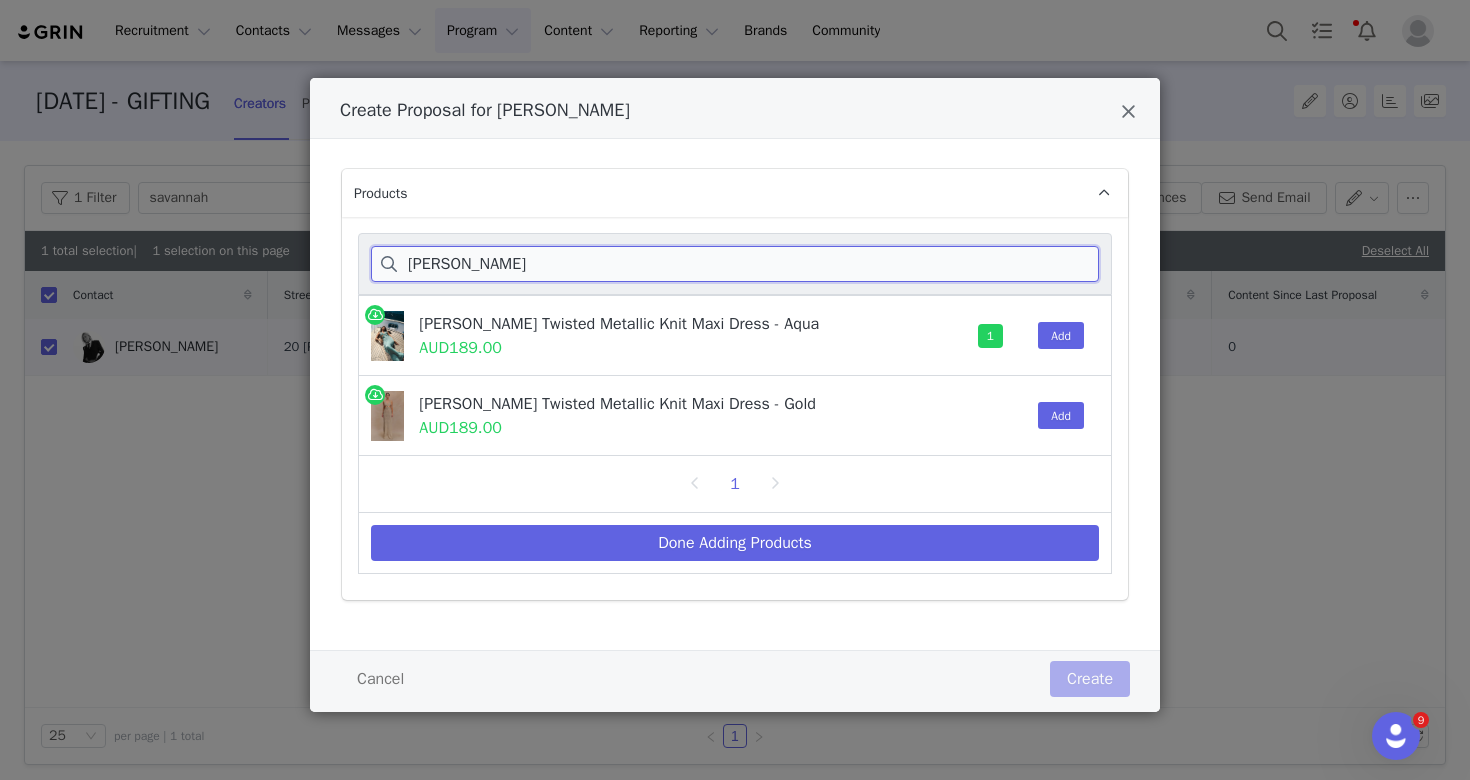 type on "Gracelyn Twi" 